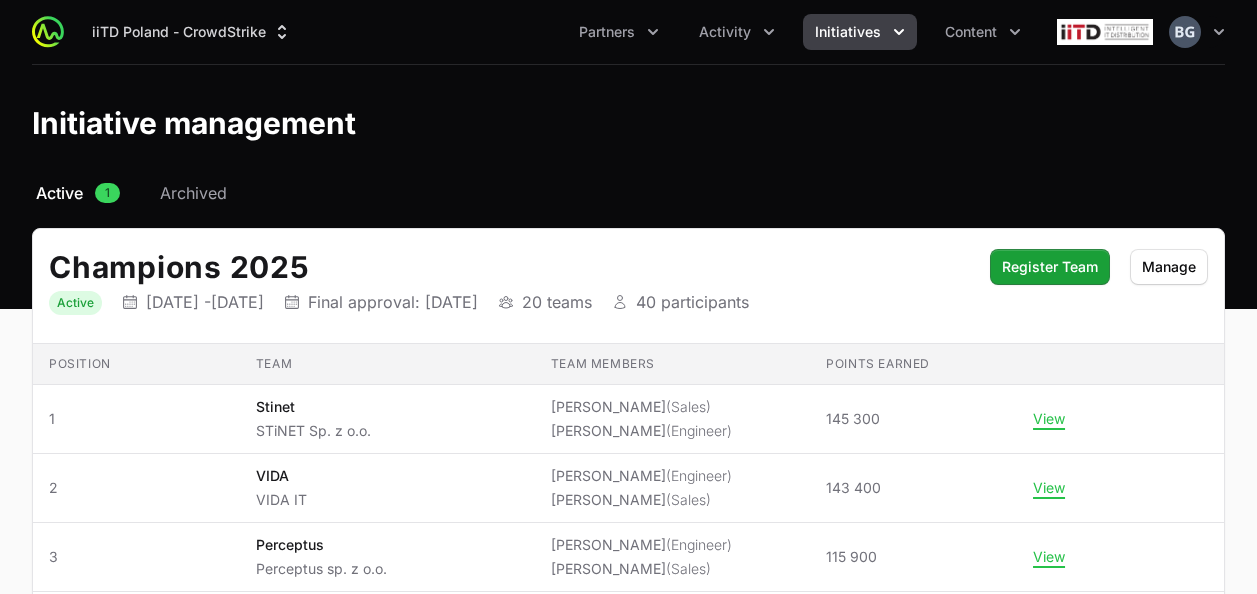 scroll, scrollTop: 208, scrollLeft: 0, axis: vertical 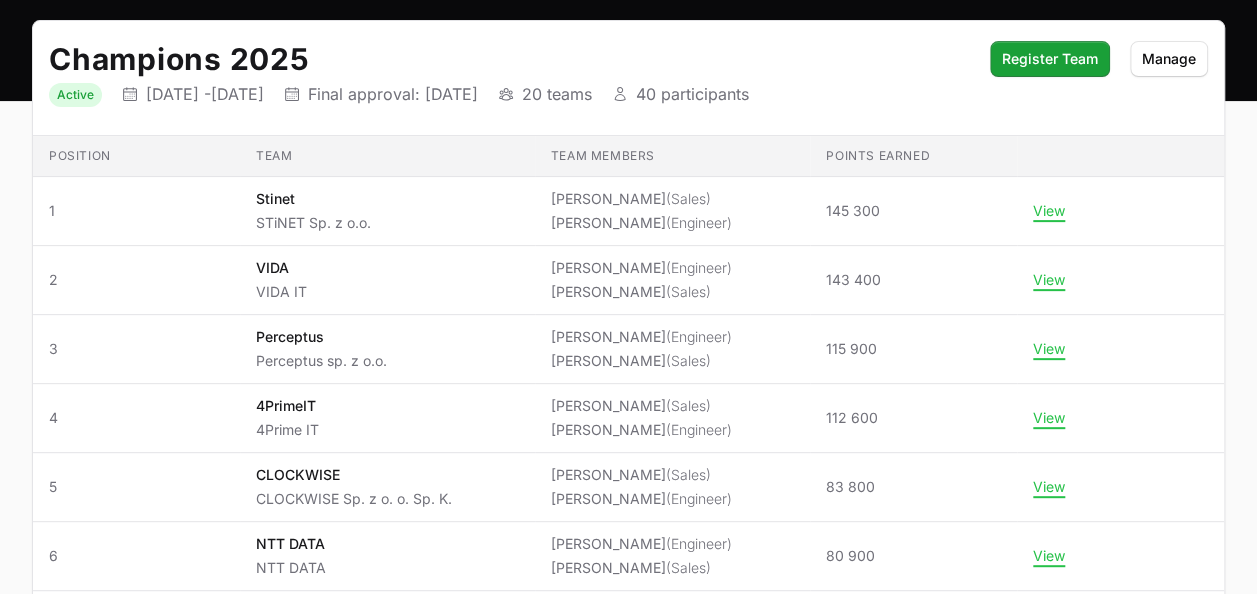 click 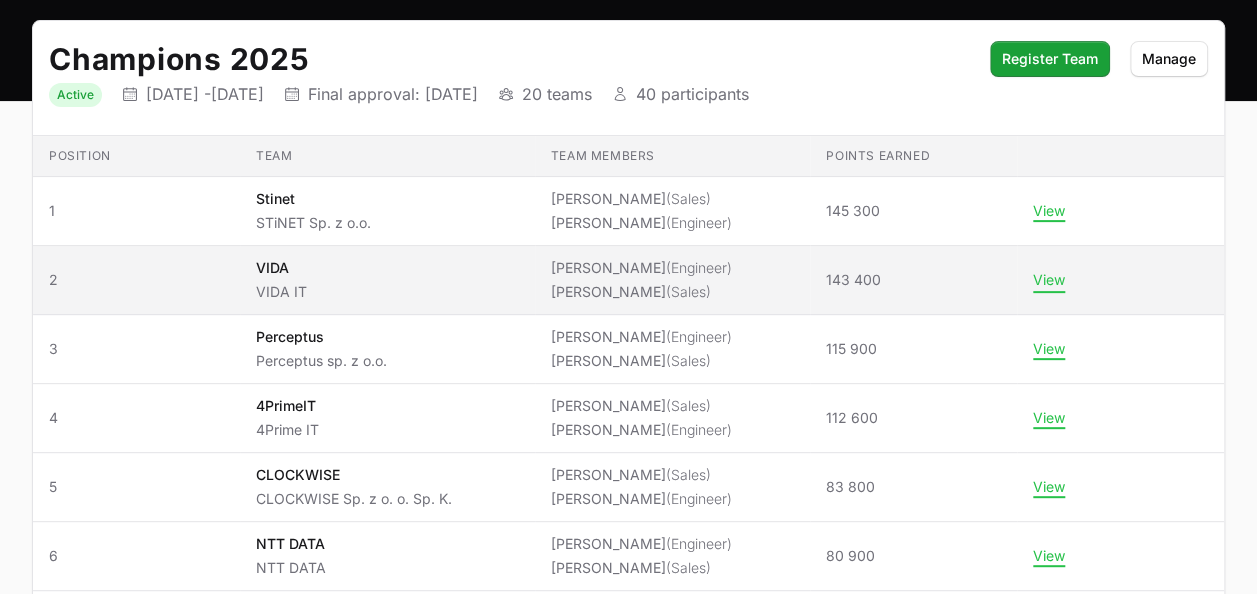 click on "View" 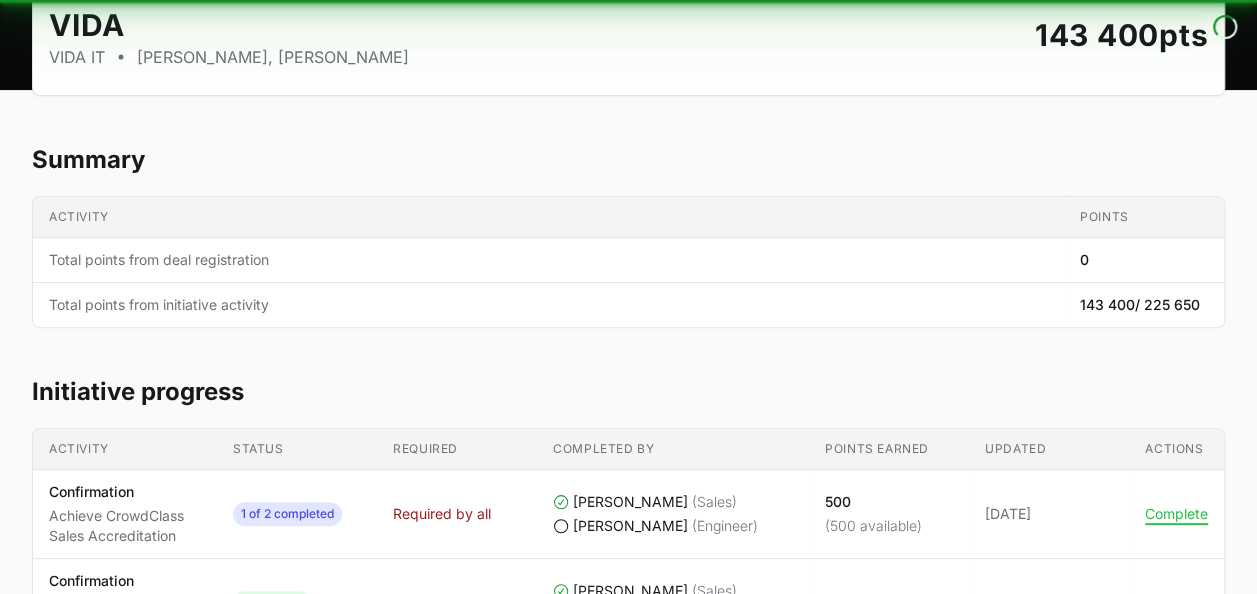 scroll, scrollTop: 0, scrollLeft: 0, axis: both 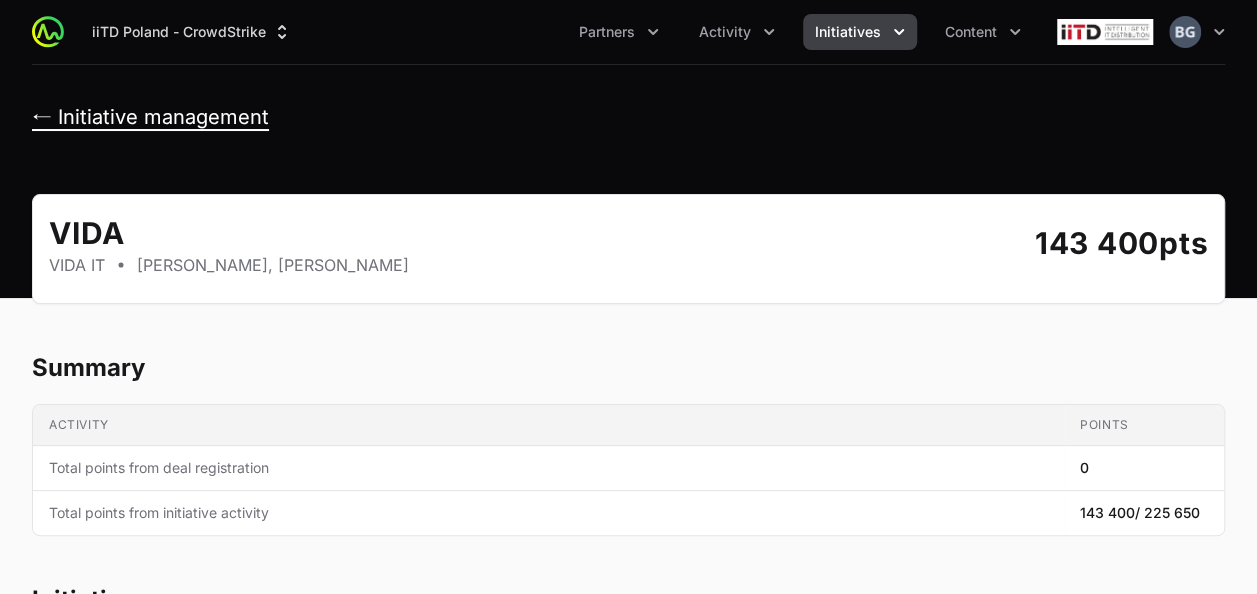 click on "← Initiative management" 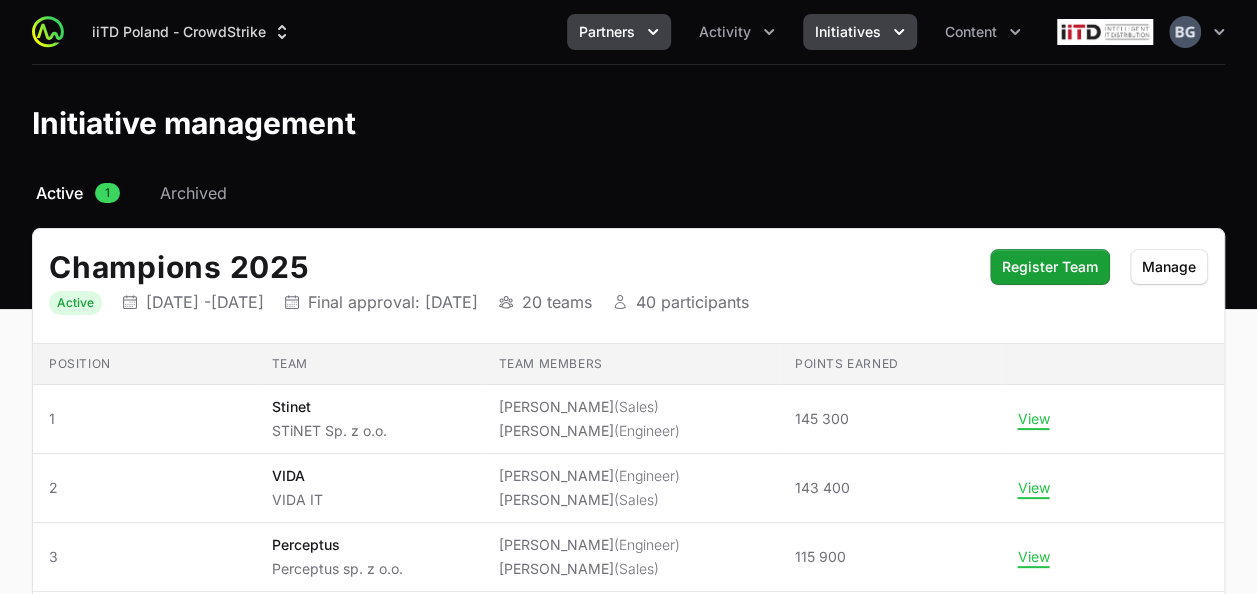 click on "Partners" 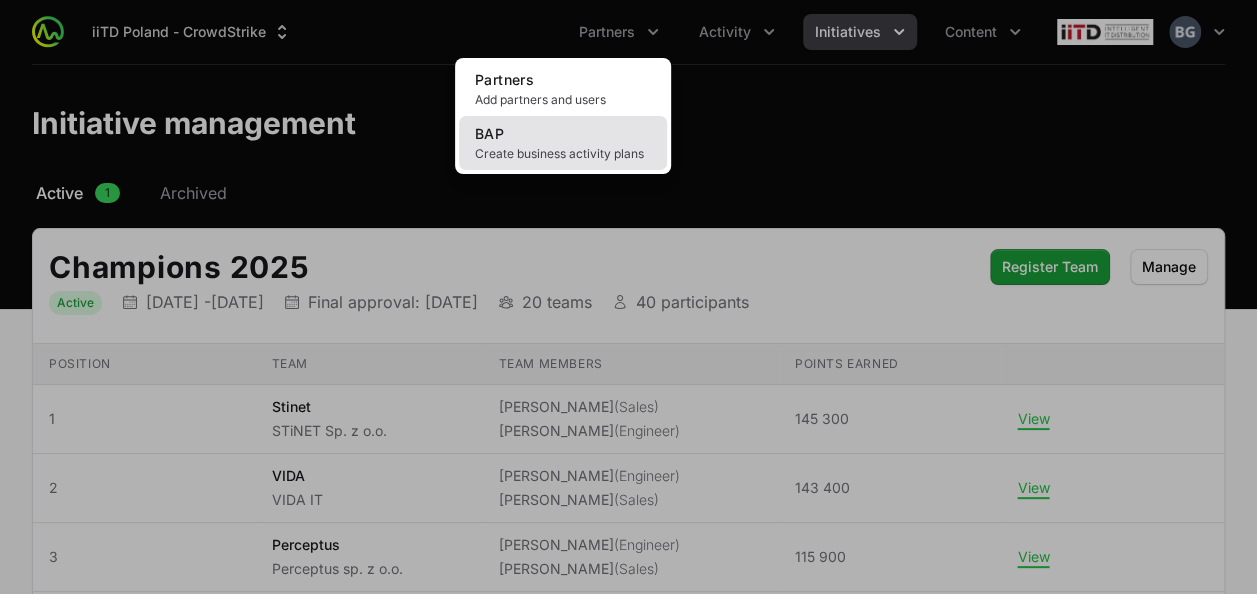 click on "BAP Create business activity plans" 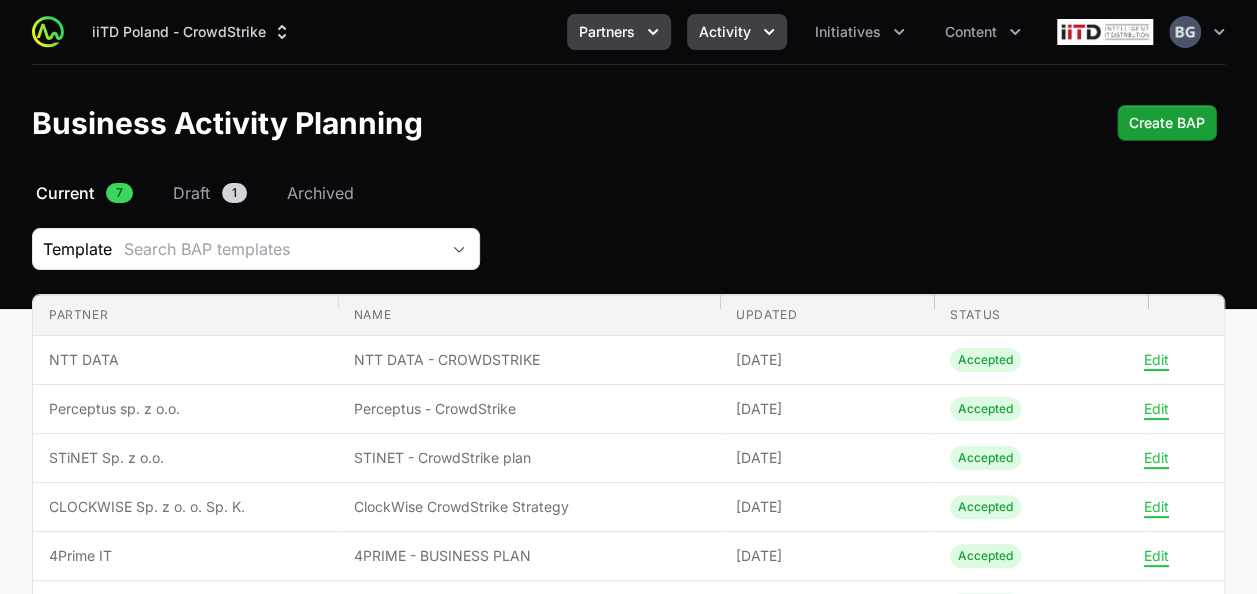 click on "Activity" 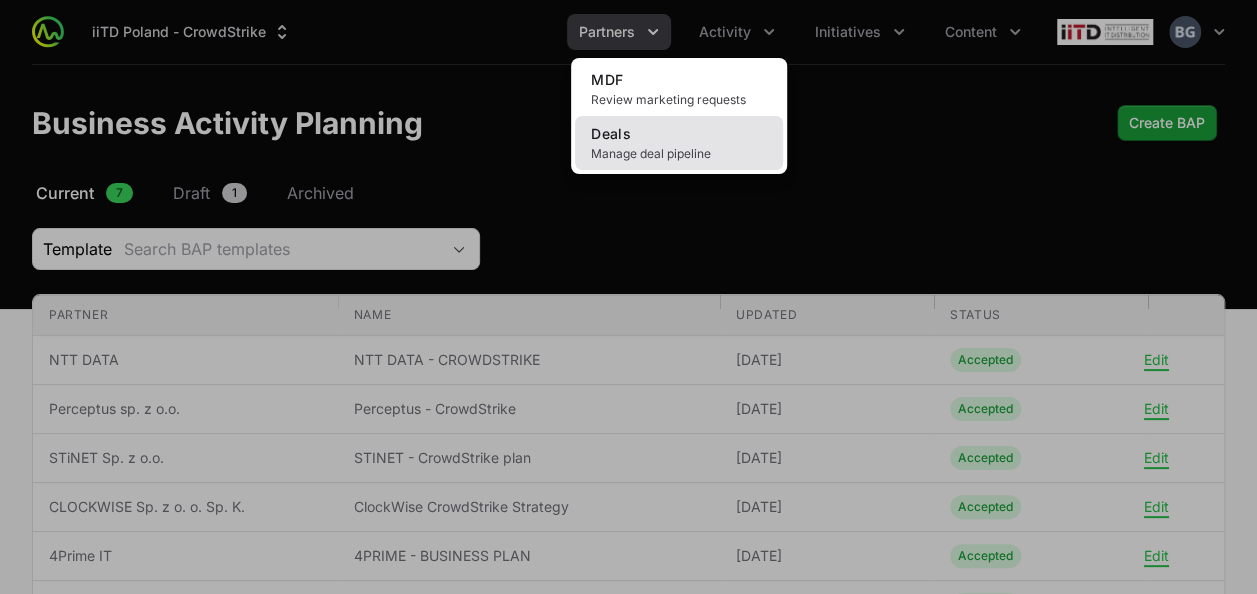 click on "Deals Manage deal pipeline" 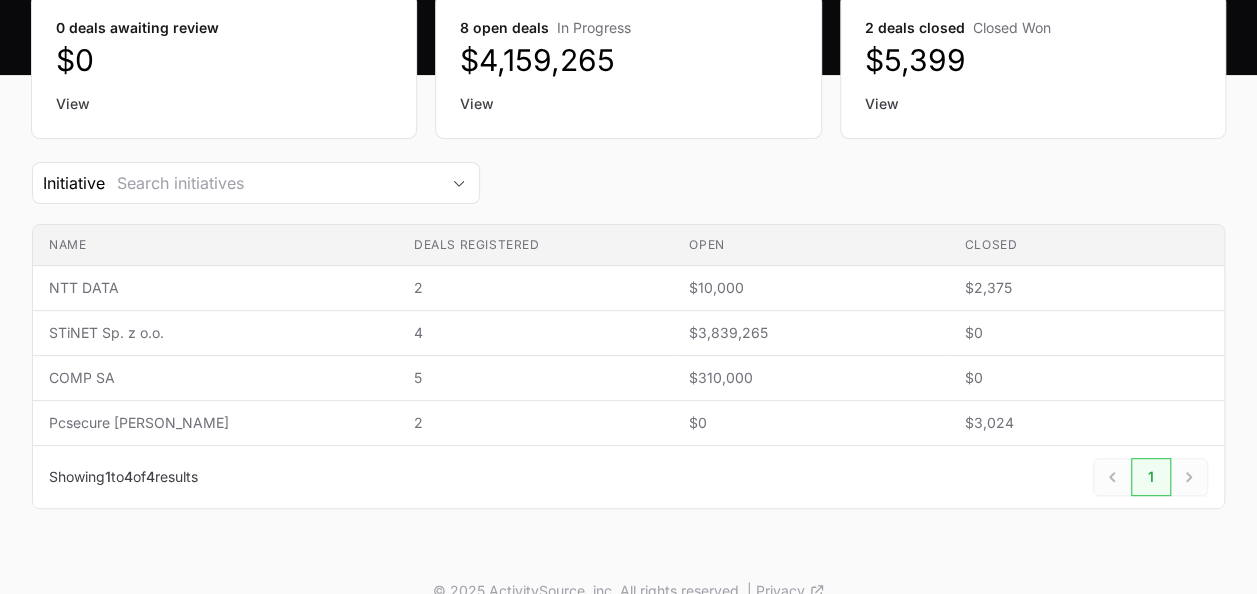 scroll, scrollTop: 242, scrollLeft: 0, axis: vertical 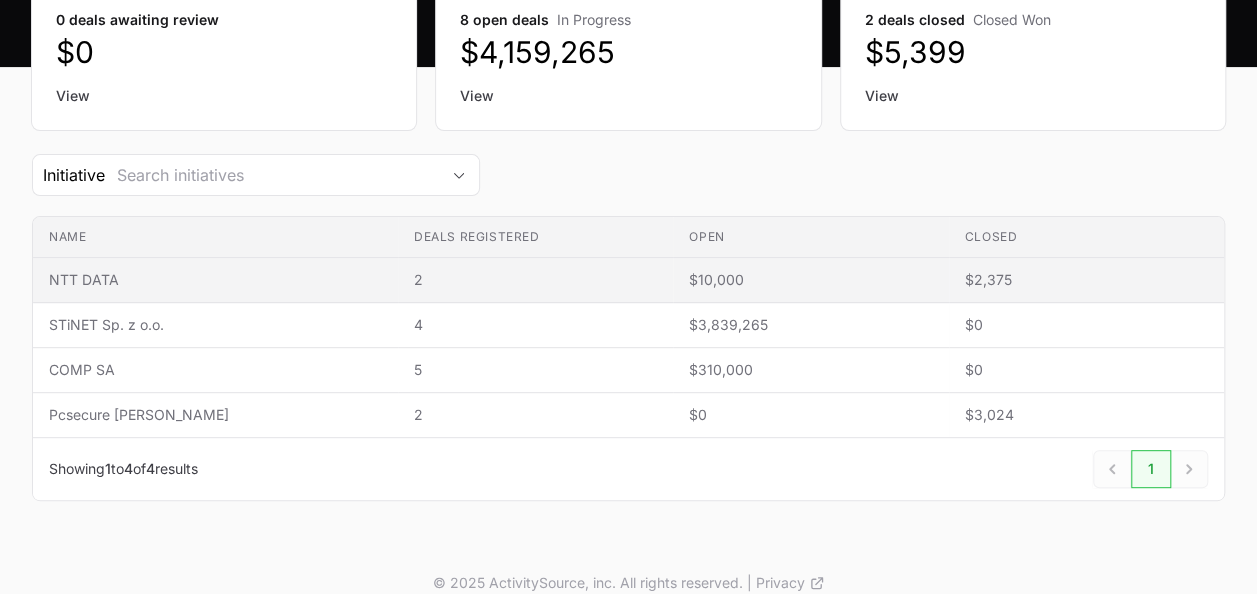 click on "$10,000" 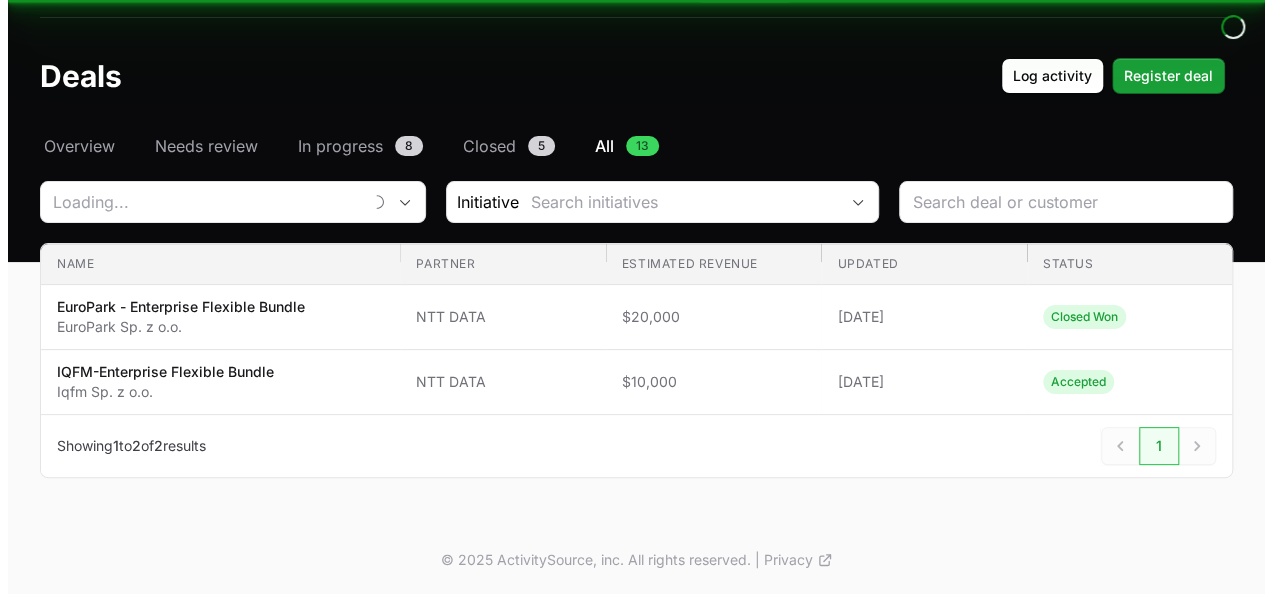scroll, scrollTop: 0, scrollLeft: 0, axis: both 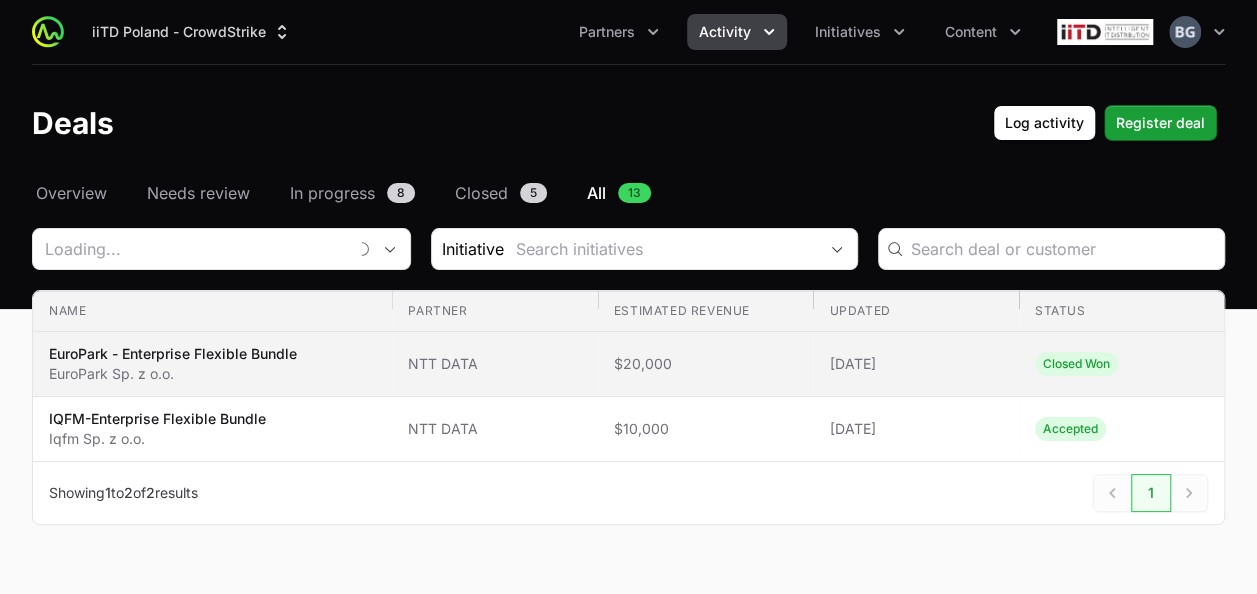 type on "NTT DATA" 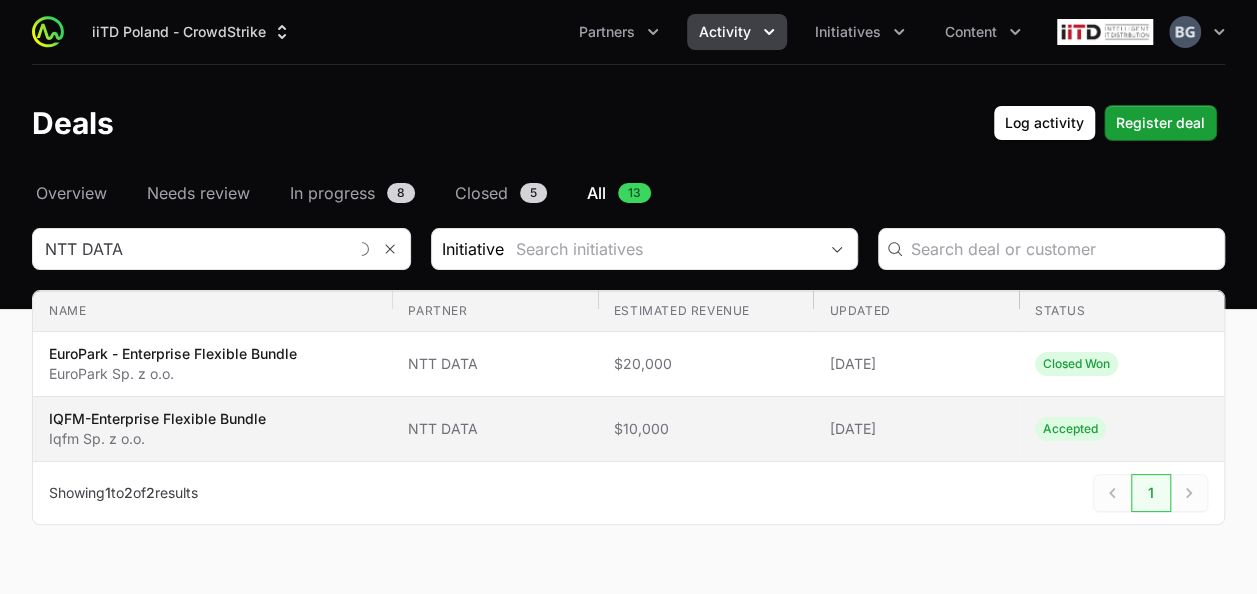 click on "Estimated revenue $10,000" 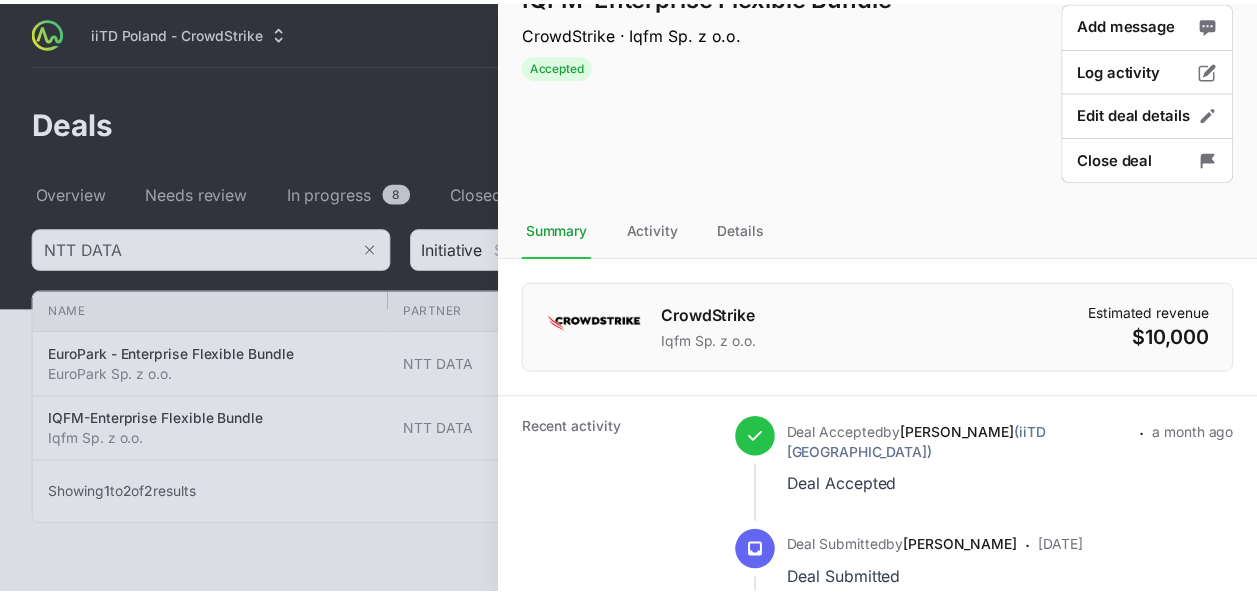 scroll, scrollTop: 37, scrollLeft: 0, axis: vertical 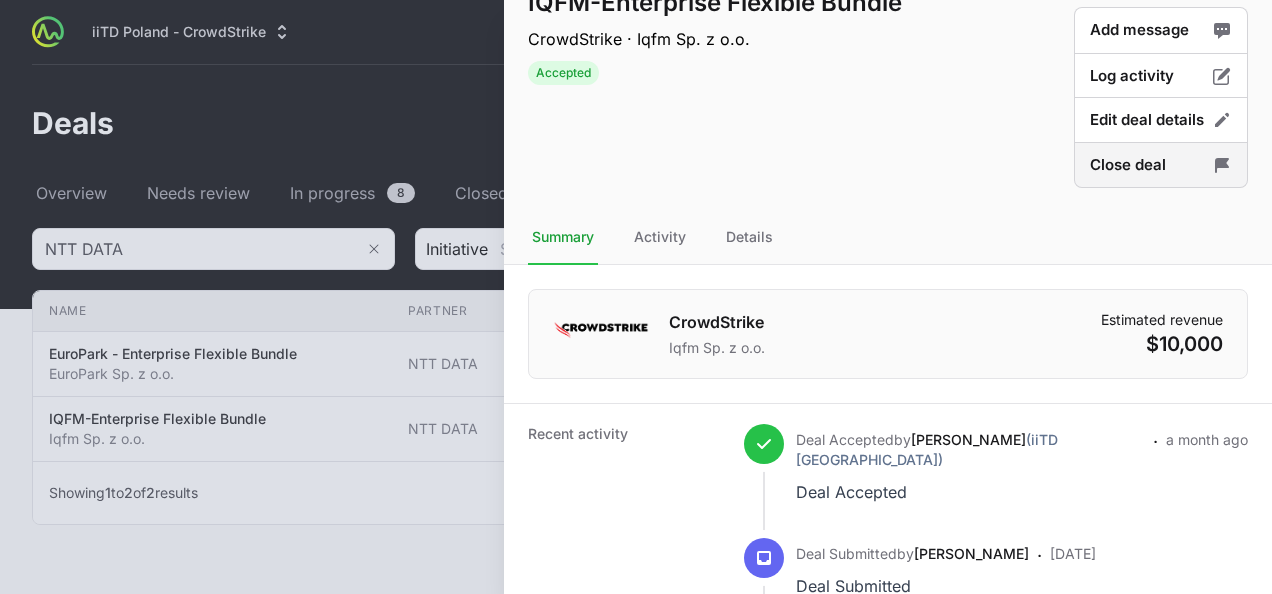 click on "Close deal" 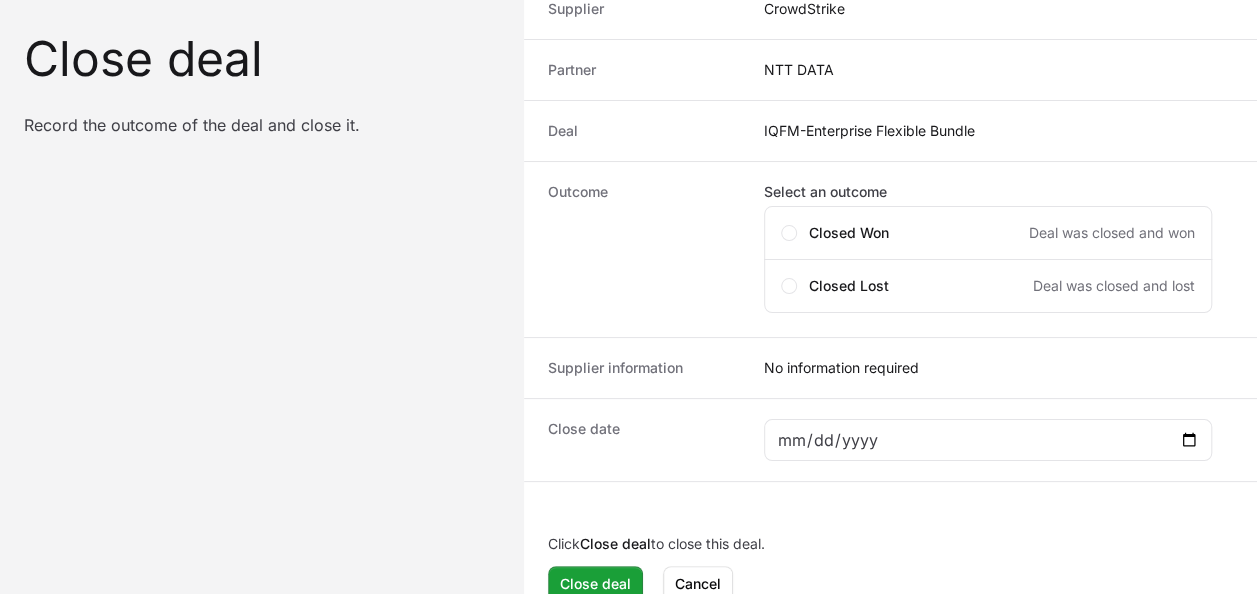 scroll, scrollTop: 149, scrollLeft: 0, axis: vertical 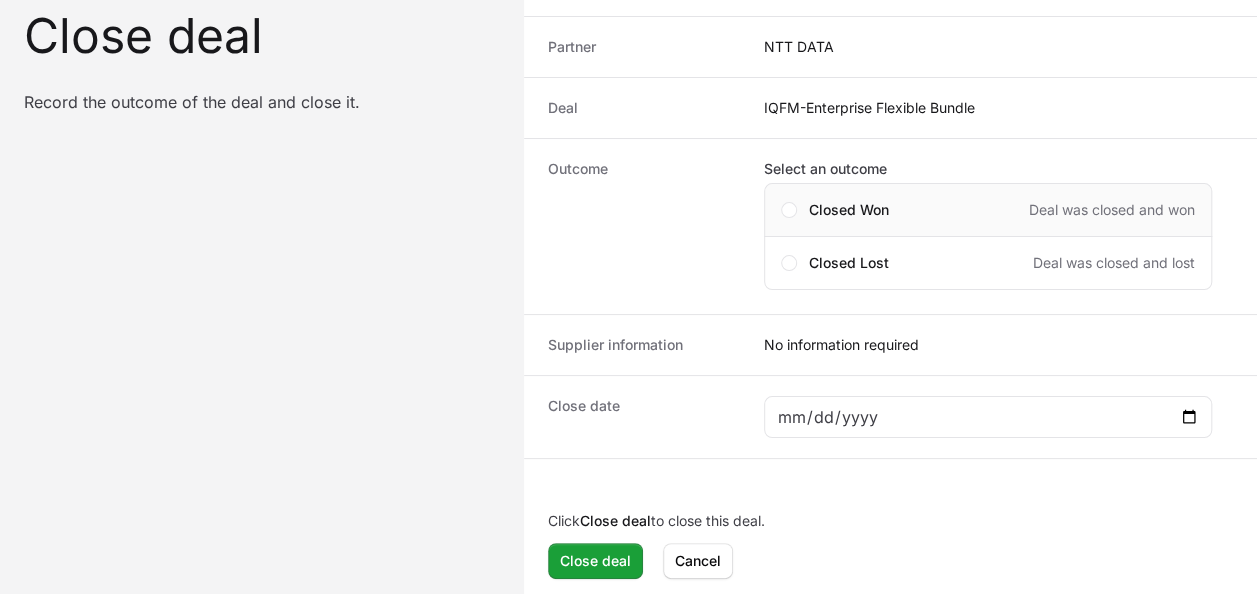 click on "Closed Won" 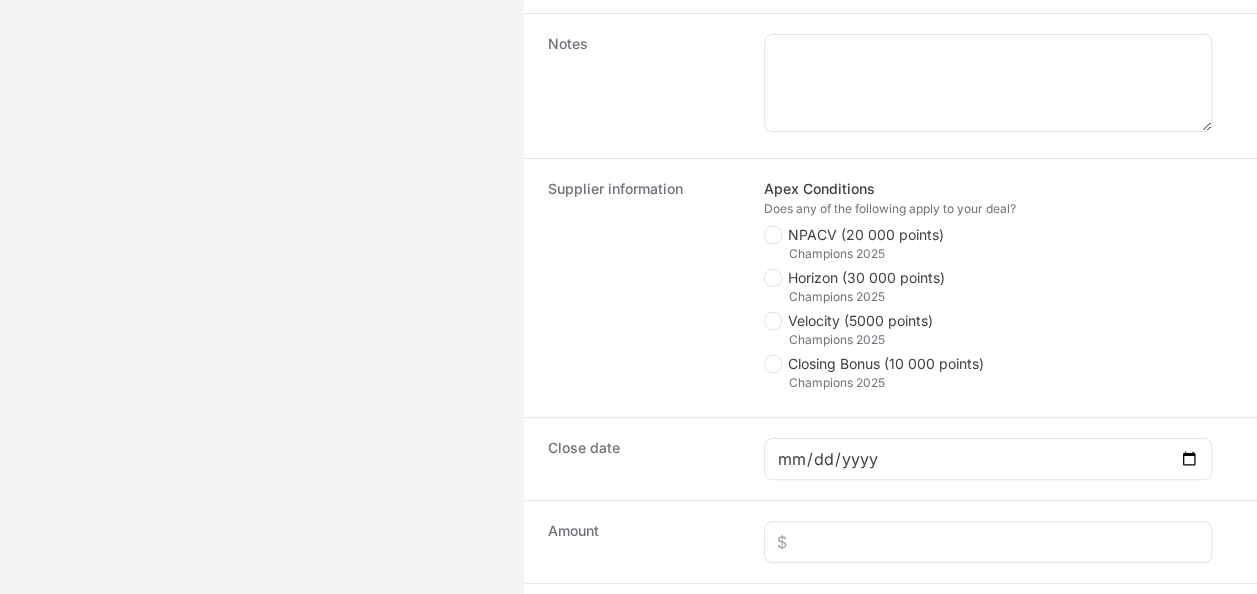 scroll, scrollTop: 456, scrollLeft: 0, axis: vertical 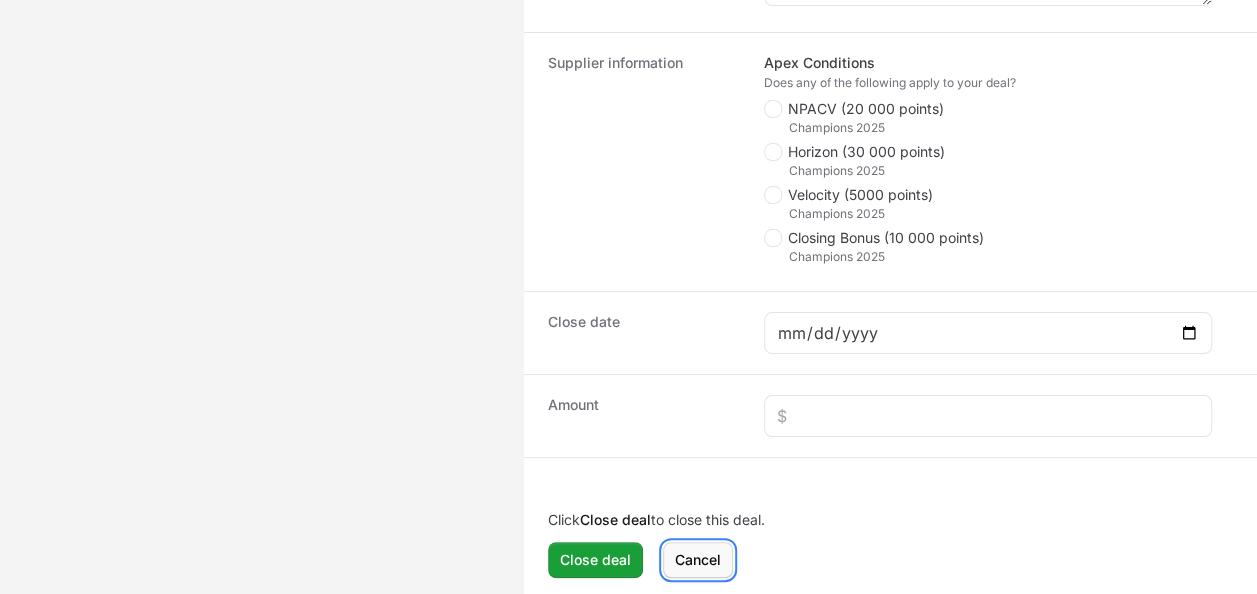 click on "Cancel" 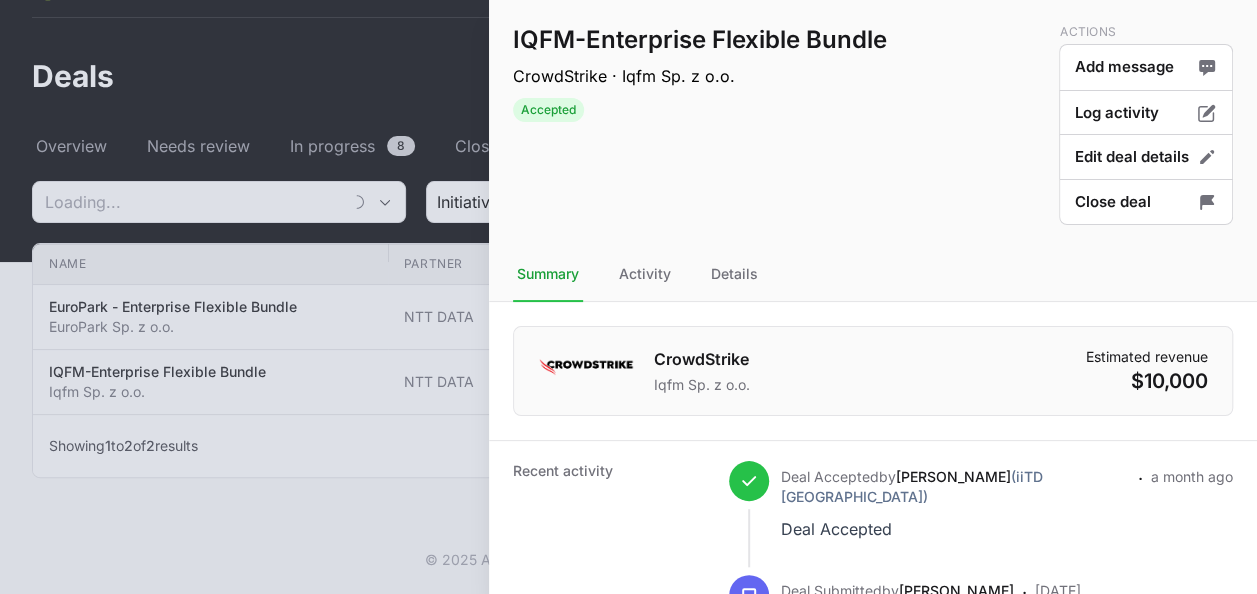 scroll, scrollTop: 0, scrollLeft: 0, axis: both 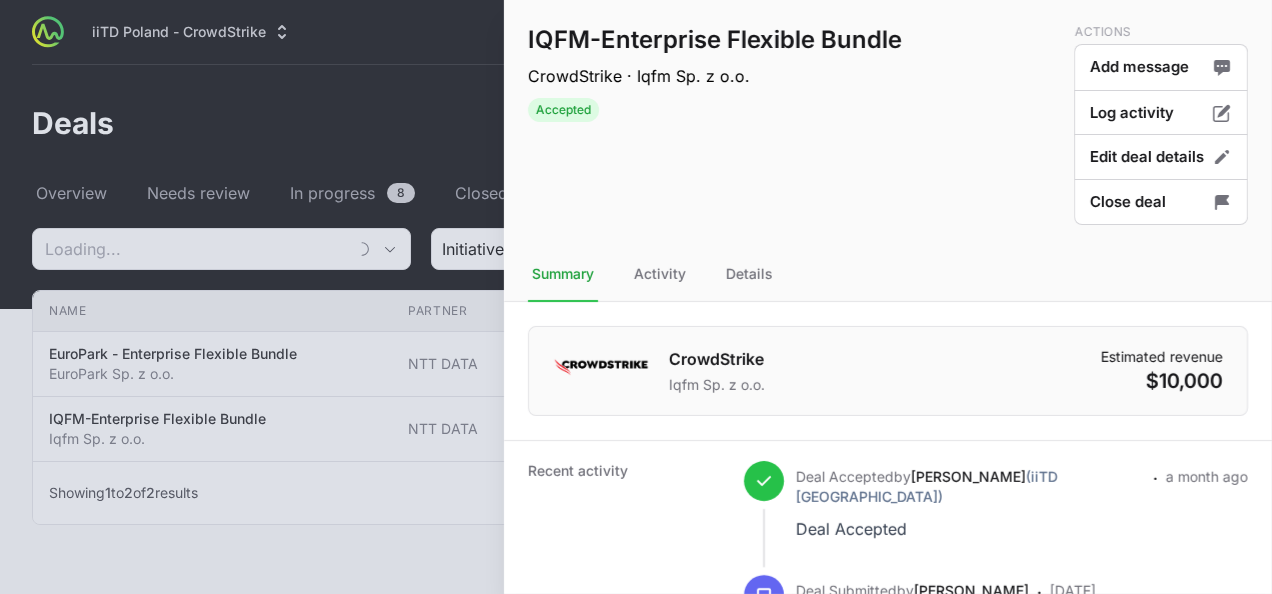type on "NTT DATA" 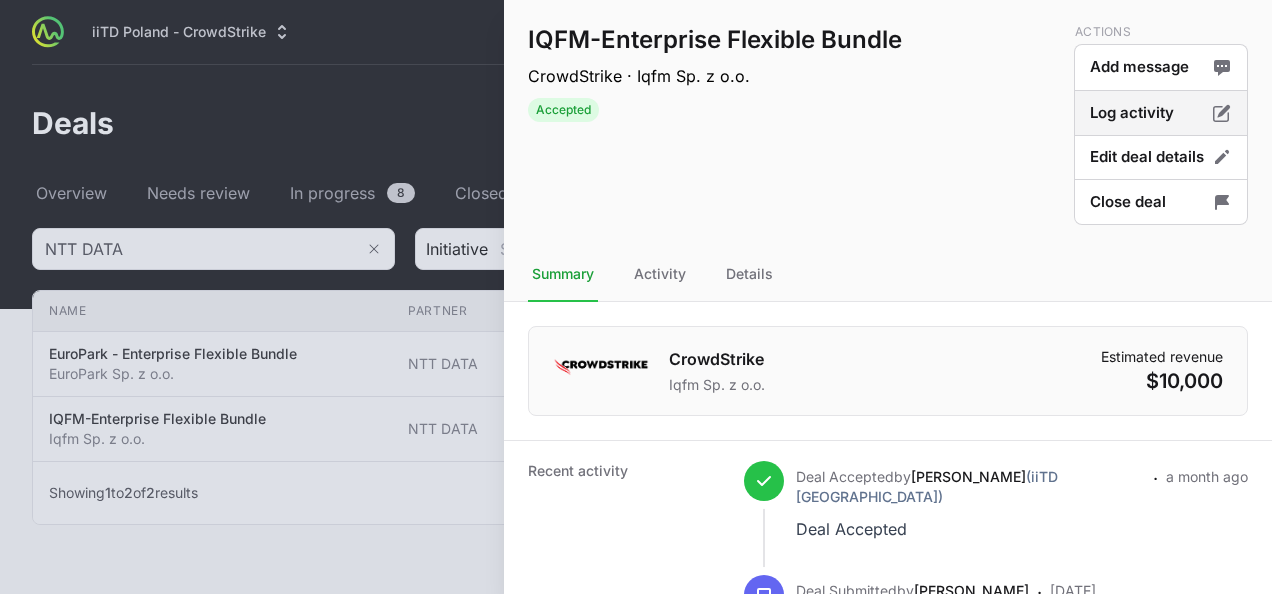 click on "Log activity" 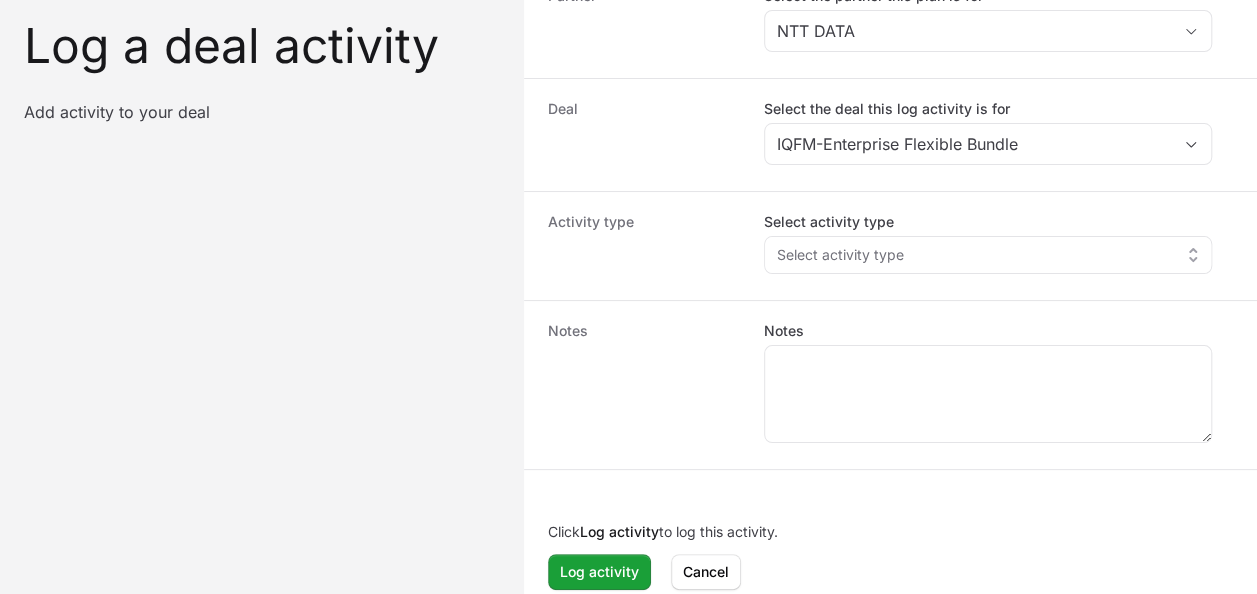 scroll, scrollTop: 138, scrollLeft: 0, axis: vertical 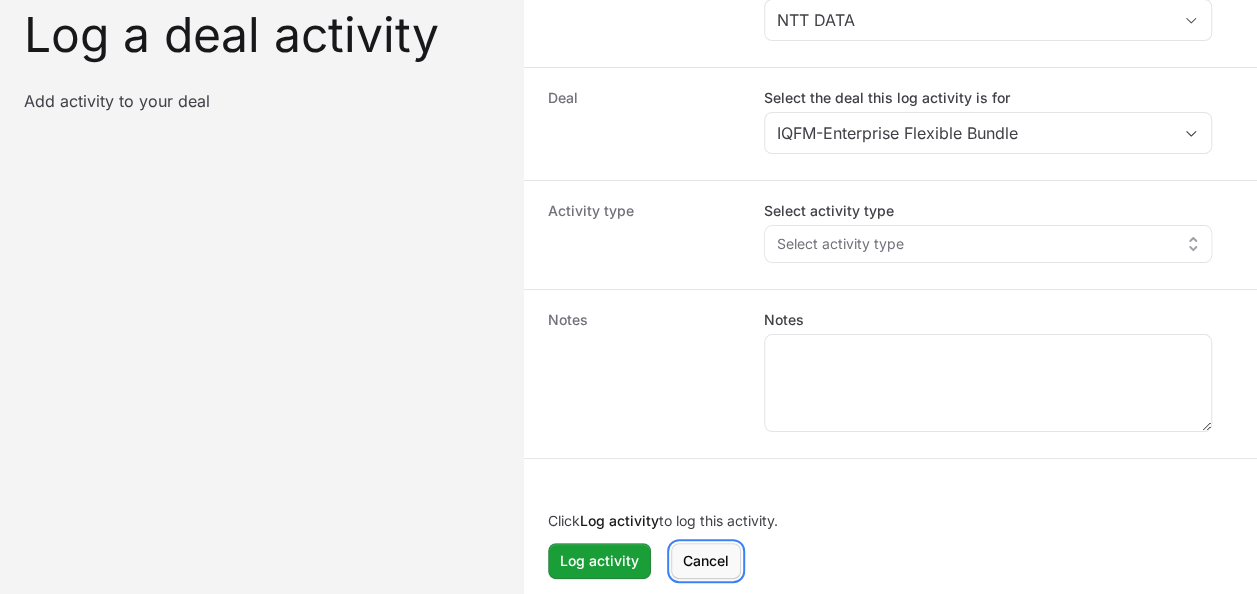 click on "Cancel" 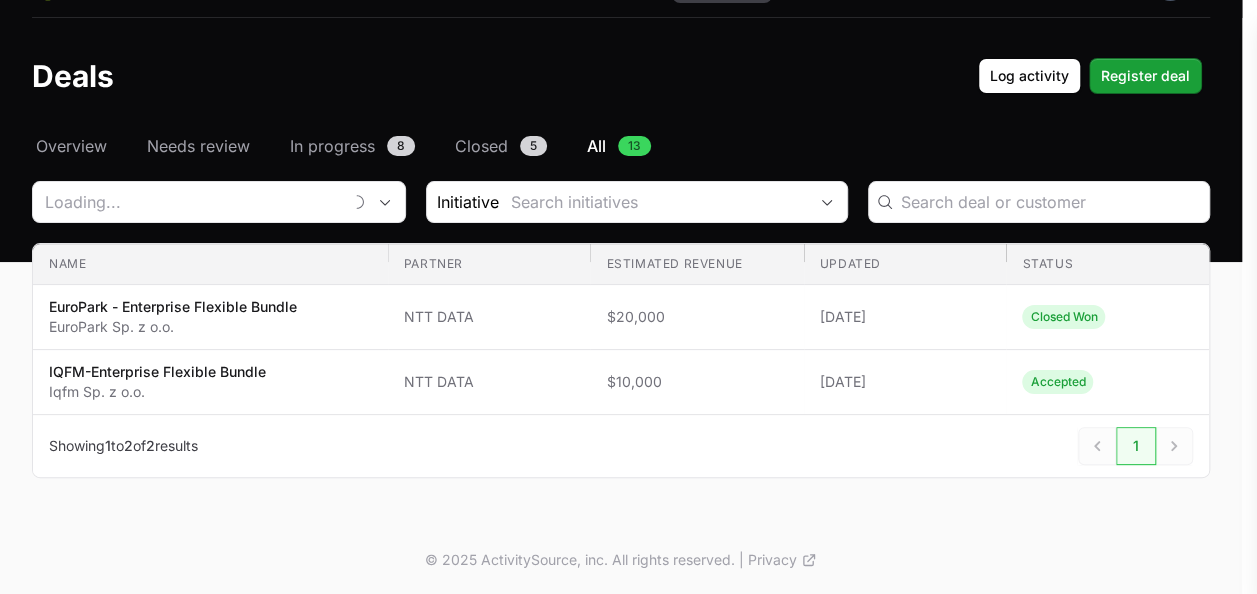 scroll, scrollTop: 0, scrollLeft: 0, axis: both 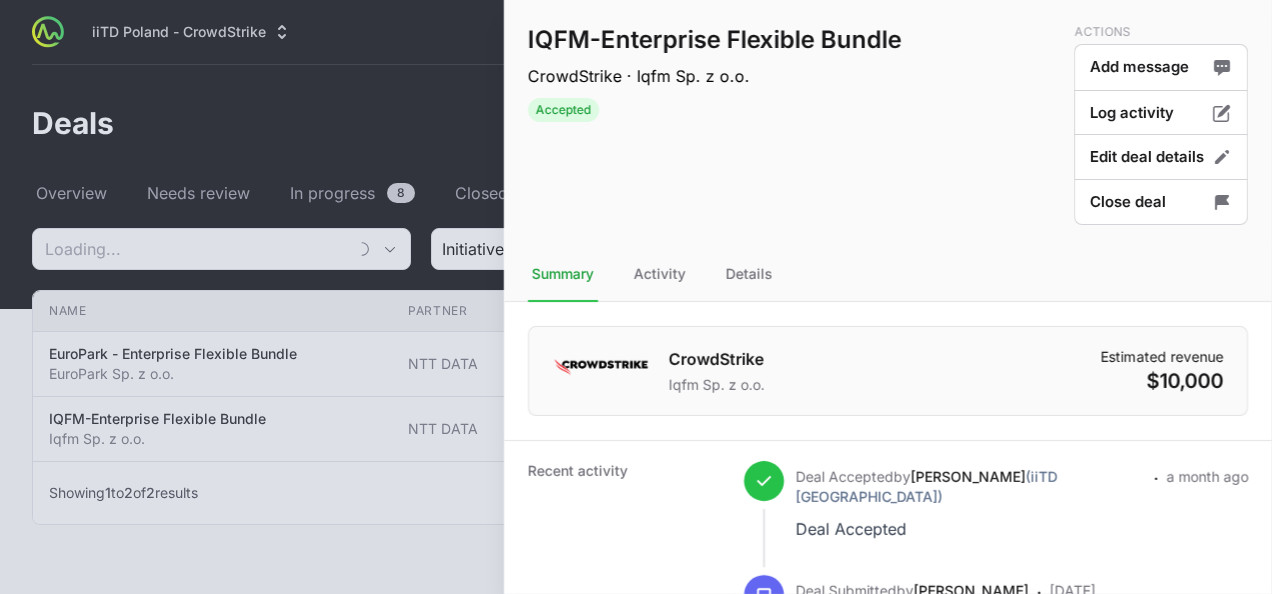 type on "NTT DATA" 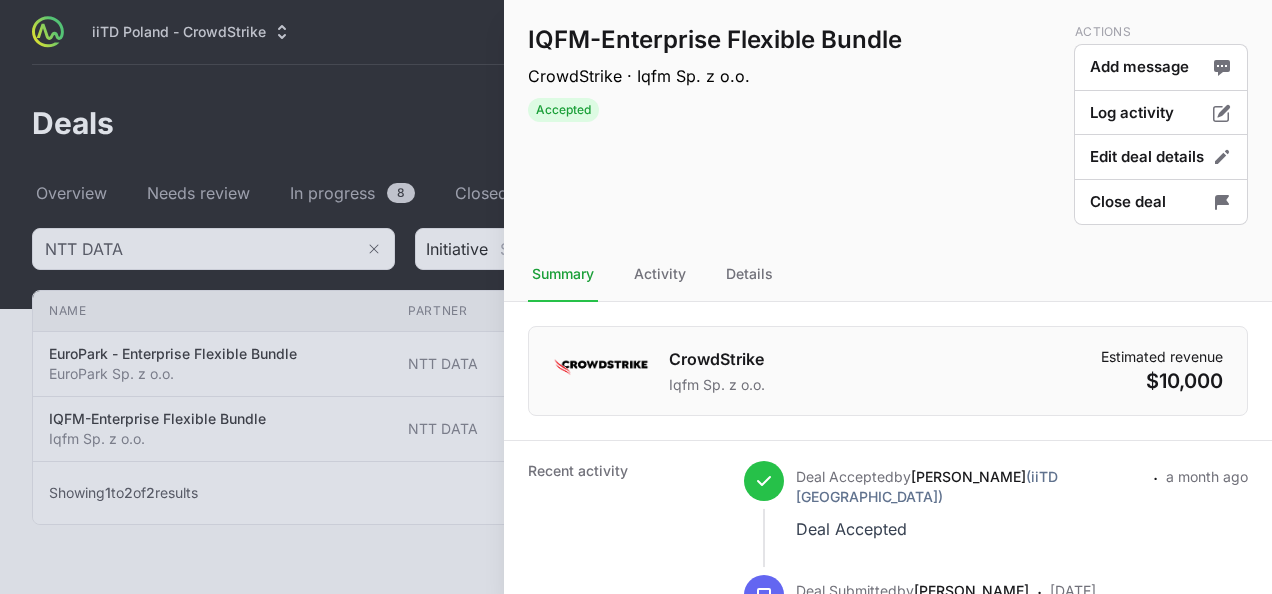 click at bounding box center (636, 297) 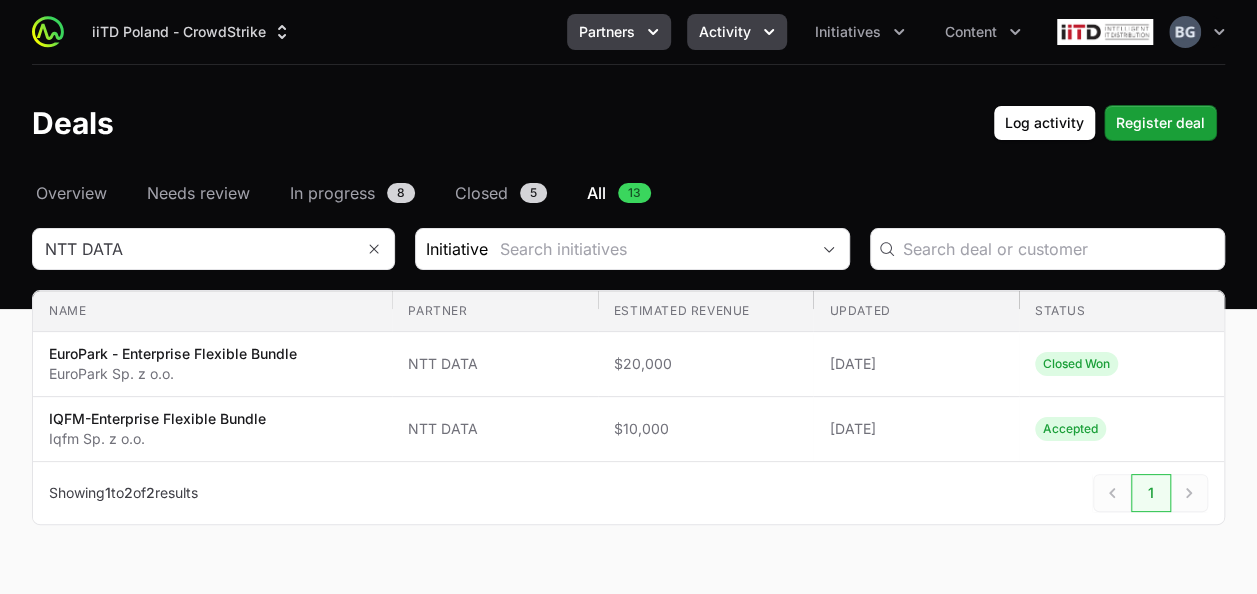 click on "Partners" 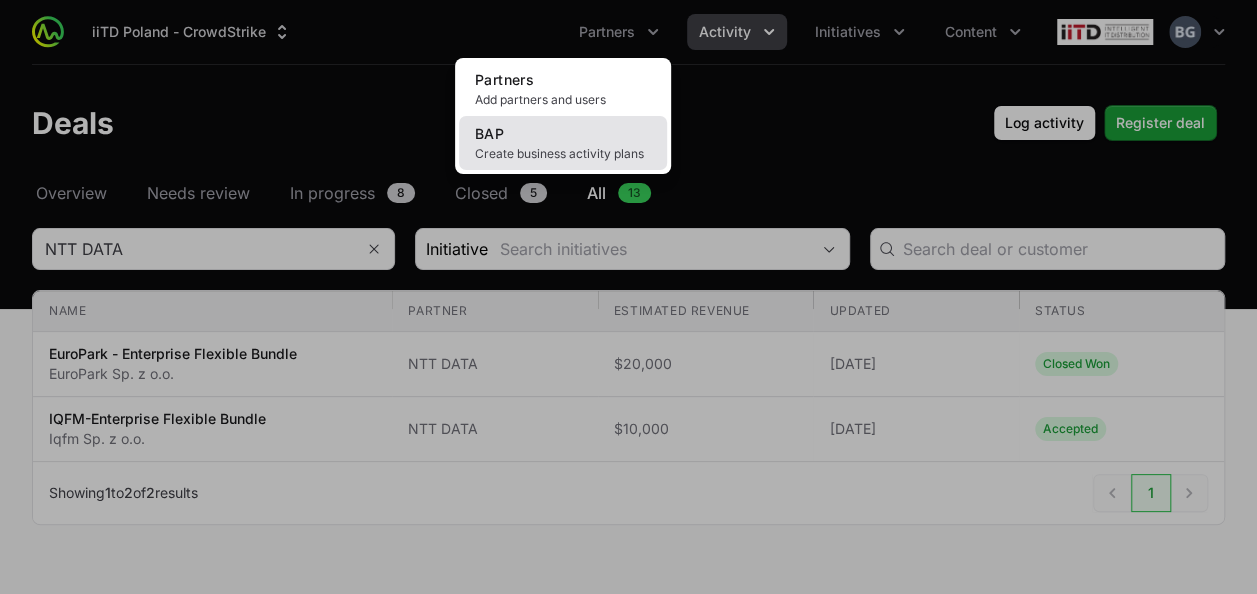 click on "BAP Create business activity plans" 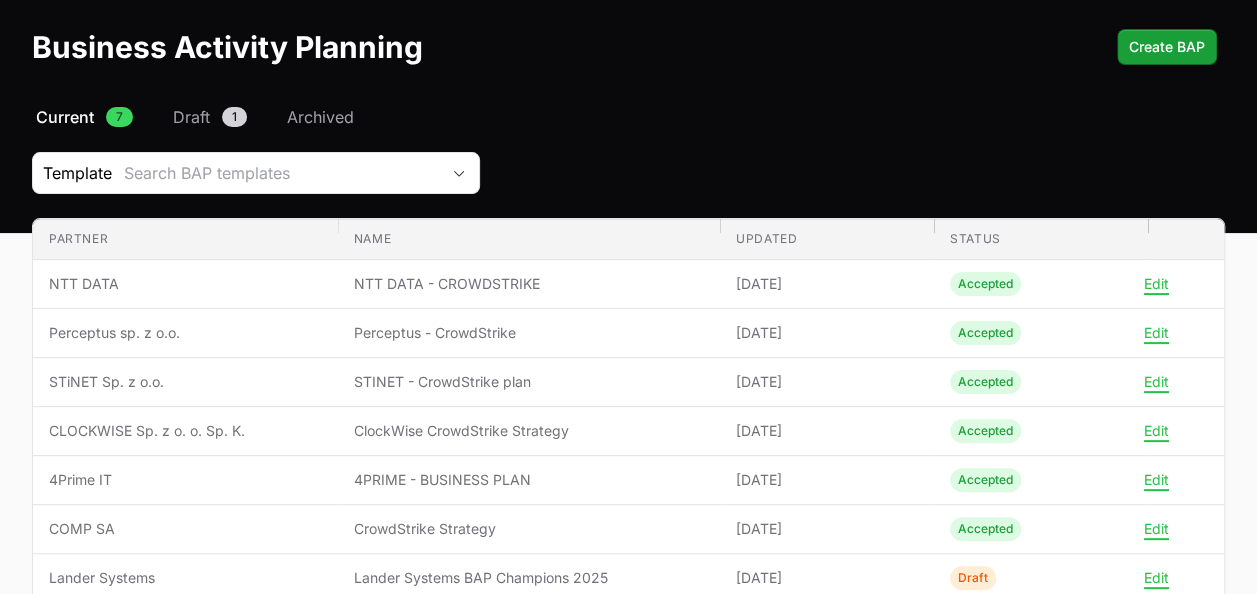 scroll, scrollTop: 0, scrollLeft: 0, axis: both 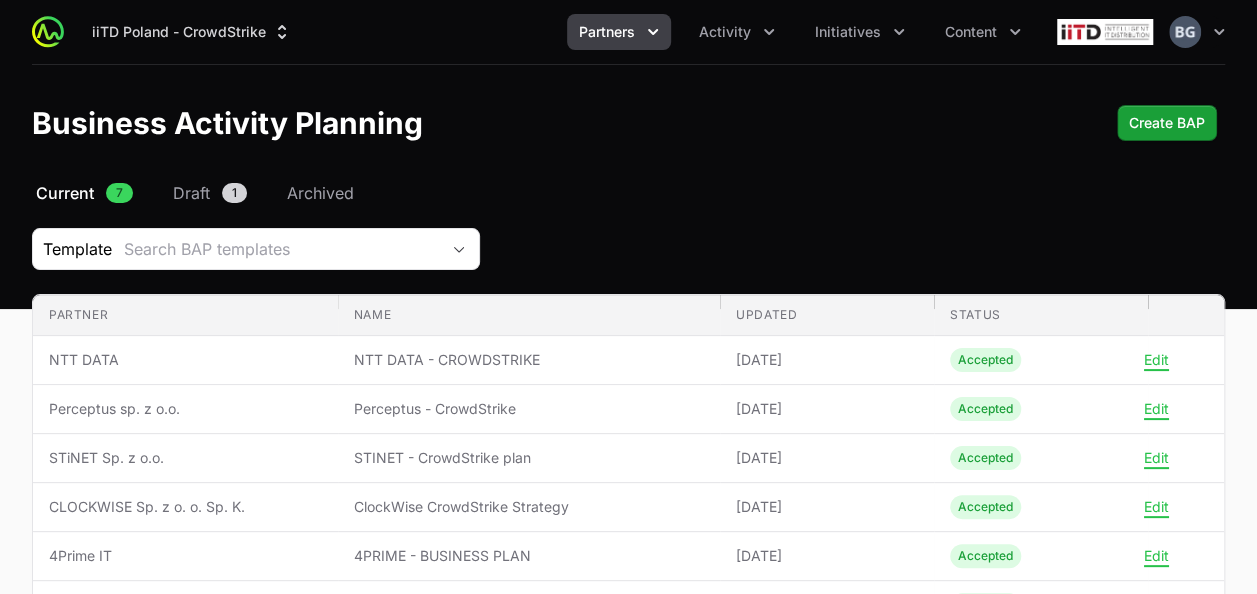 click on "Business Activity Planning  Create BAP" 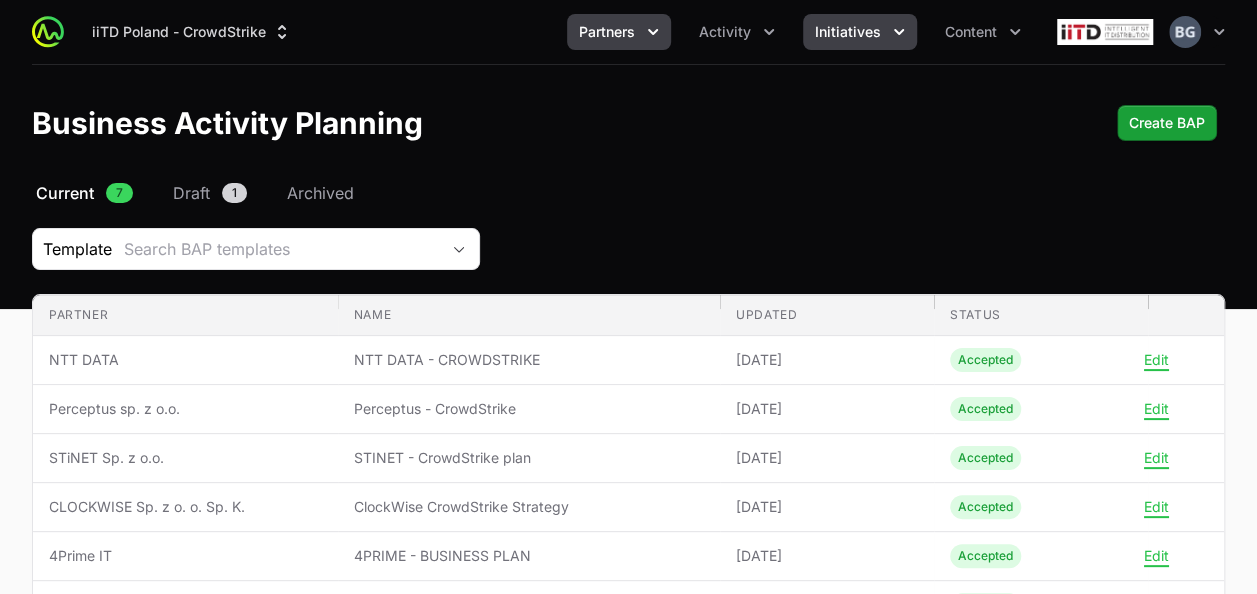 click on "Initiatives" 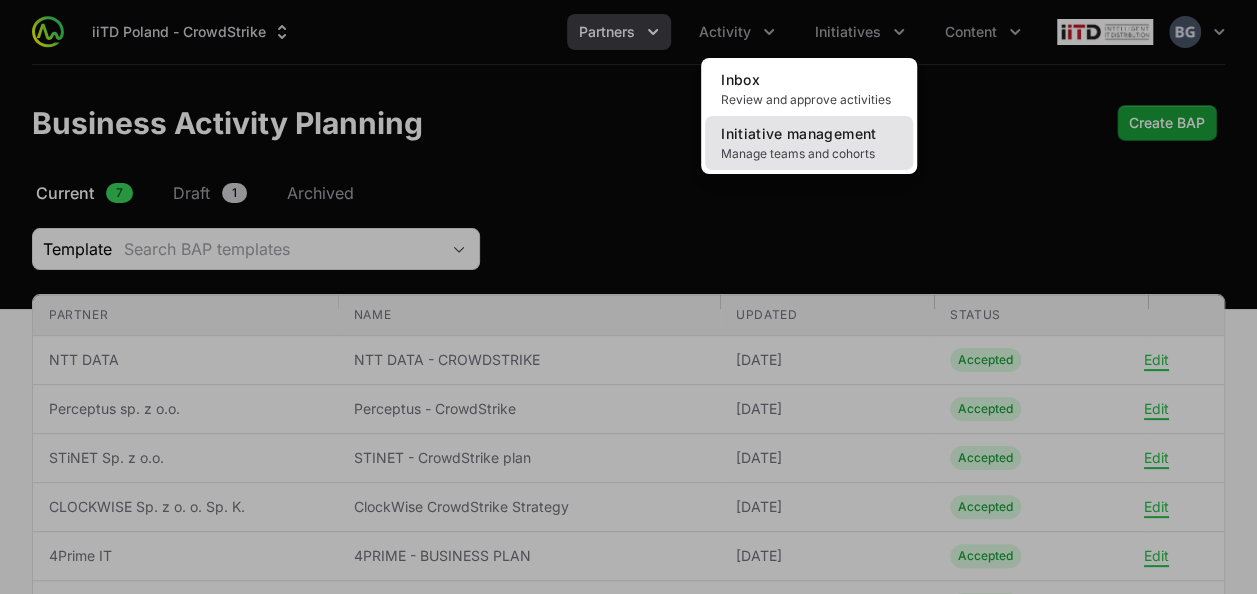click on "Initiative management Manage teams and cohorts" 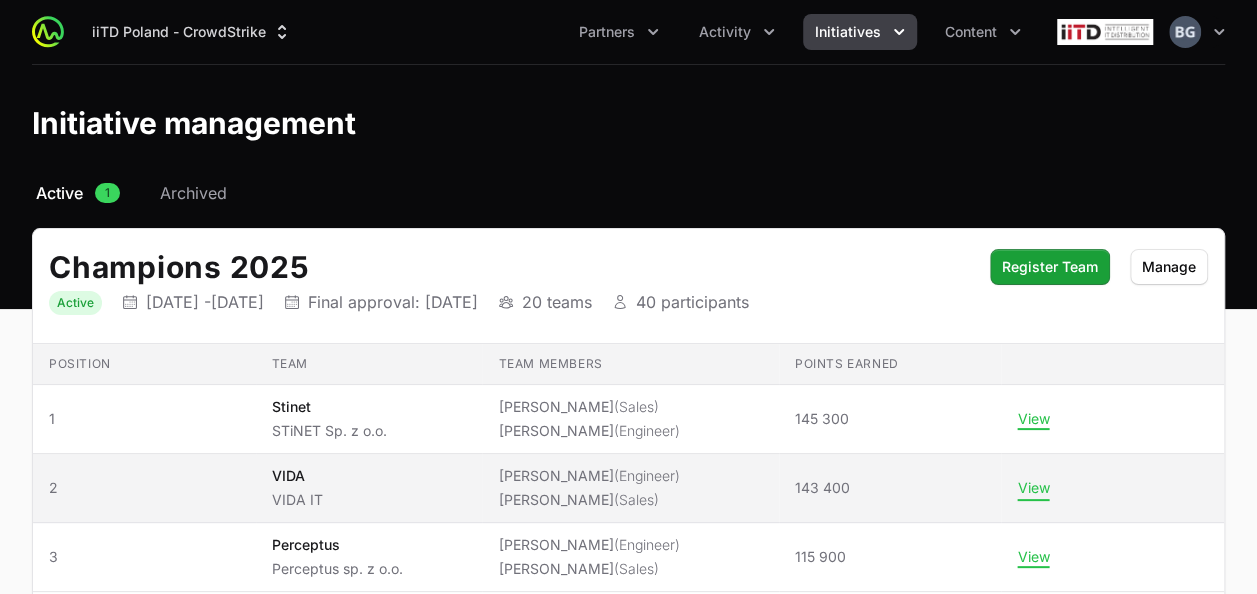 click on "View" 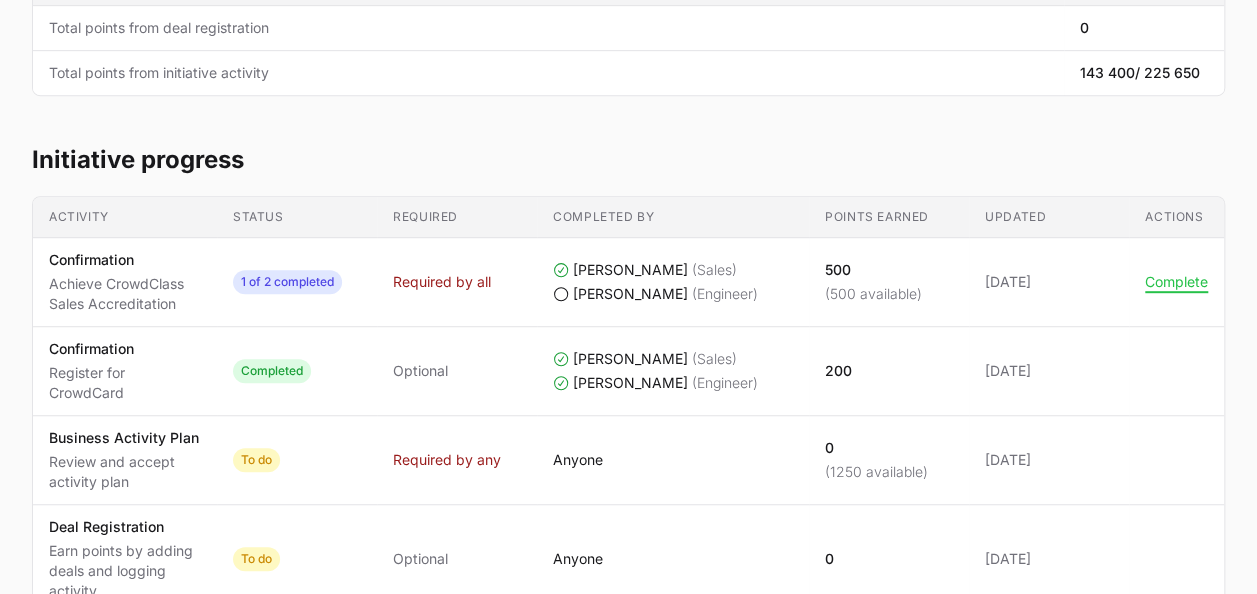scroll, scrollTop: 434, scrollLeft: 0, axis: vertical 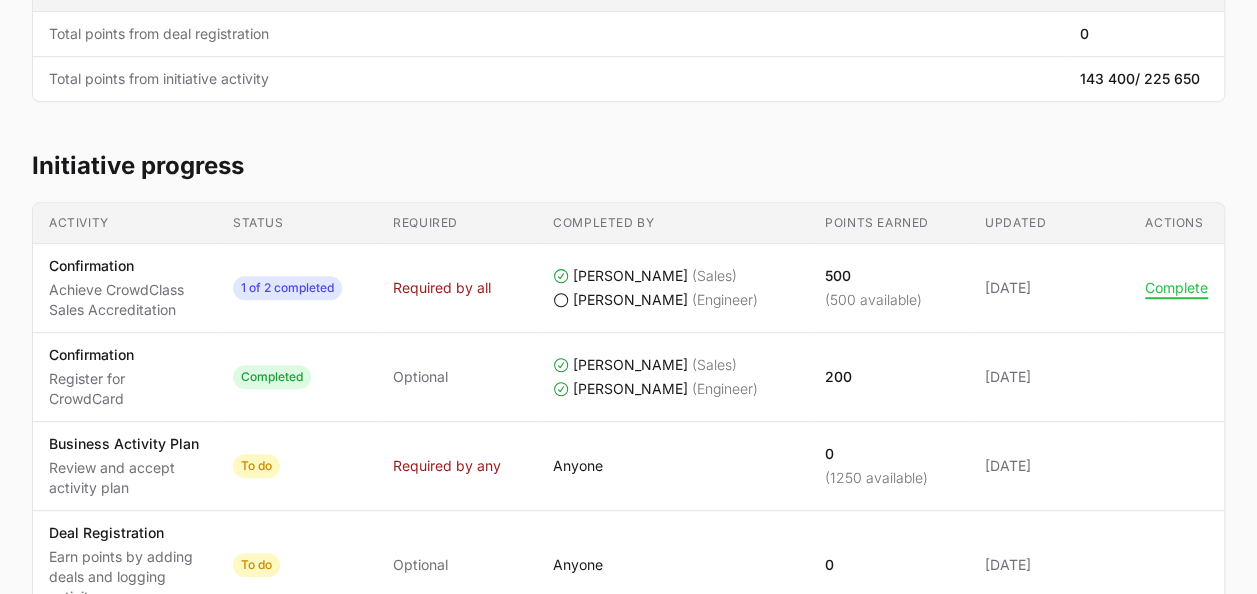 click on "[PERSON_NAME]" 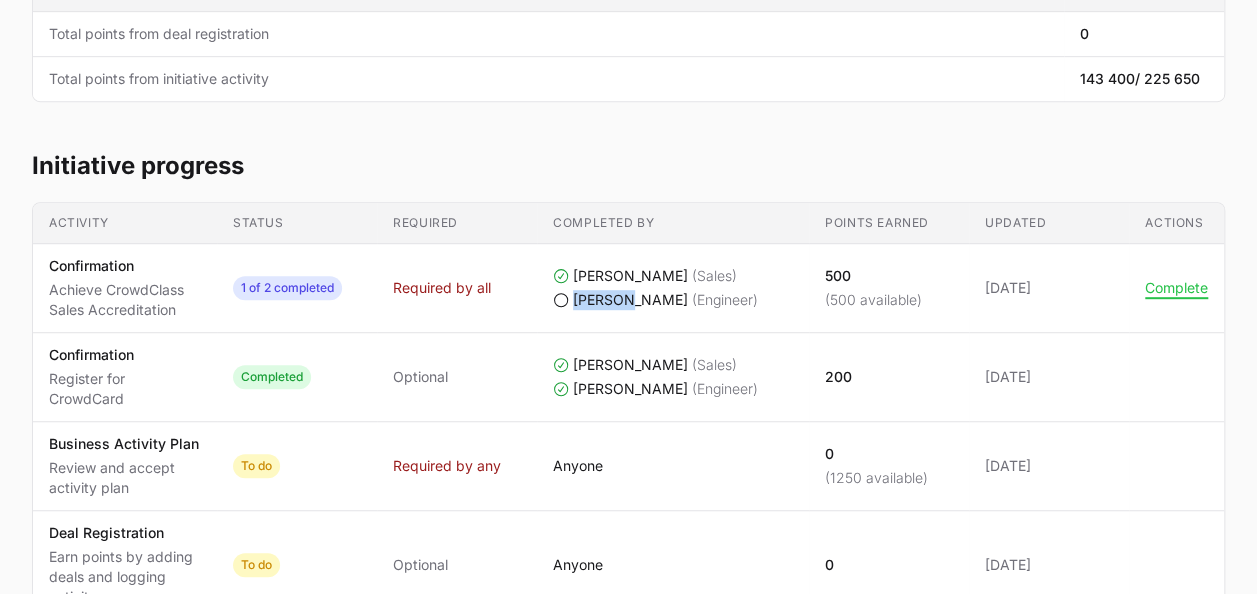 click on "[PERSON_NAME]" 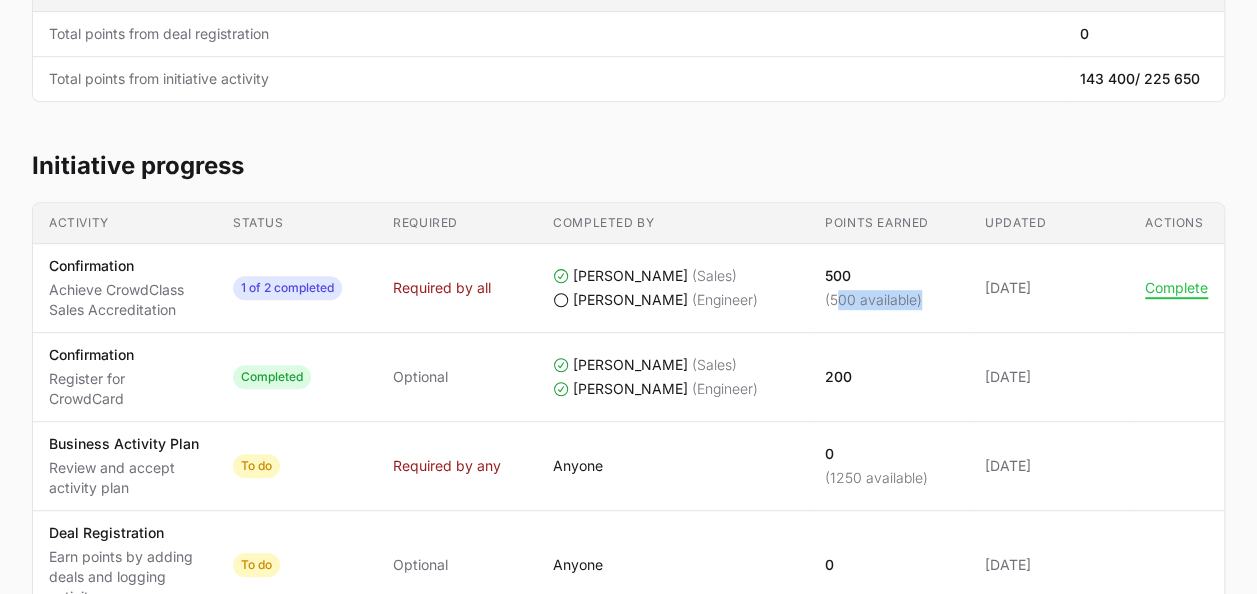 drag, startPoint x: 831, startPoint y: 297, endPoint x: 917, endPoint y: 290, distance: 86.28442 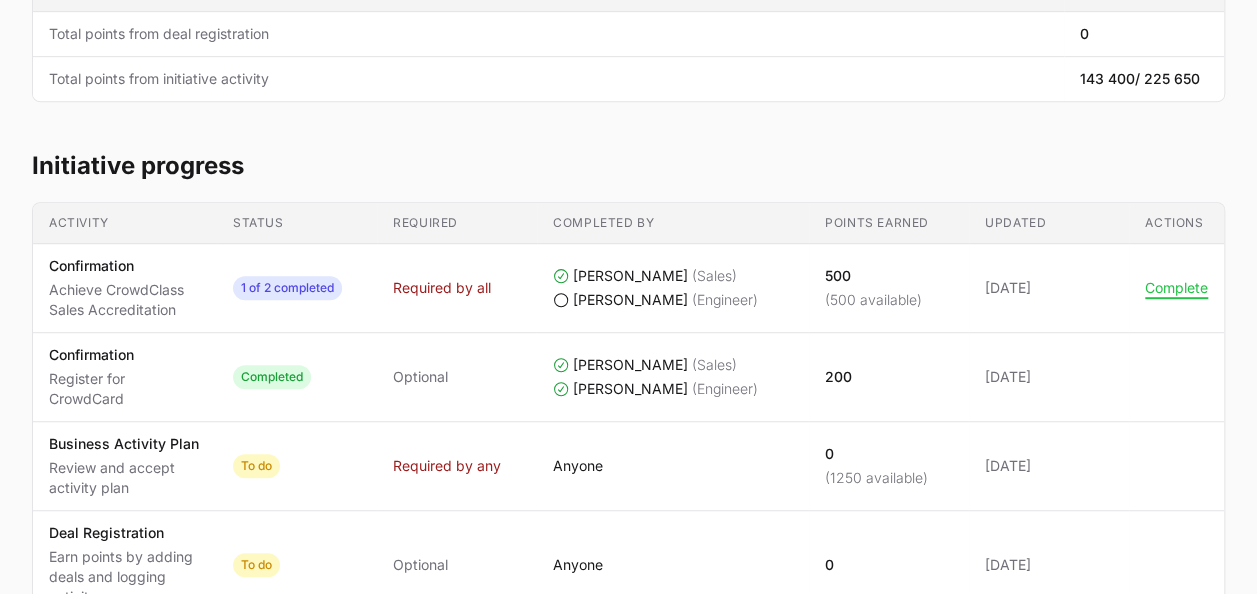 drag, startPoint x: 917, startPoint y: 290, endPoint x: 938, endPoint y: 326, distance: 41.677334 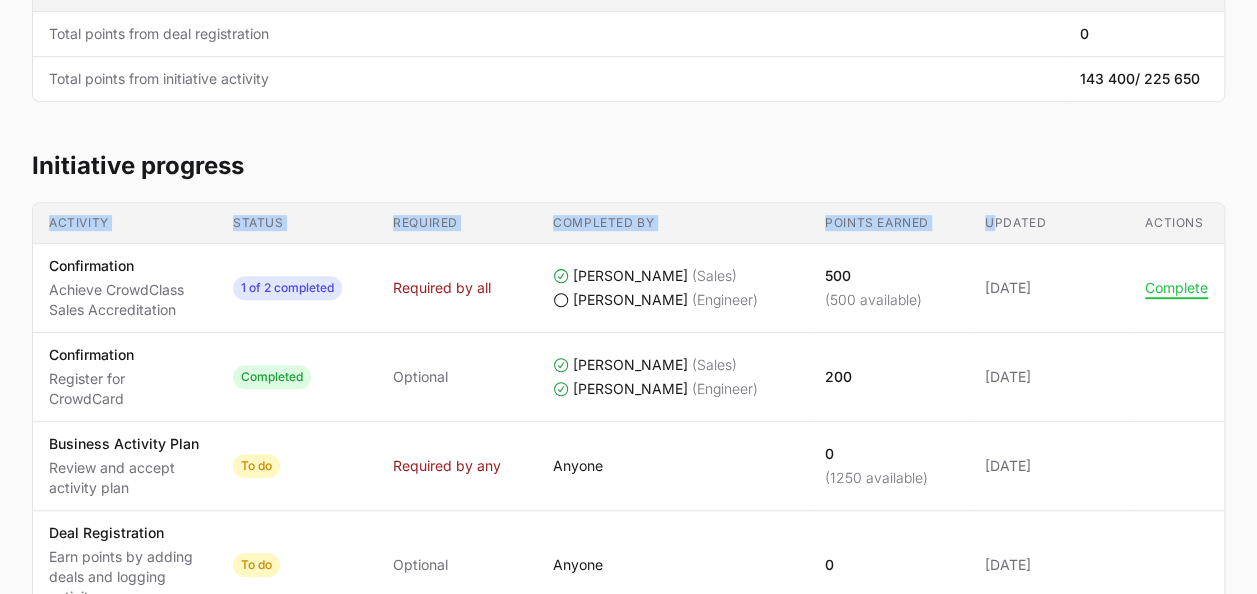 drag, startPoint x: 990, startPoint y: 239, endPoint x: 1227, endPoint y: 169, distance: 247.12143 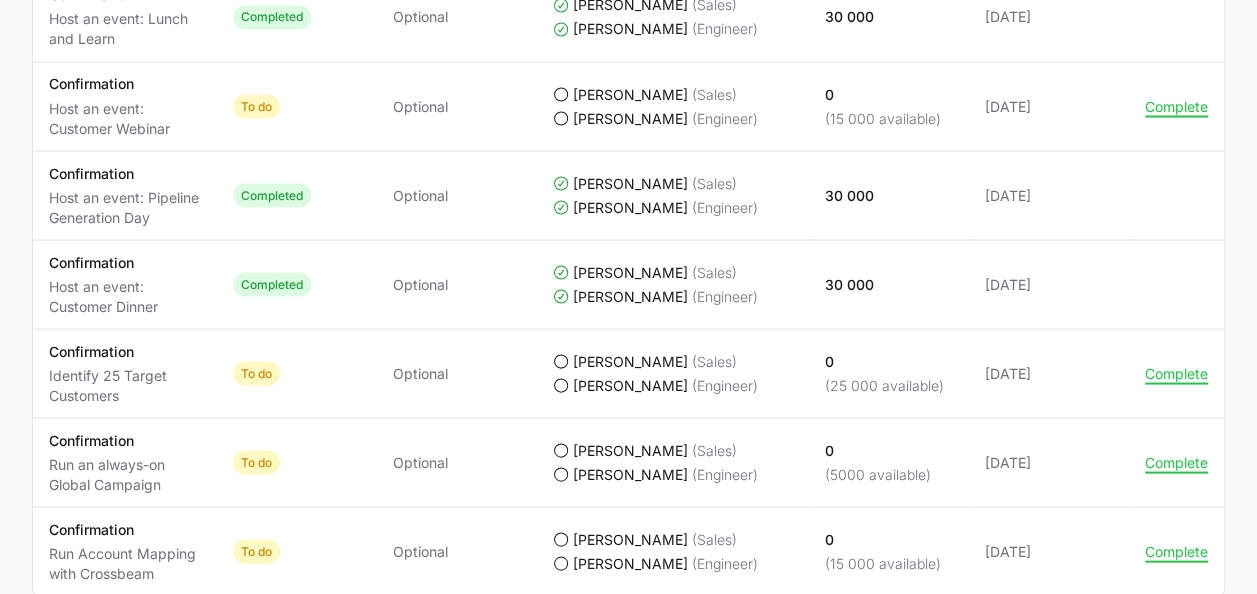 scroll, scrollTop: 1902, scrollLeft: 0, axis: vertical 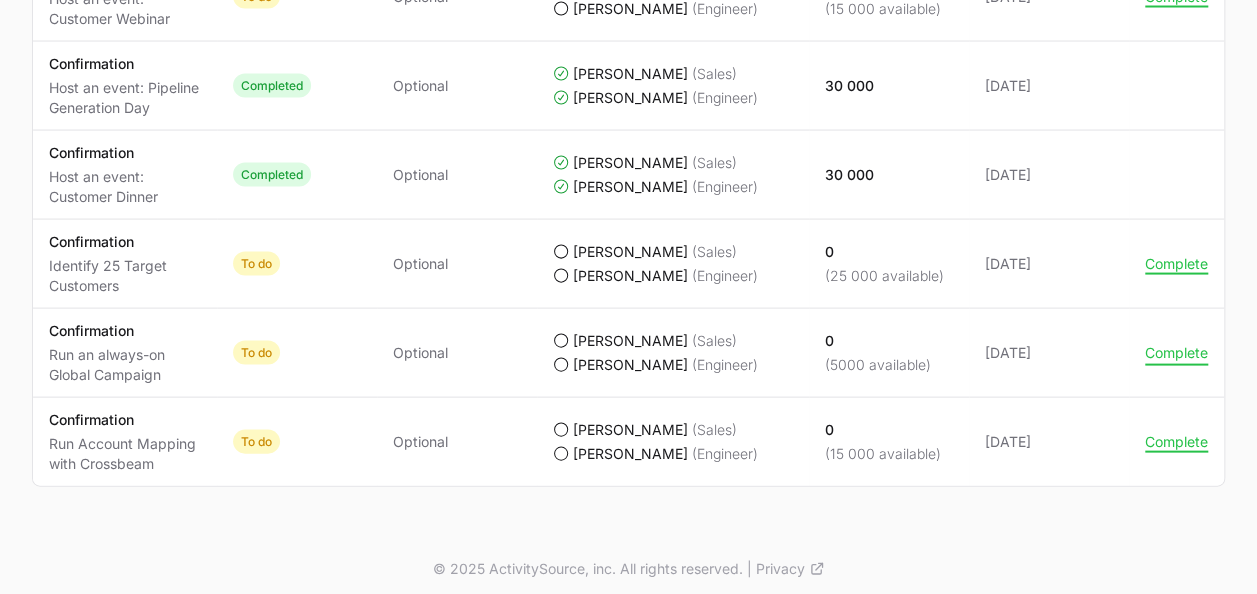 click on "Complete" 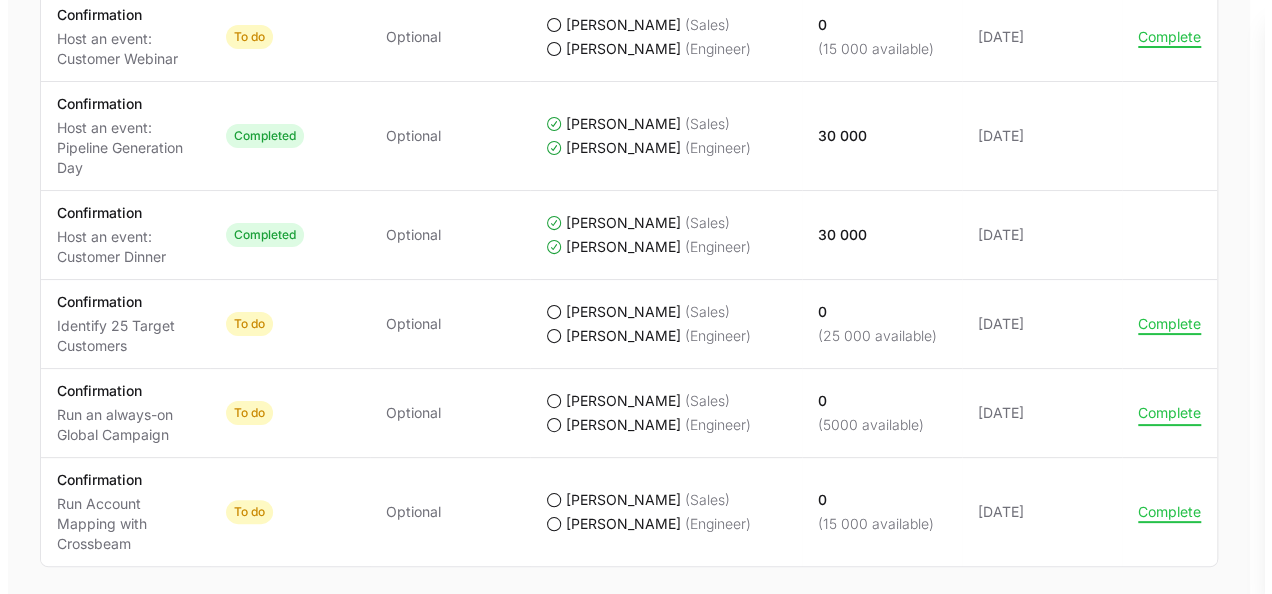 scroll, scrollTop: 1762, scrollLeft: 0, axis: vertical 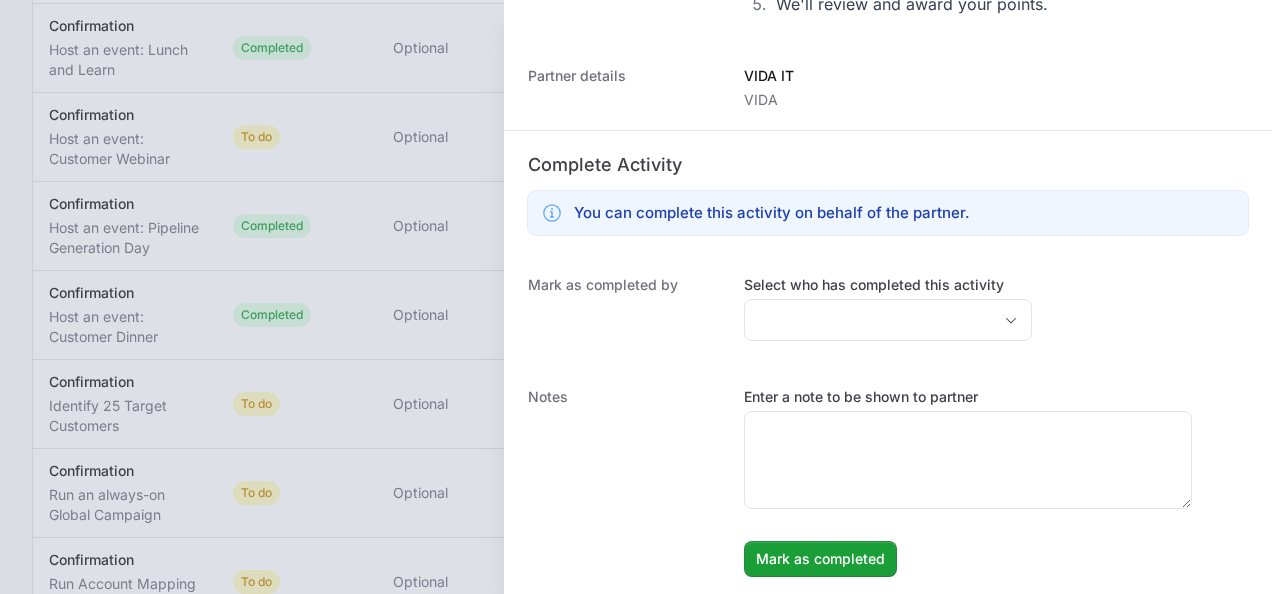 click at bounding box center [636, 297] 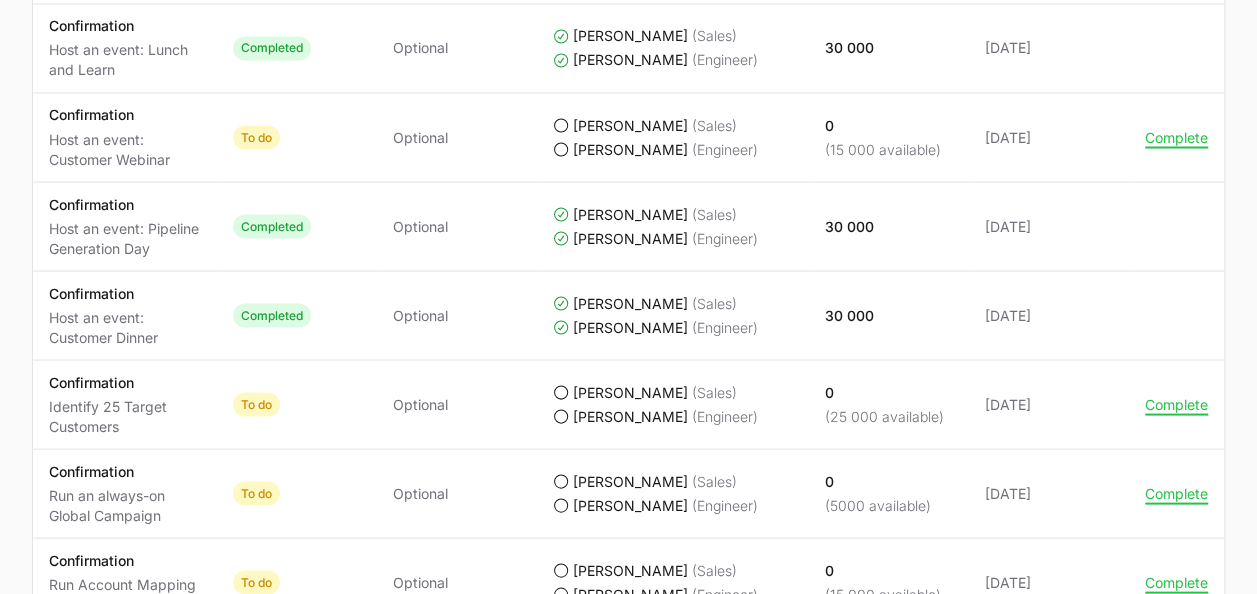 drag, startPoint x: 1250, startPoint y: 489, endPoint x: 1248, endPoint y: 584, distance: 95.02105 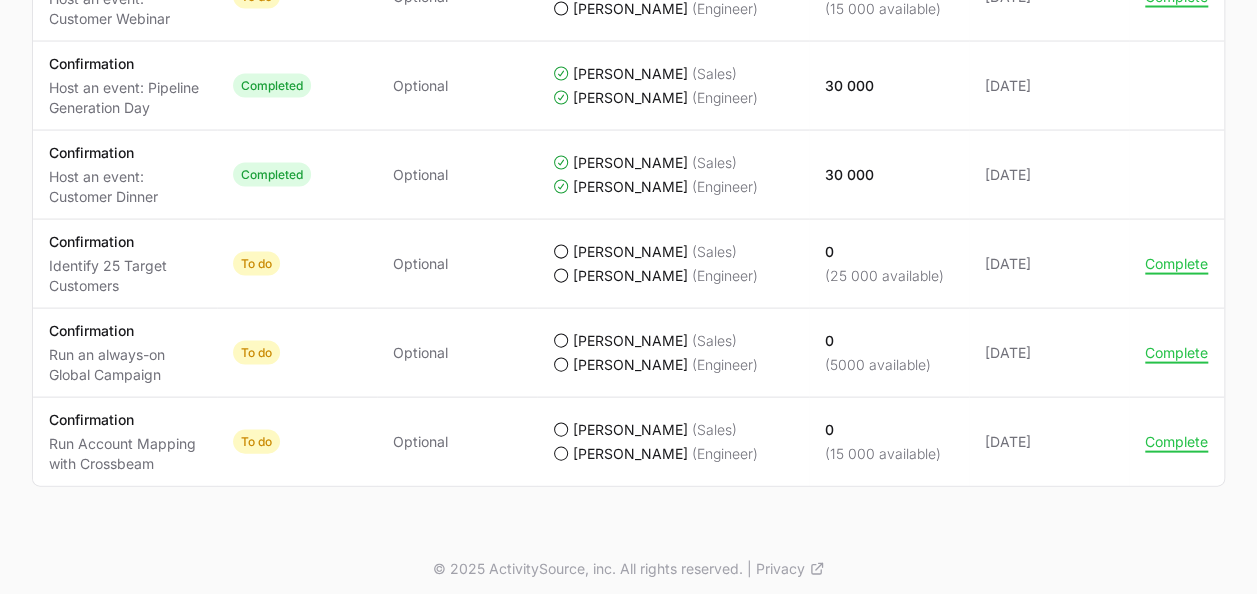 click on "VIDA VIDA IT [PERSON_NAME], [PERSON_NAME] 143 400pts  Summary Activity Points Activity Total points from deal registration Points 0  Activity Total points from initiative activity Points 143 400  / 225 650 Initiative progress Activity Status Required Completed by Points earned Updated Actions Activity Confirmation Achieve CrowdClass Sales Accreditation Status 1 of 2 completed Required Required by all Completed by [PERSON_NAME]  (Sales)  [PERSON_NAME]  (Engineer)  Points earned 500  (500 available)  Updated [DATE] Actions Complete Activity Confirmation Register for CrowdCard Status Completed Required Optional Completed by [PERSON_NAME]  (Sales)  [PERSON_NAME]  (Engineer)  Points earned 200 Updated [DATE] Actions Activity Business Activity Plan Review and accept activity plan Status To do Required Required by any Completed by Anyone Points earned 0  (1250 available)  Updated [DATE] Actions Activity Deal Registration Earn points by adding deals and logging activity Status 0 0" 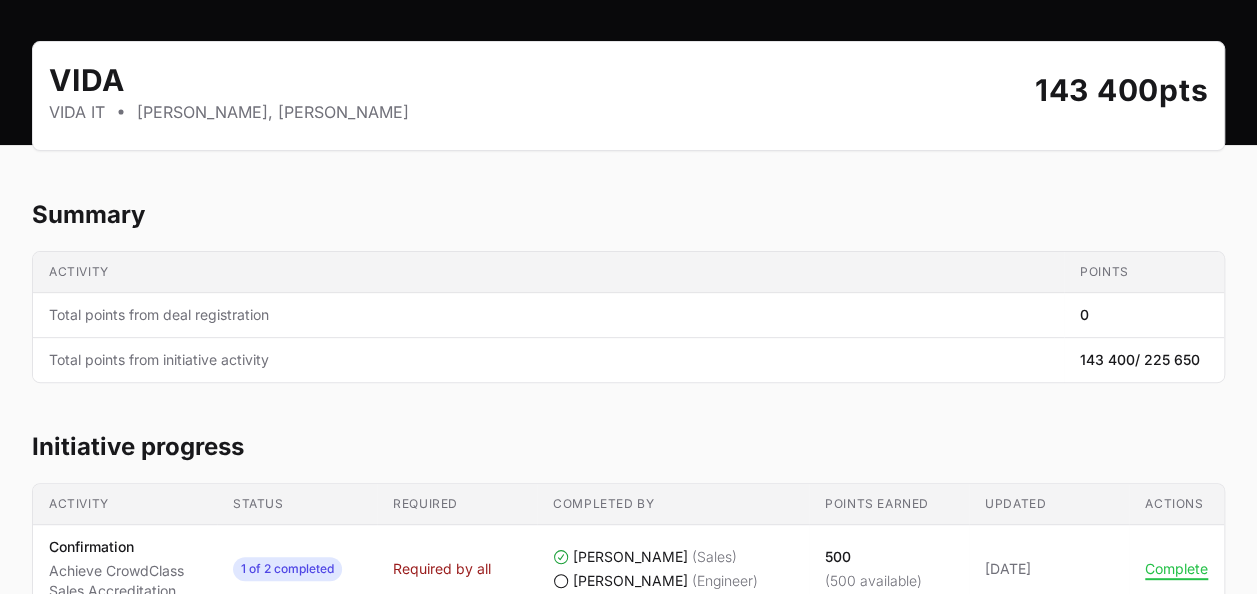 scroll, scrollTop: 0, scrollLeft: 0, axis: both 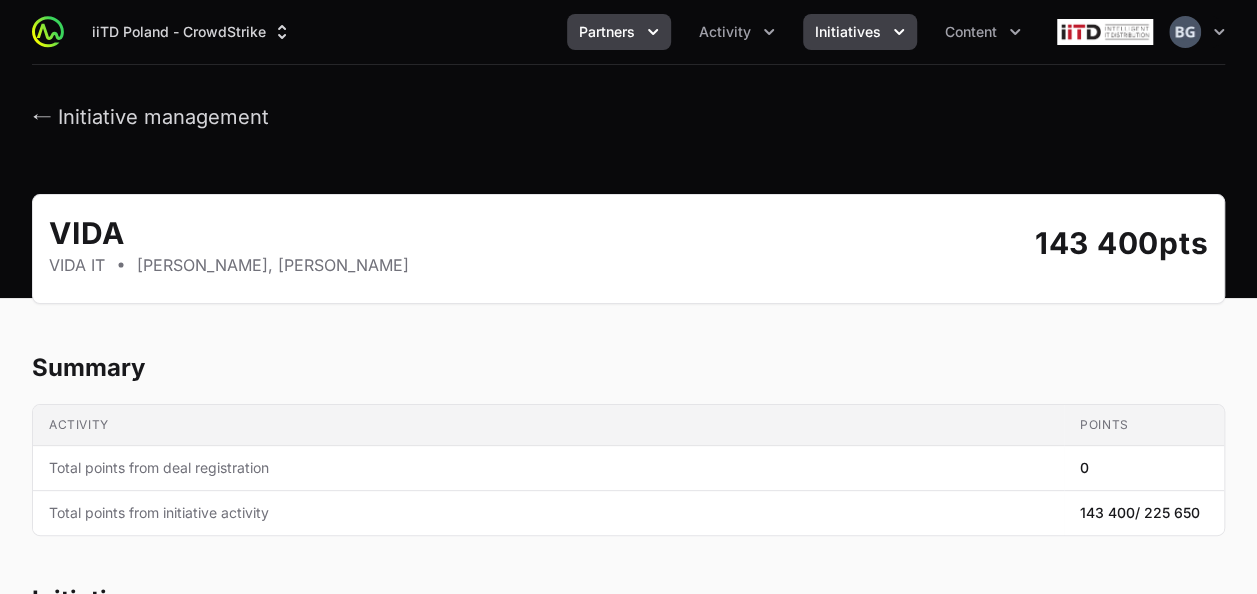 click on "Partners" 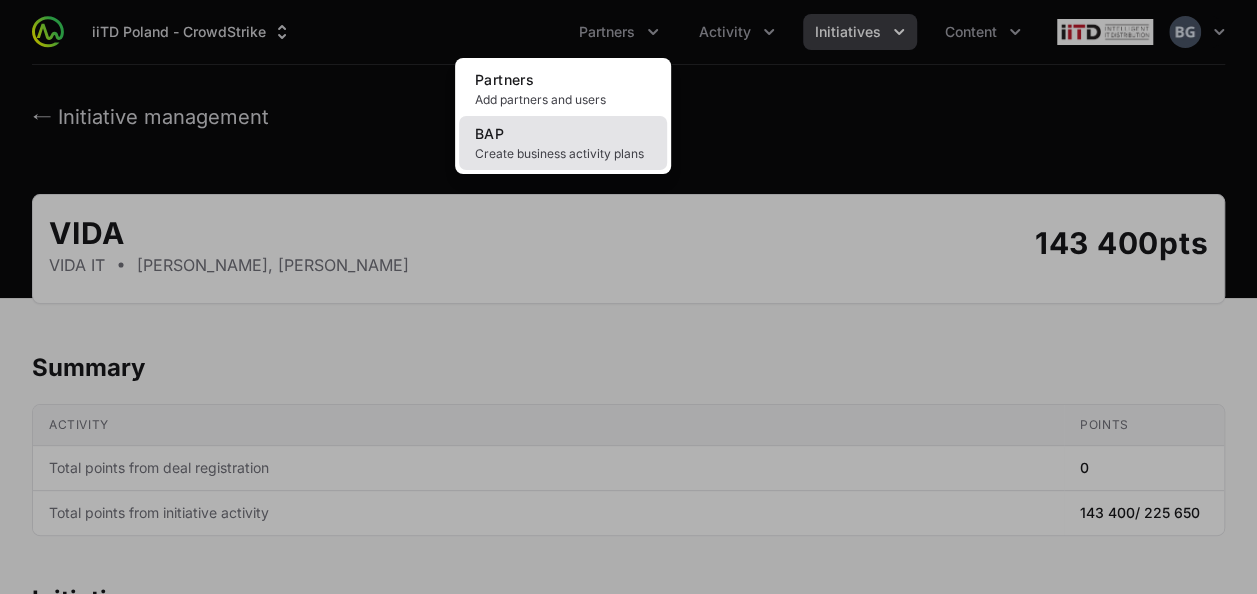 click on "Create business activity plans" 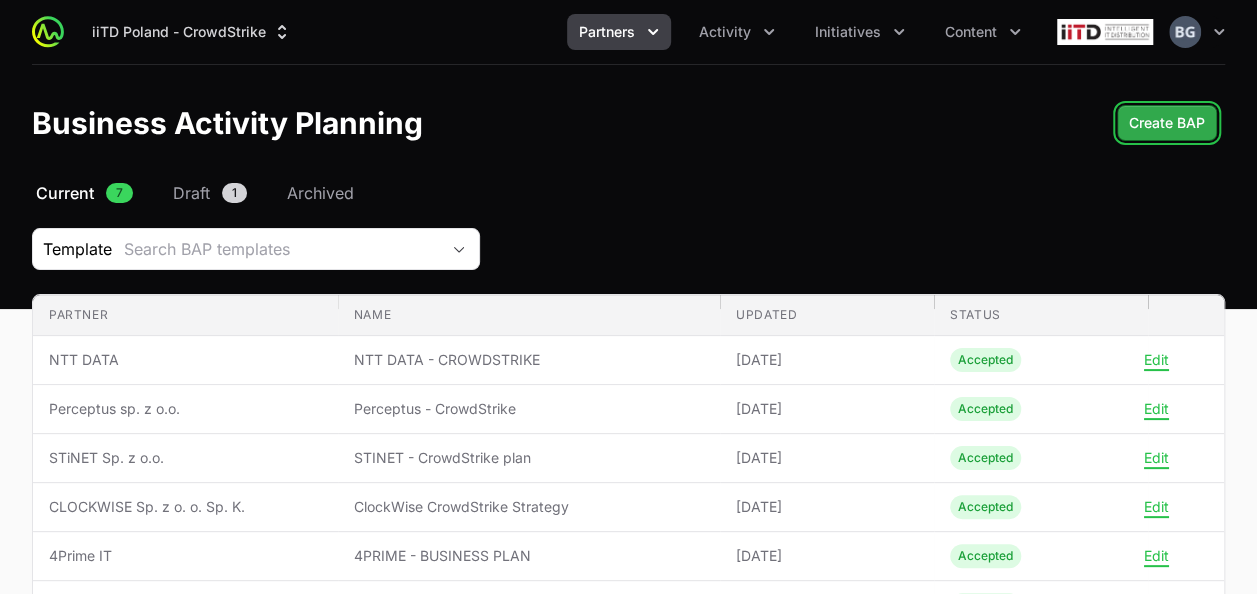 click on "Create BAP" 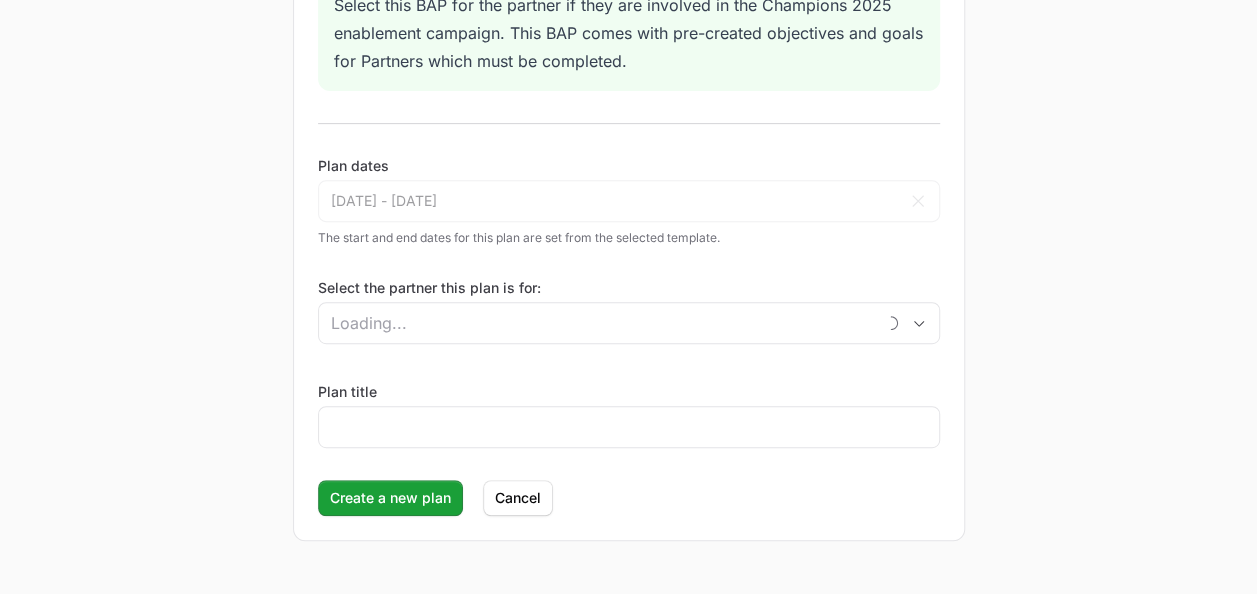 scroll, scrollTop: 398, scrollLeft: 0, axis: vertical 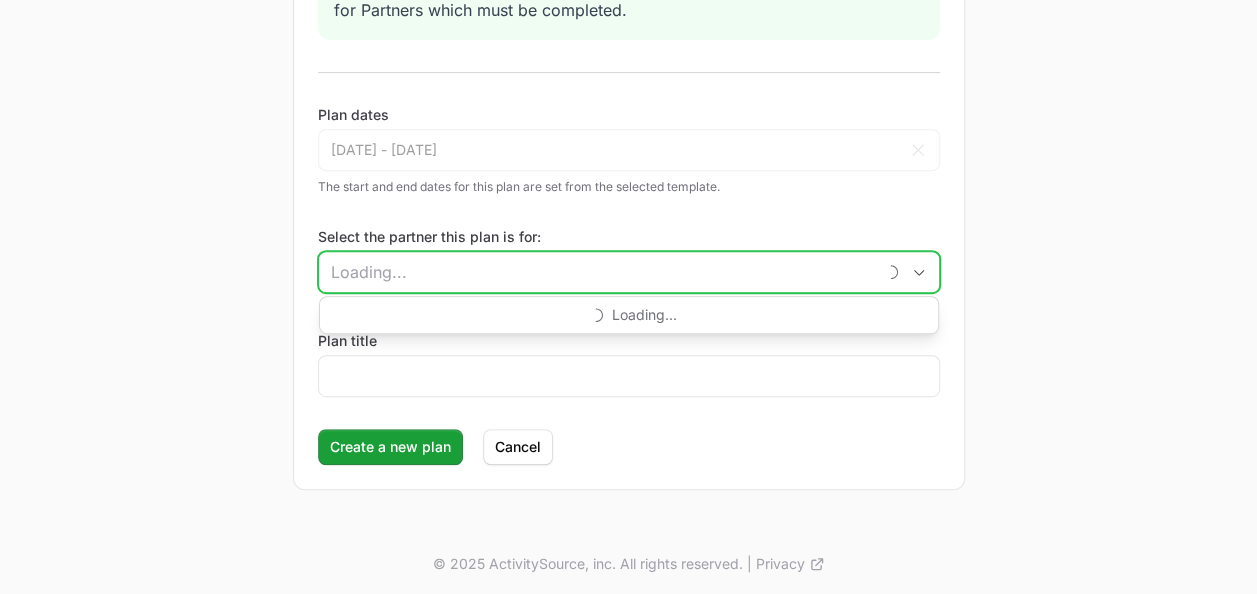 click on "Select the partner this plan is for:" 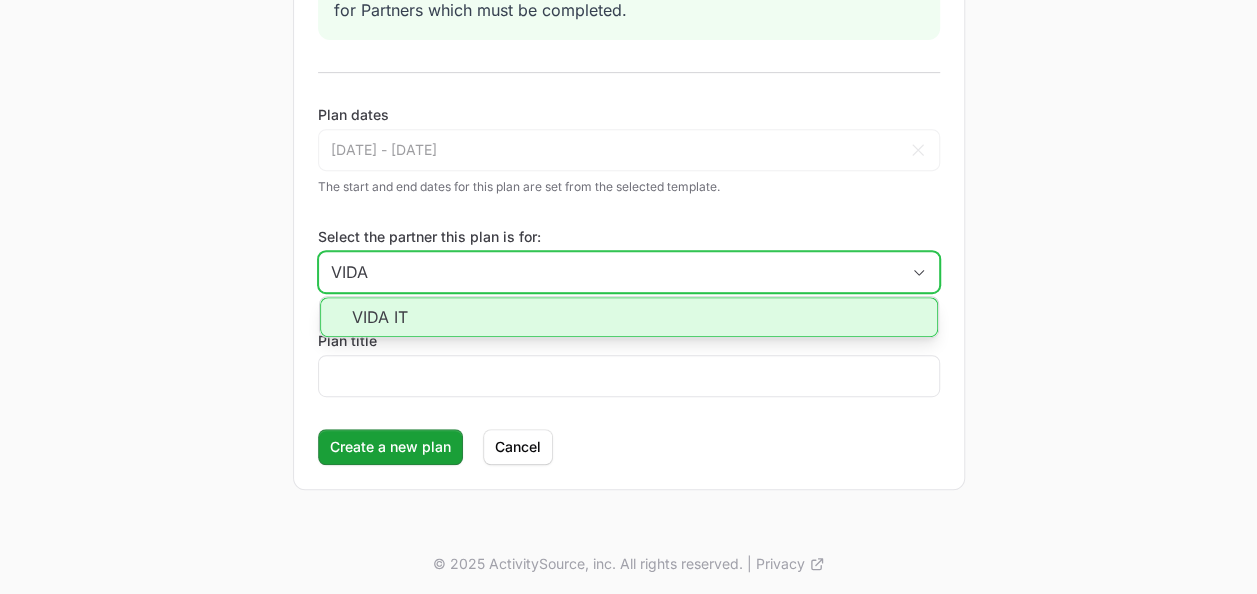 click on "VIDA IT" 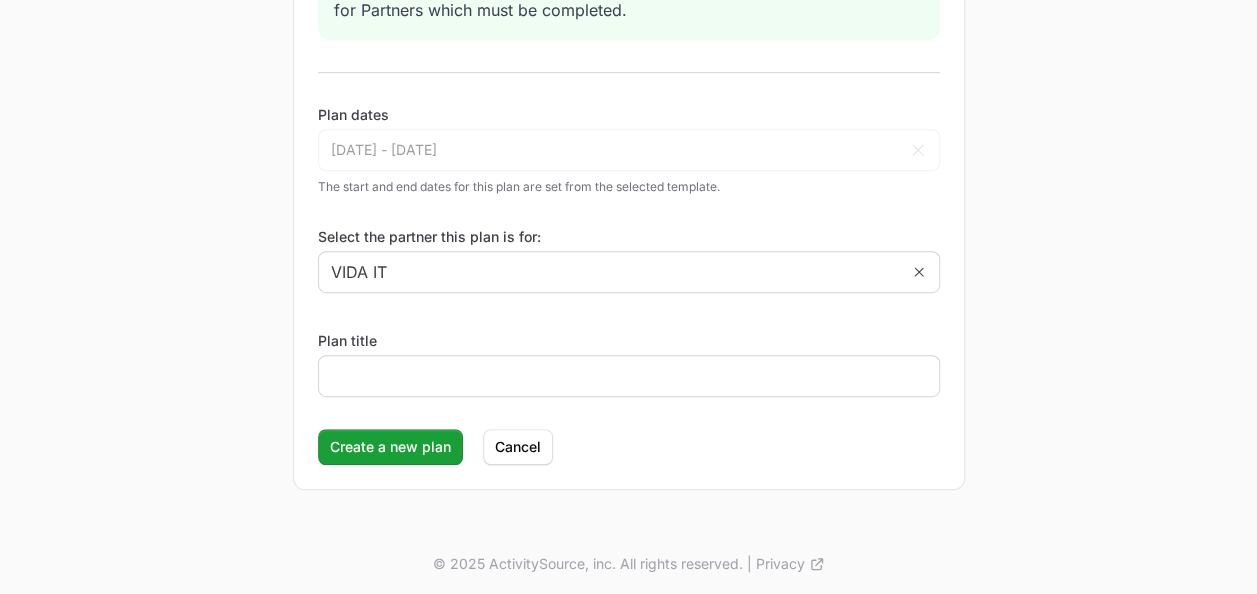click 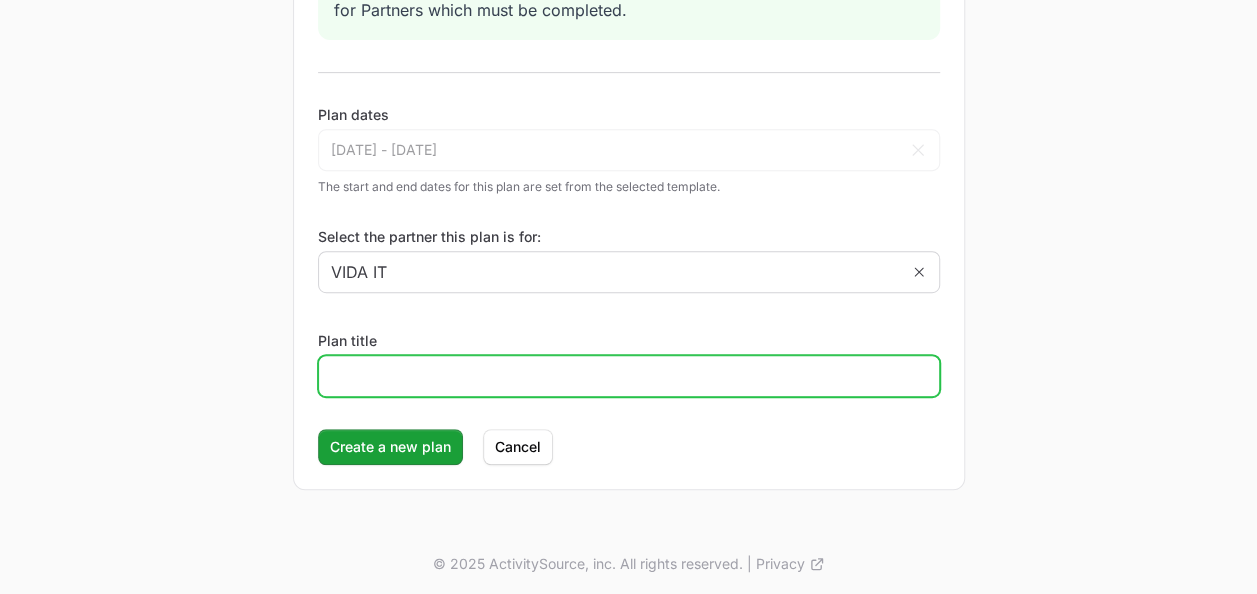 click on "Plan title" 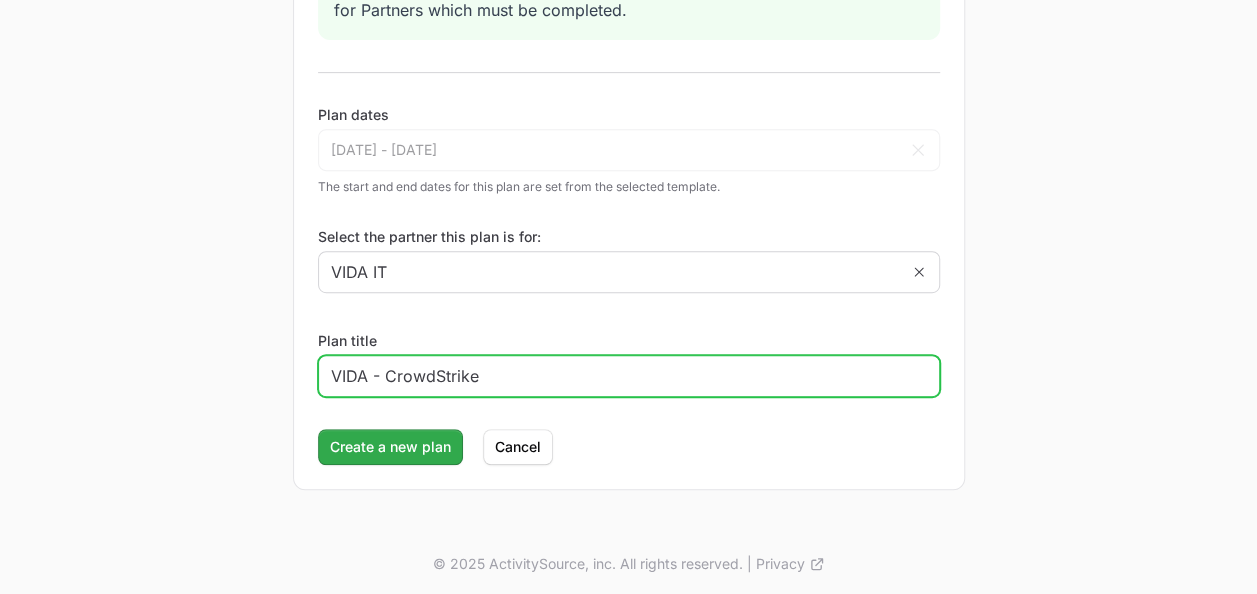 type on "VIDA - CrowdStrike" 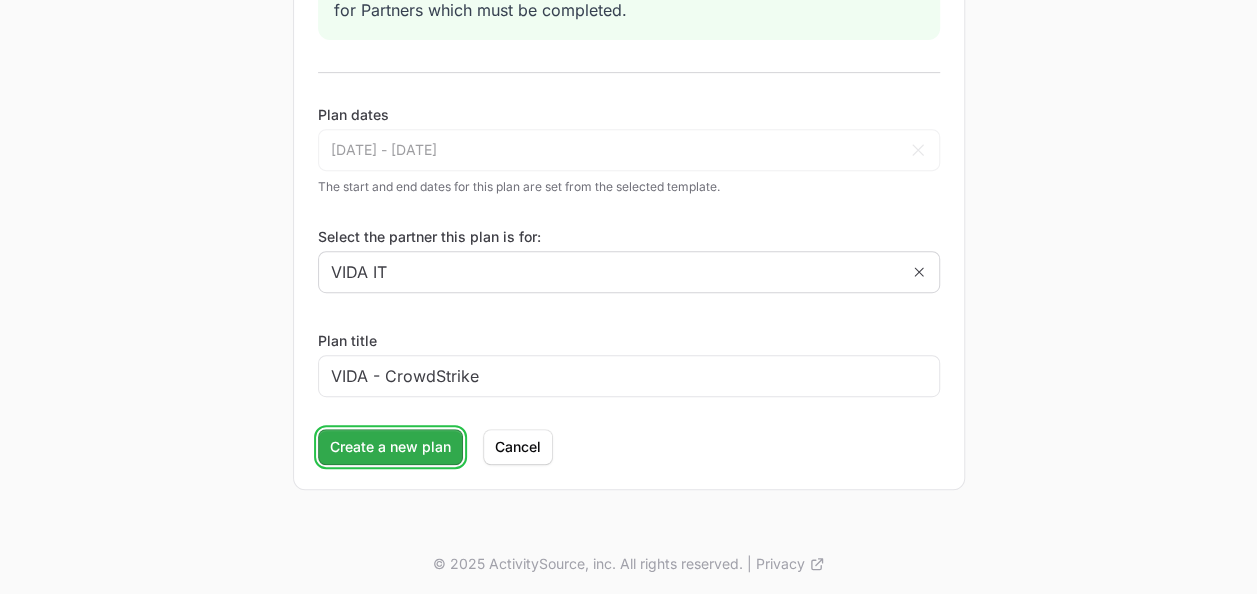 click on "Create a new plan" 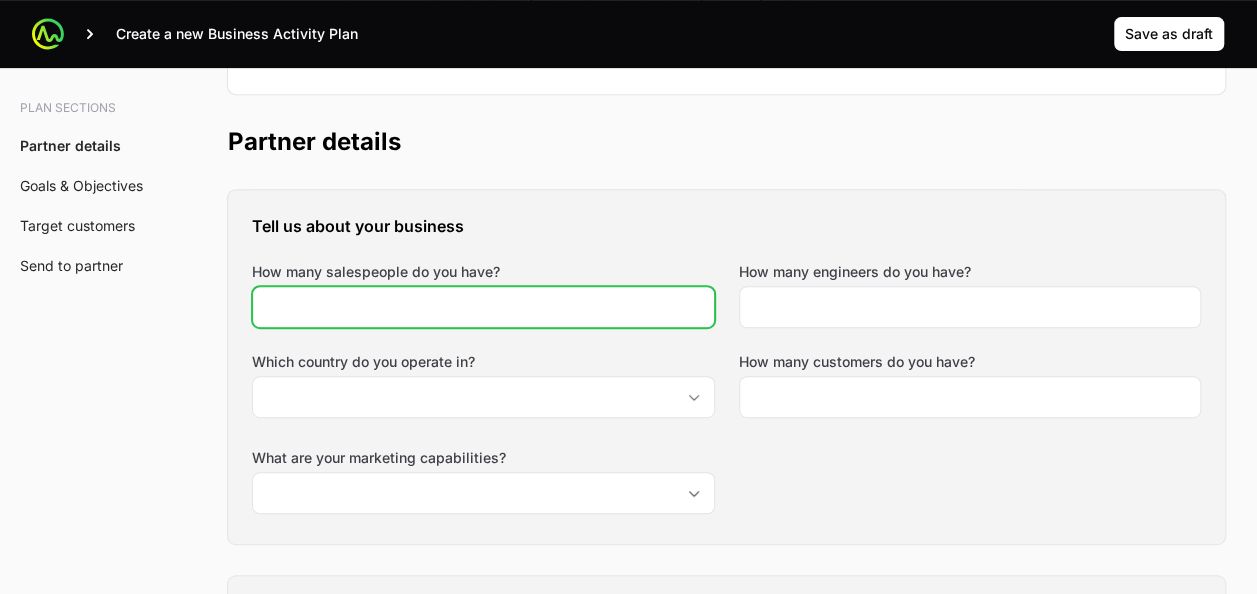 click on "How many salespeople do you have?" 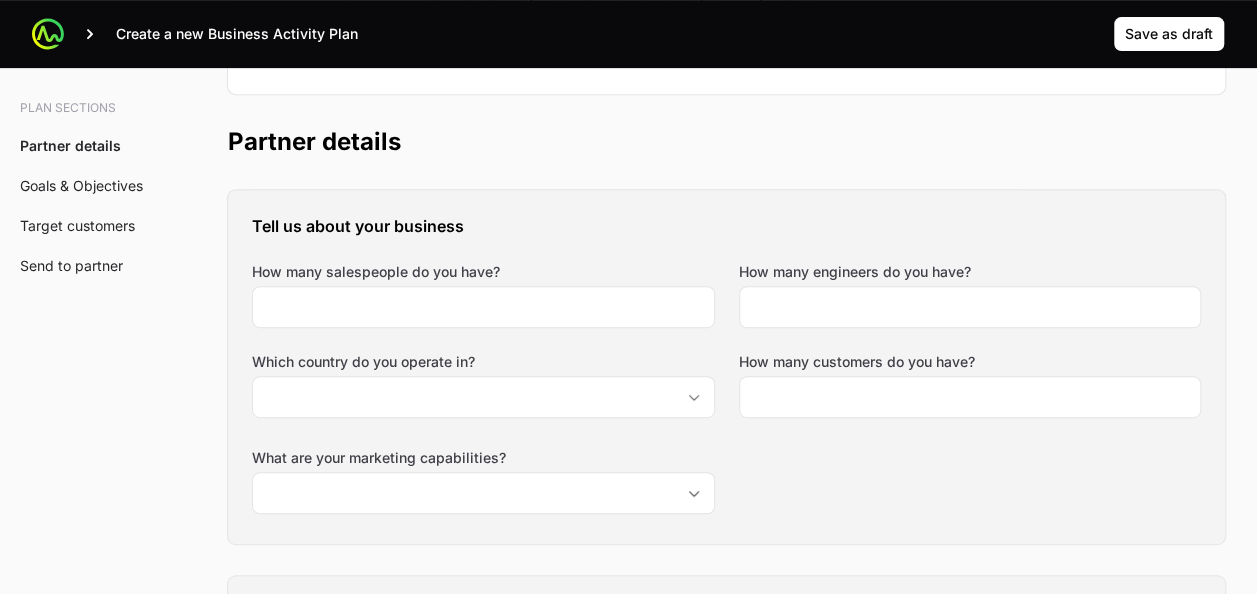 click on "Tell us about your business How many salespeople do you have? How many engineers do you have? Which country do you operate in? How many customers do you have? What are your marketing capabilities?" 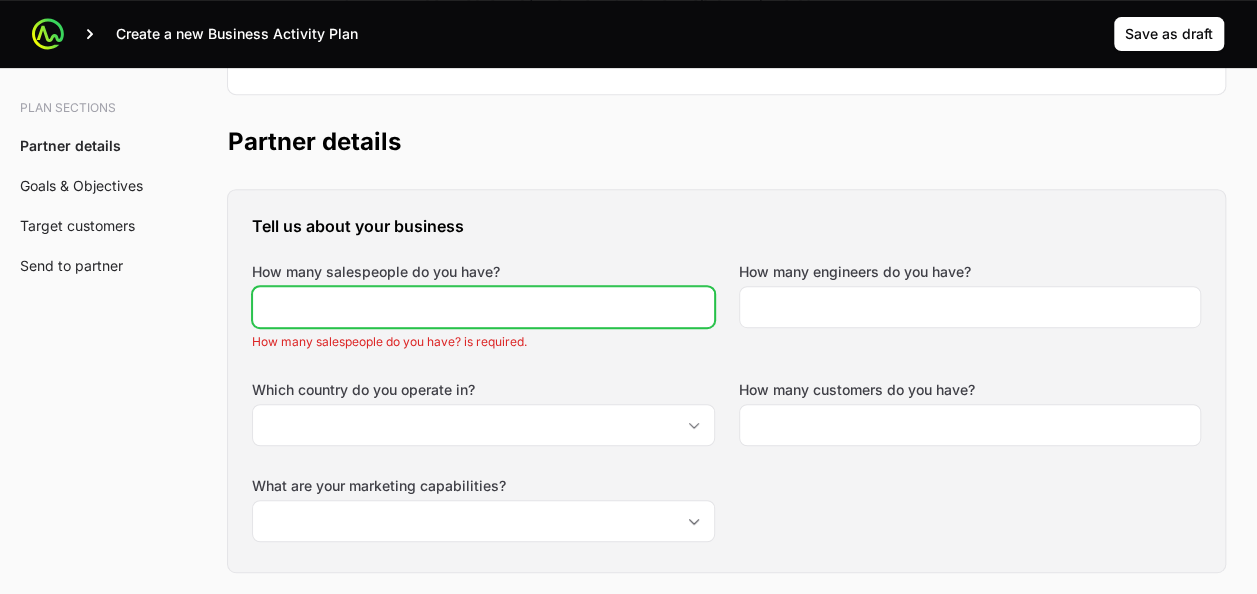 click on "How many salespeople do you have?" 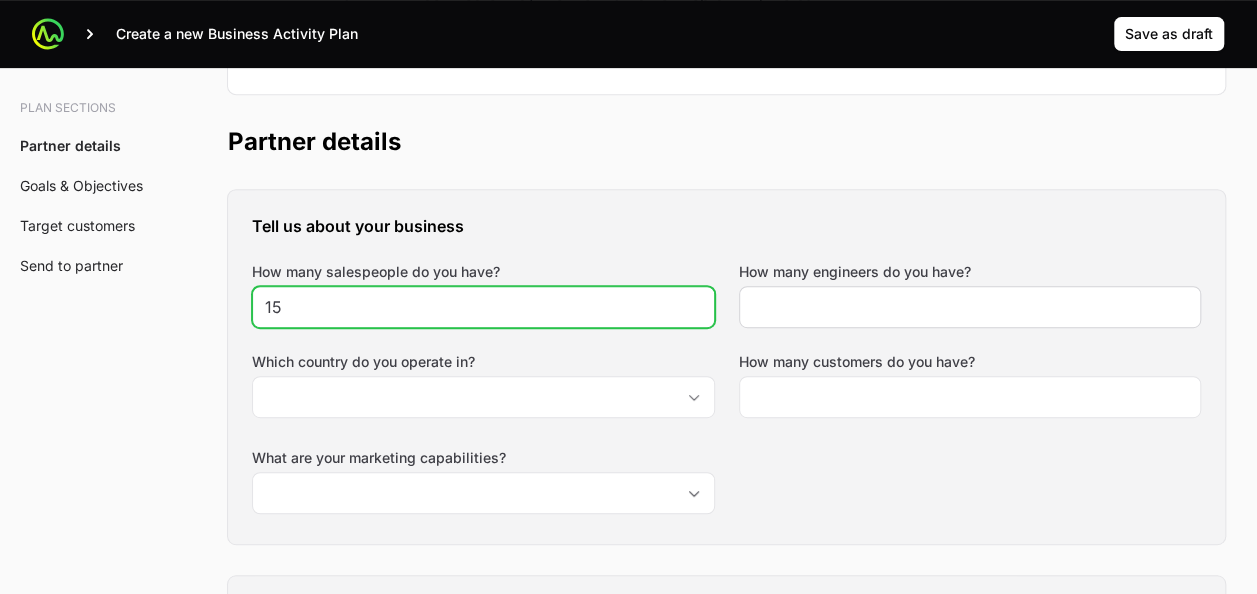 type on "15" 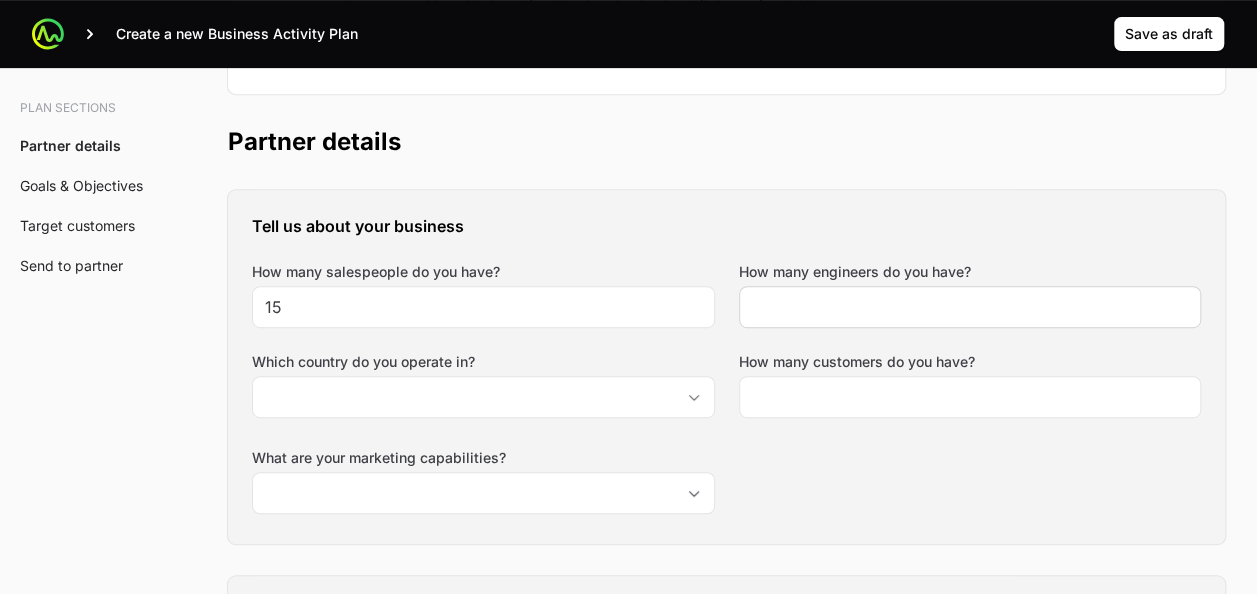 click 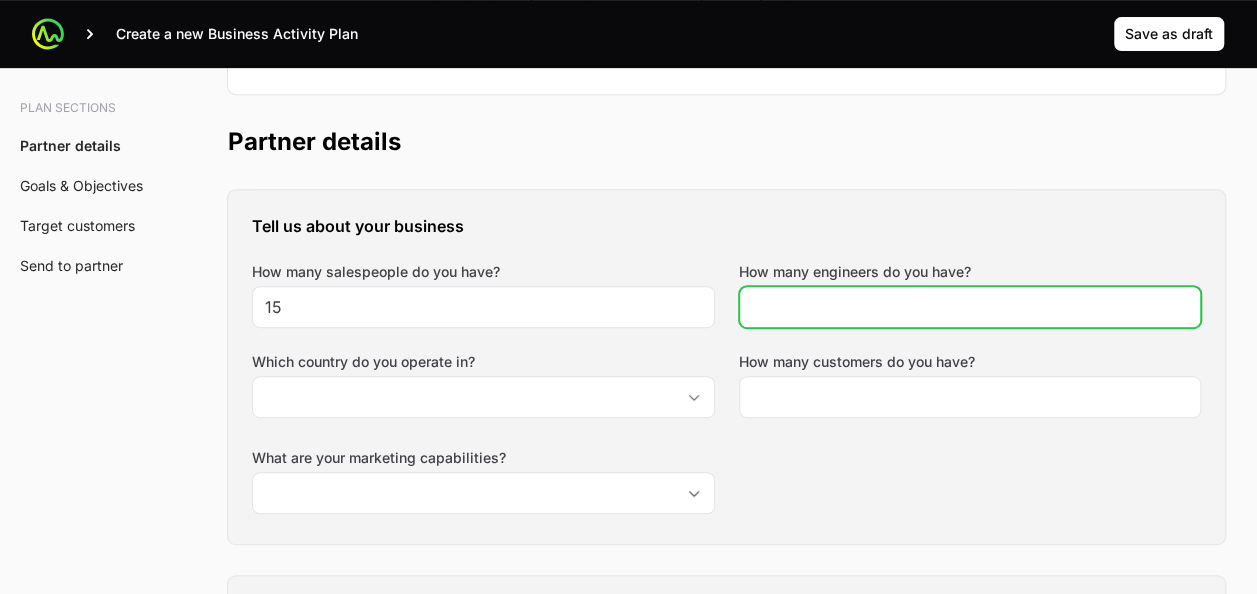 click on "How many engineers do you have?" 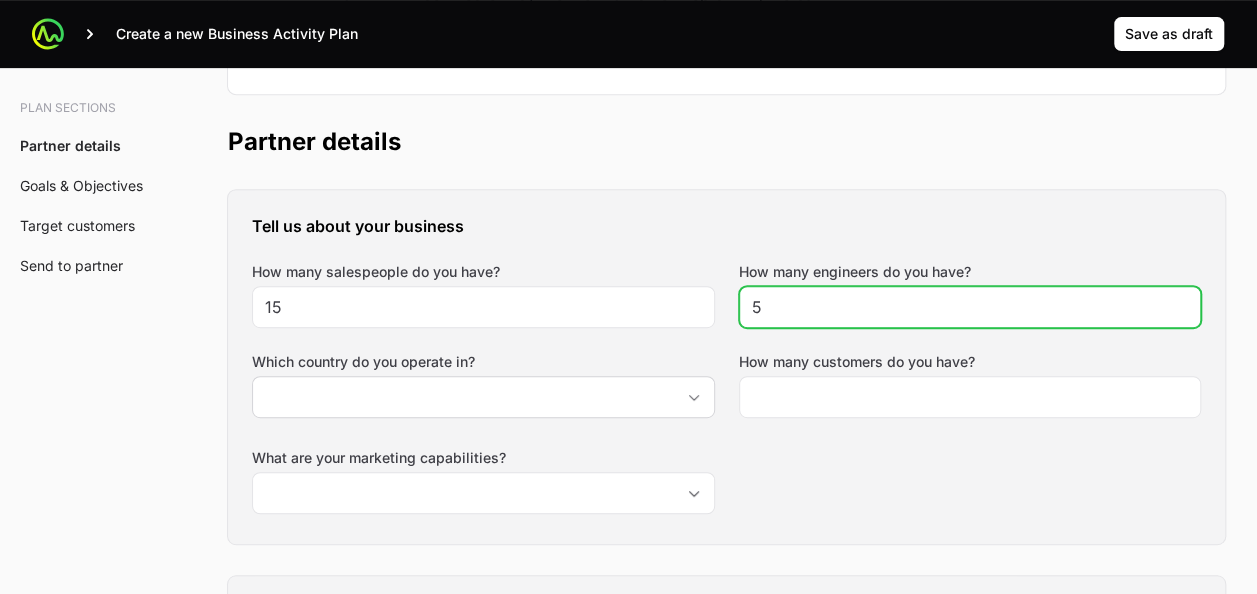 type on "5" 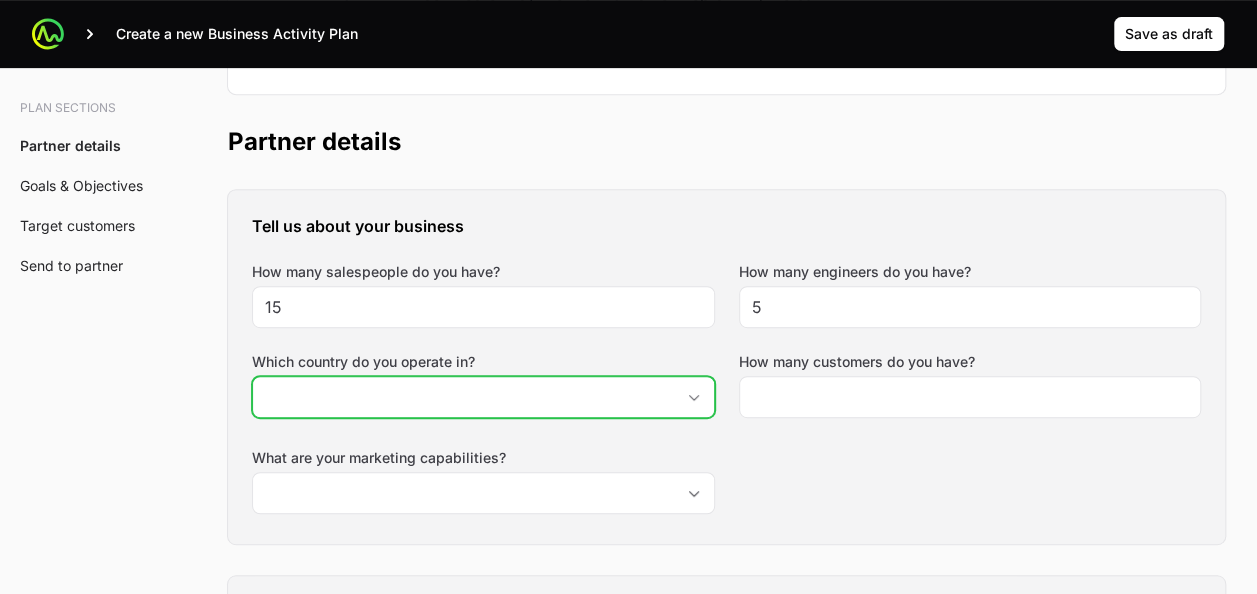 click on "Which country do you operate in?" 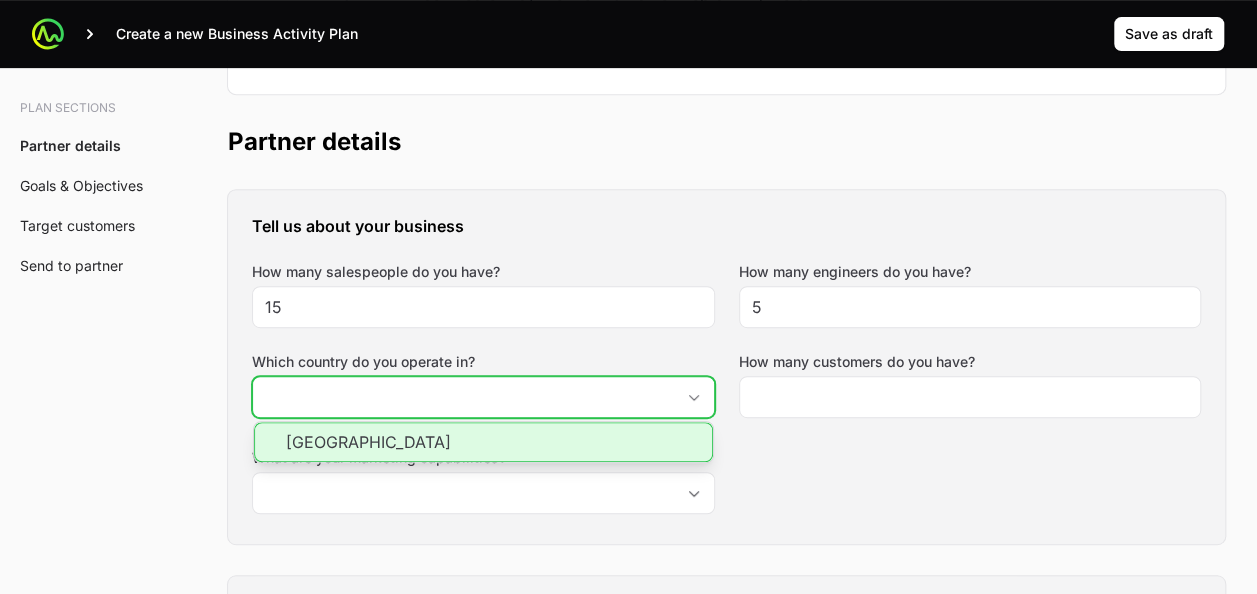click on "[GEOGRAPHIC_DATA]" 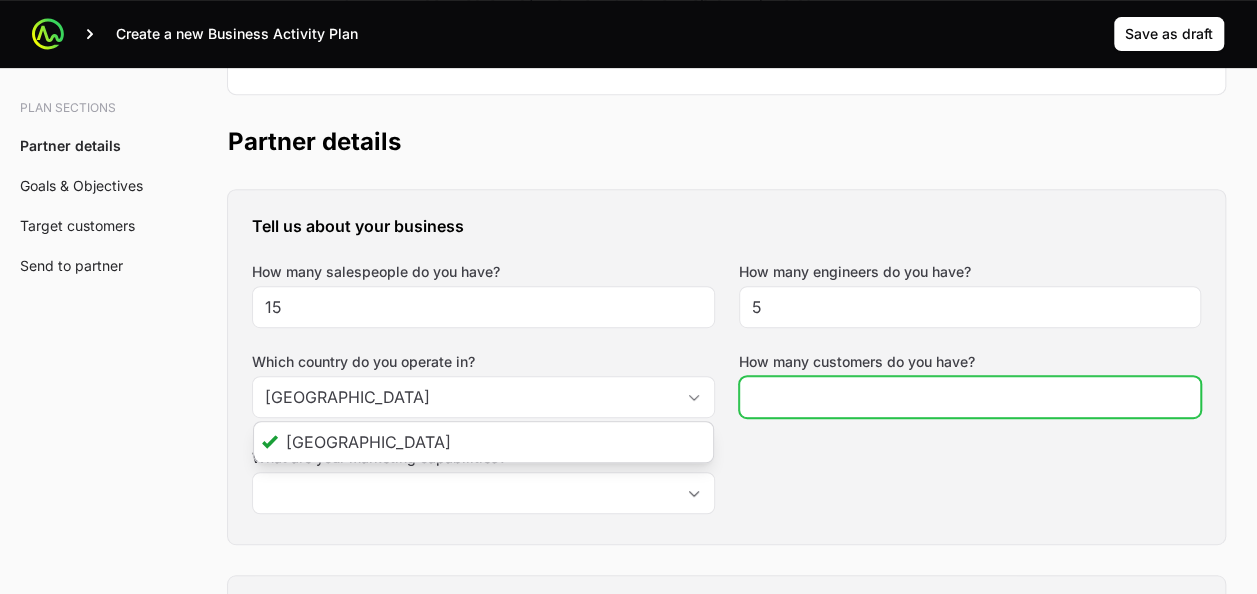 click on "How many customers do you have?" 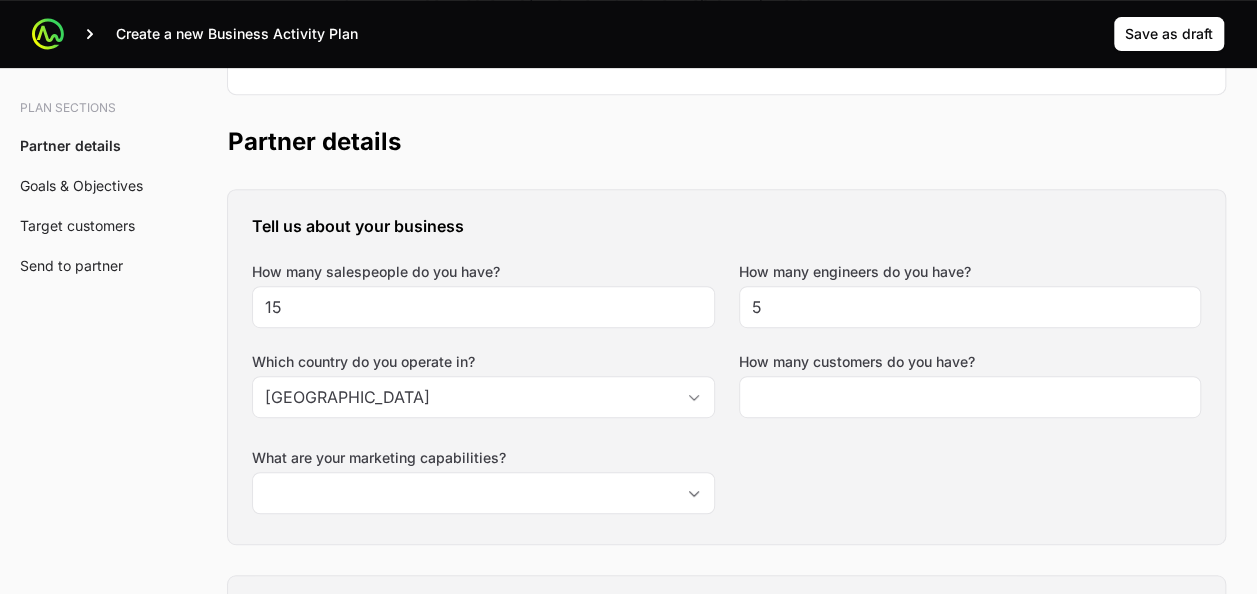 click on "Which country do you operate in?" 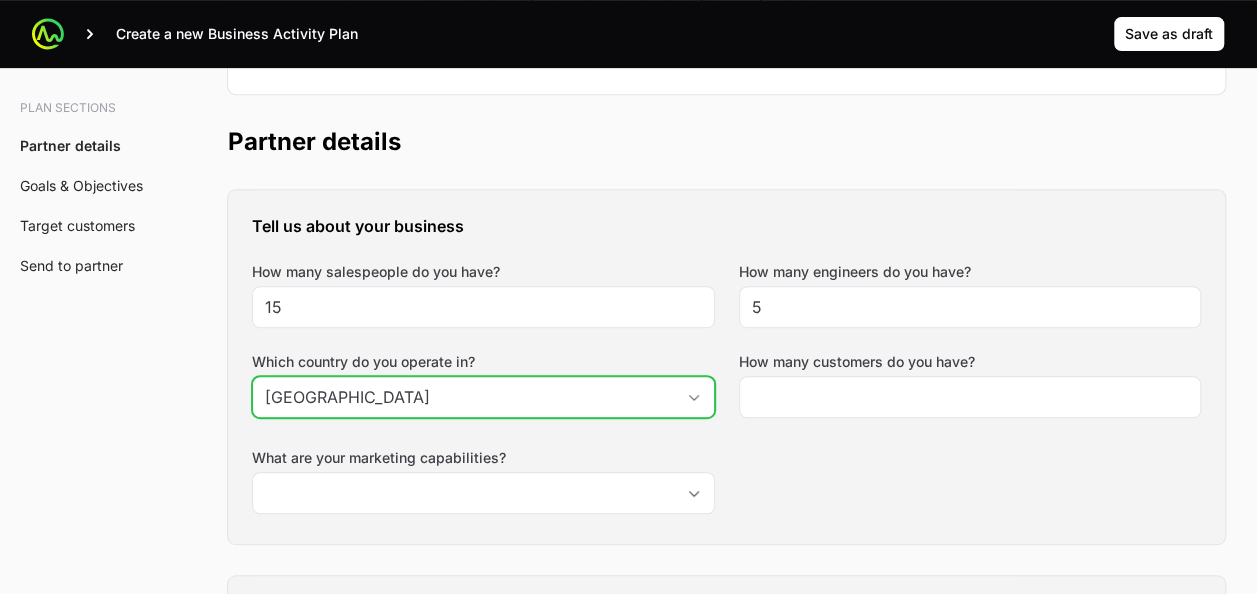 click on "[GEOGRAPHIC_DATA]" 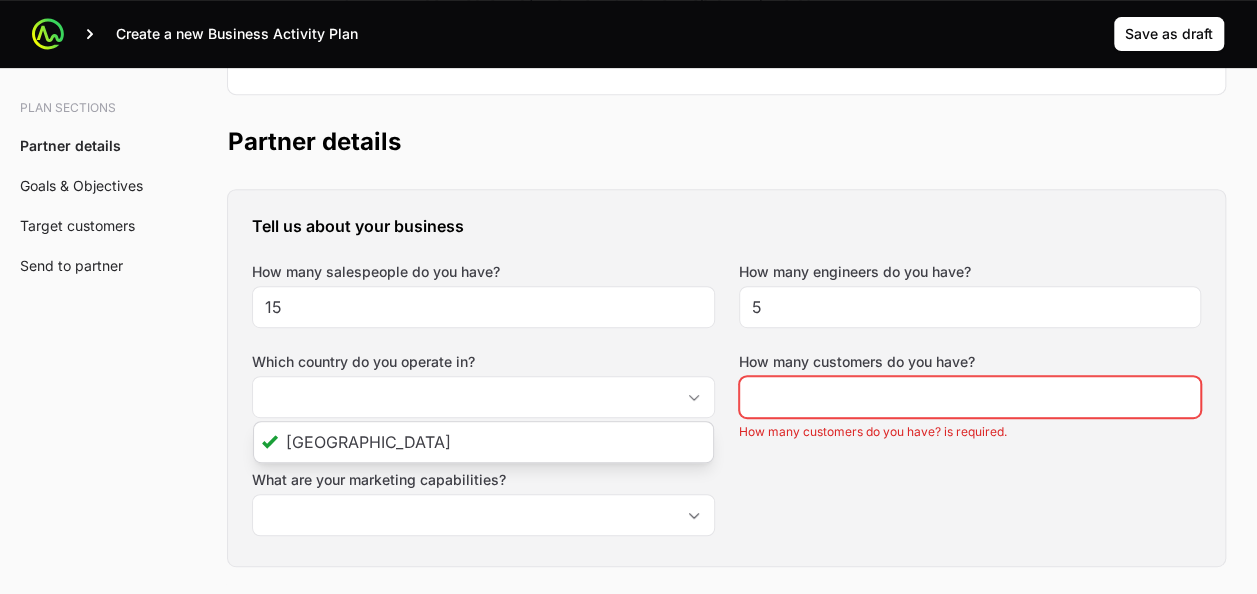 type on "[GEOGRAPHIC_DATA]" 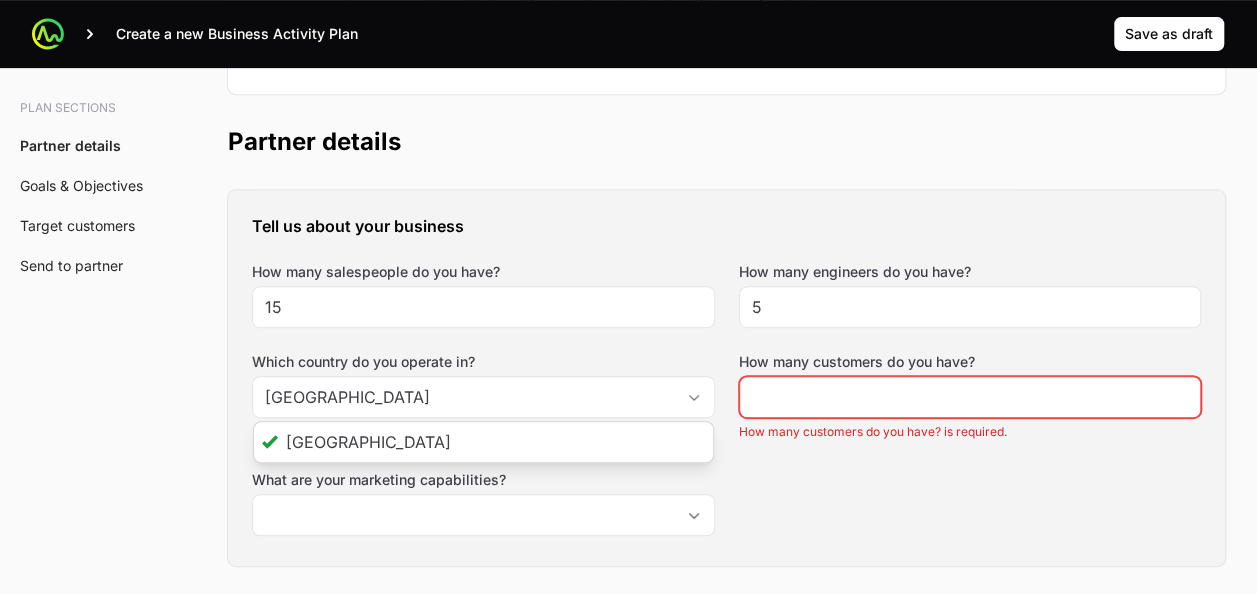 click on "Tell us about your business How many salespeople do you have? 15 How many engineers do you have? 5 Which country do you operate in? [GEOGRAPHIC_DATA] [GEOGRAPHIC_DATA] How many customers do you have? How many customers do you have? is required. What are your marketing capabilities?" 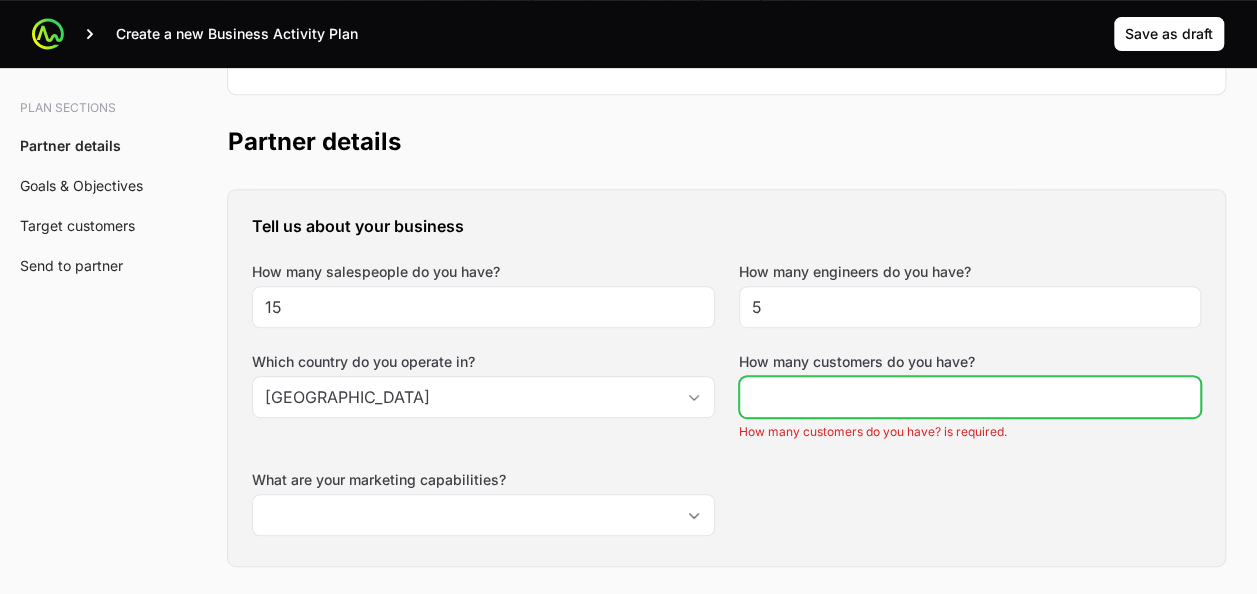 click on "How many customers do you have?" 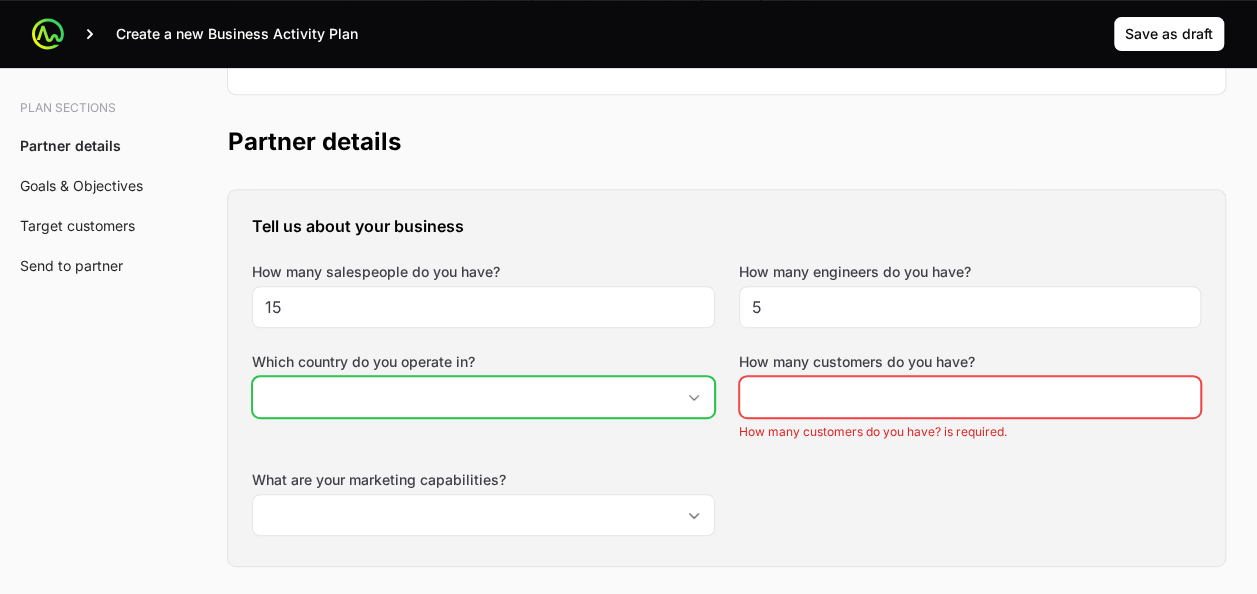 click on "Which country do you operate in?" 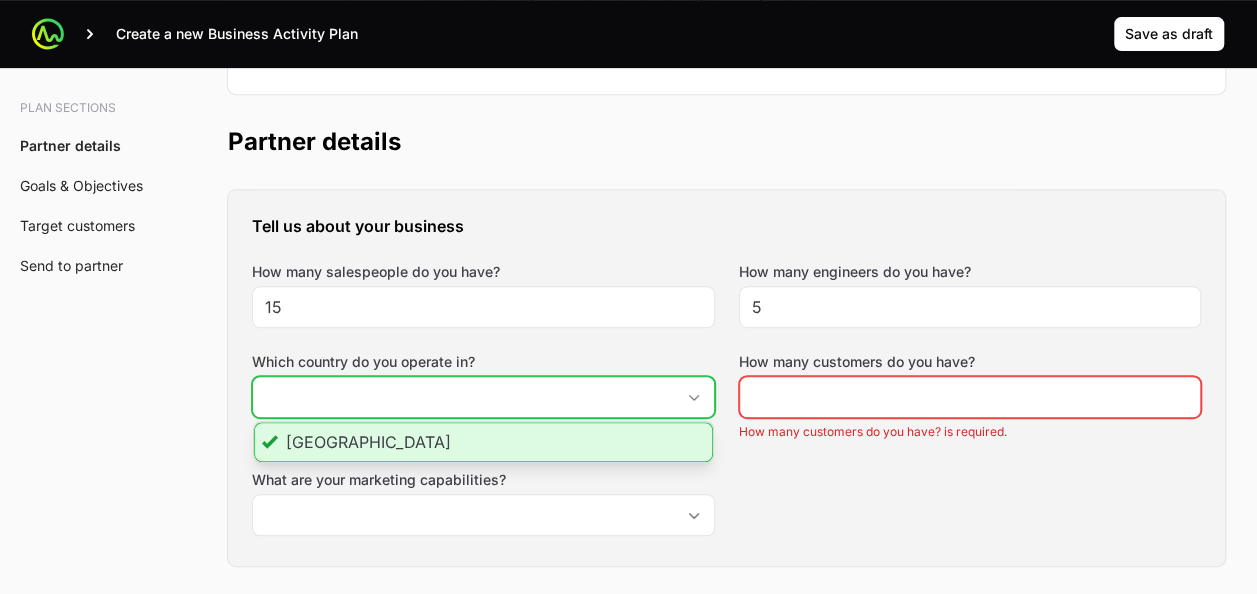 click on "Which country do you operate in?" 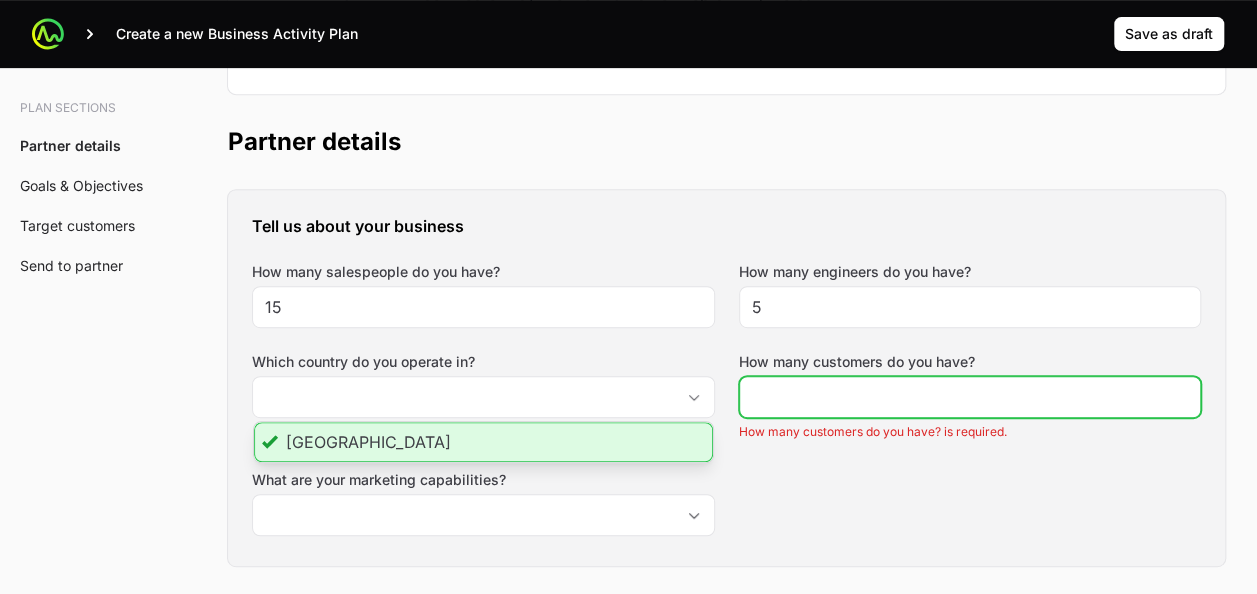 type on "[GEOGRAPHIC_DATA]" 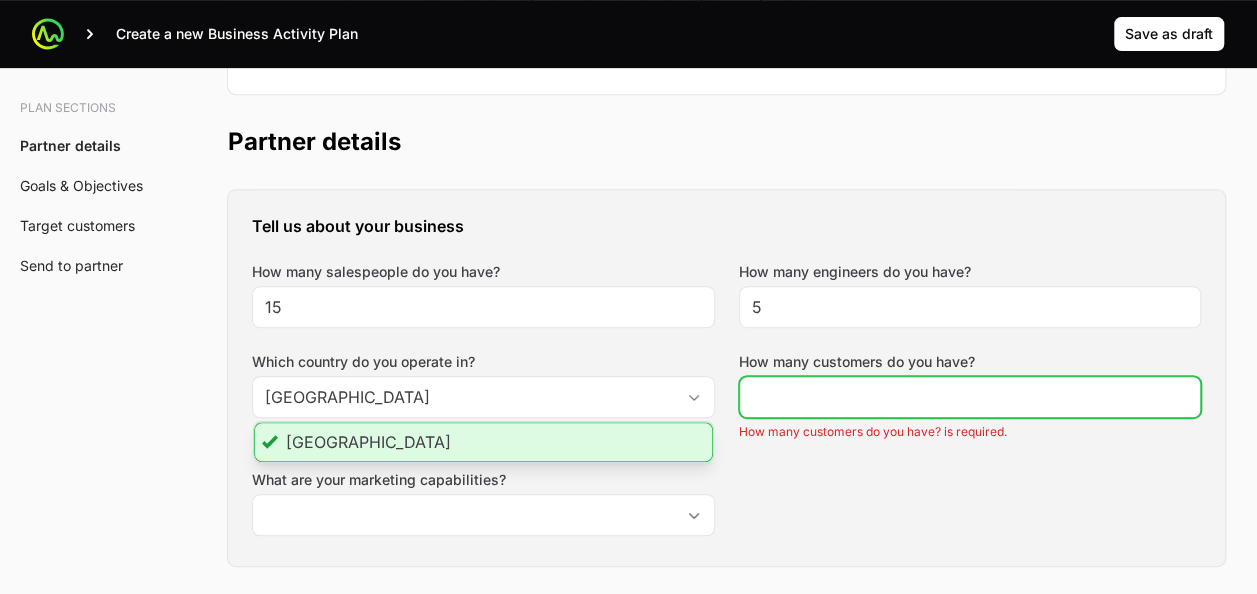 click on "How many customers do you have?" 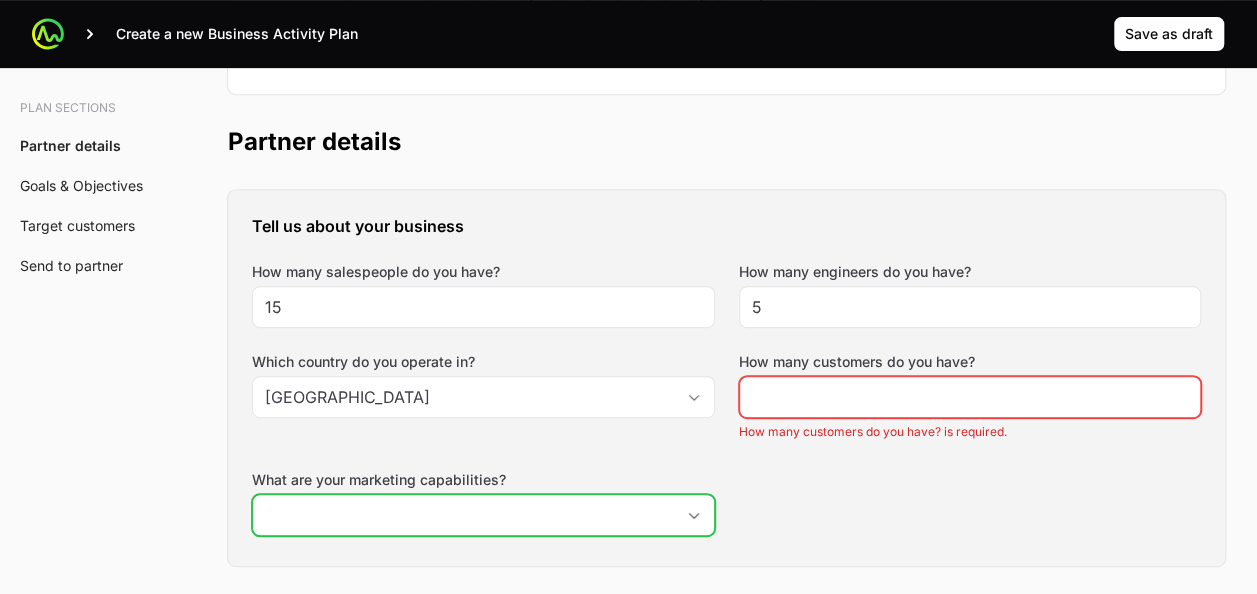 click on "What are your marketing capabilities?" 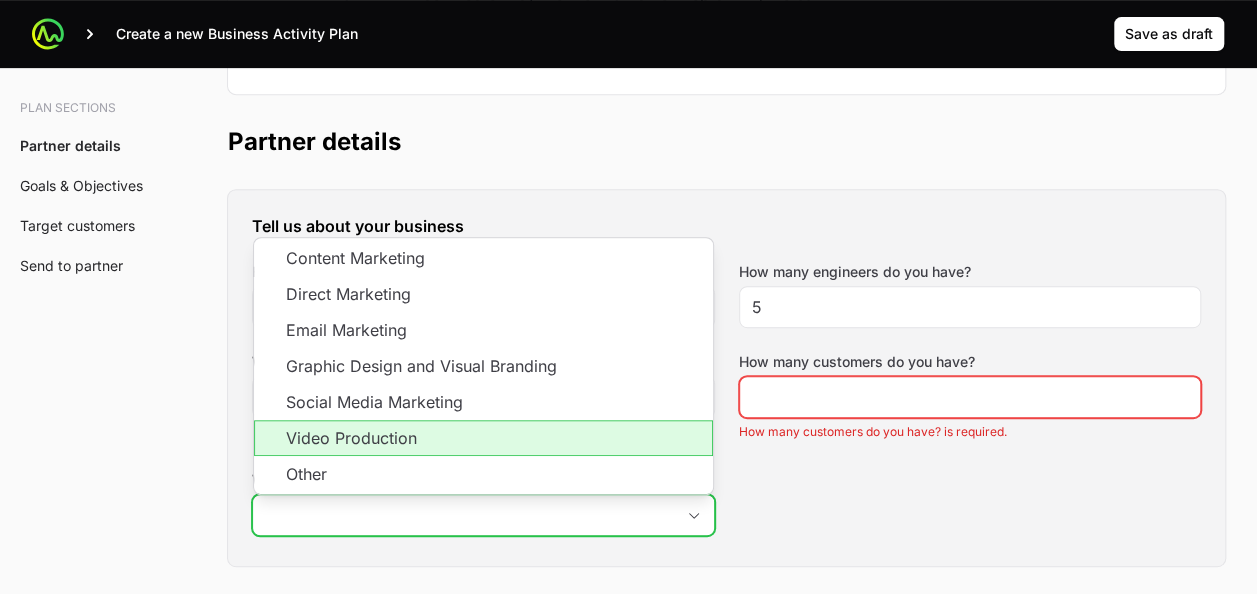 drag, startPoint x: 540, startPoint y: 507, endPoint x: 432, endPoint y: 427, distance: 134.40237 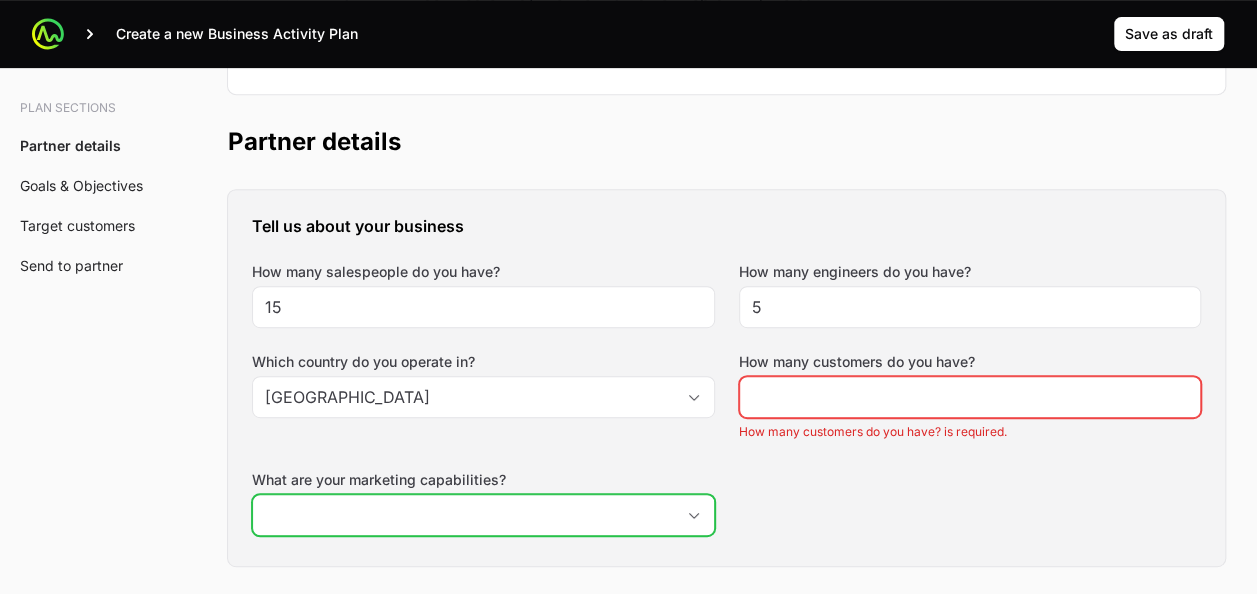 click on "What are your marketing capabilities?" 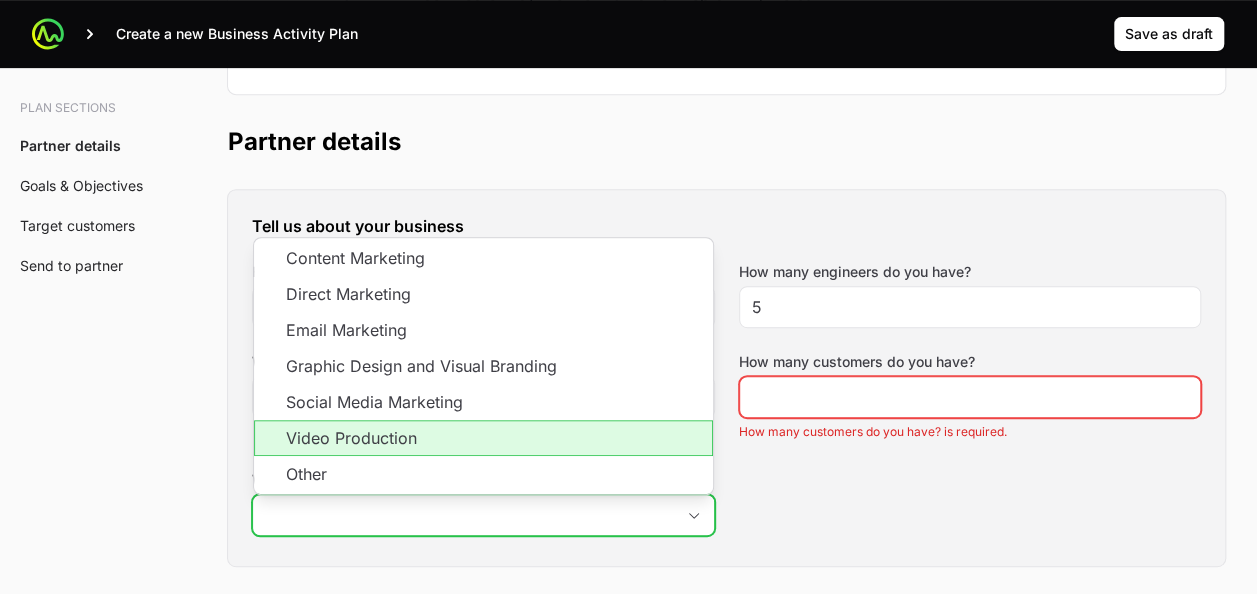 click on "Video Production" 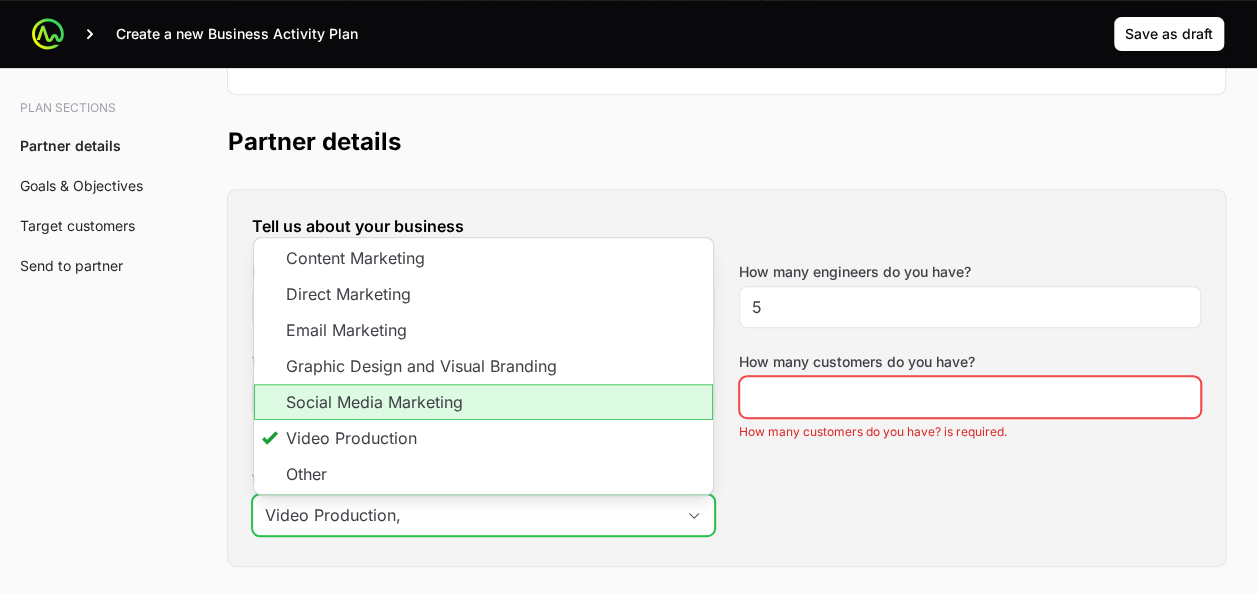 click on "Social Media Marketing" 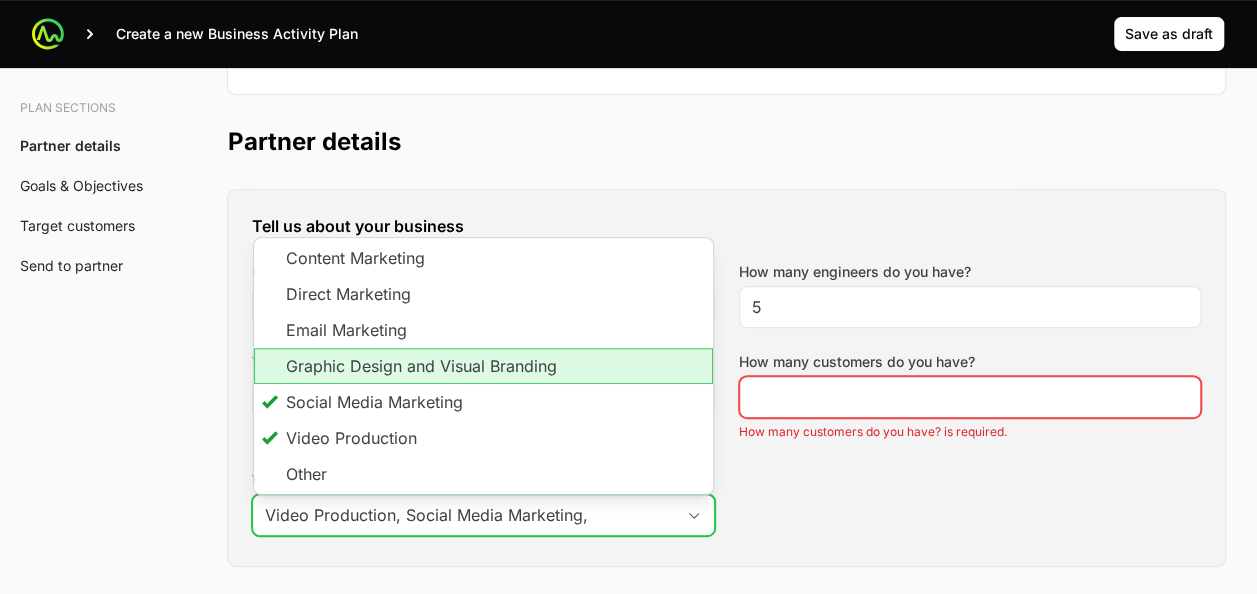 click on "Graphic Design and Visual Branding" 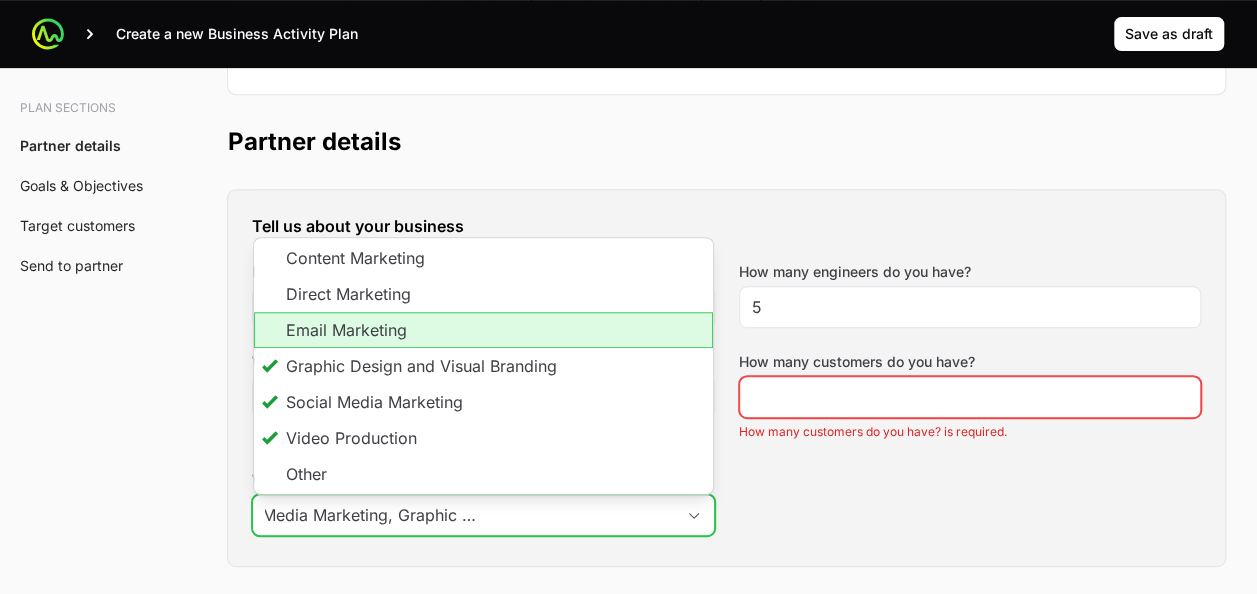 click on "Email Marketing" 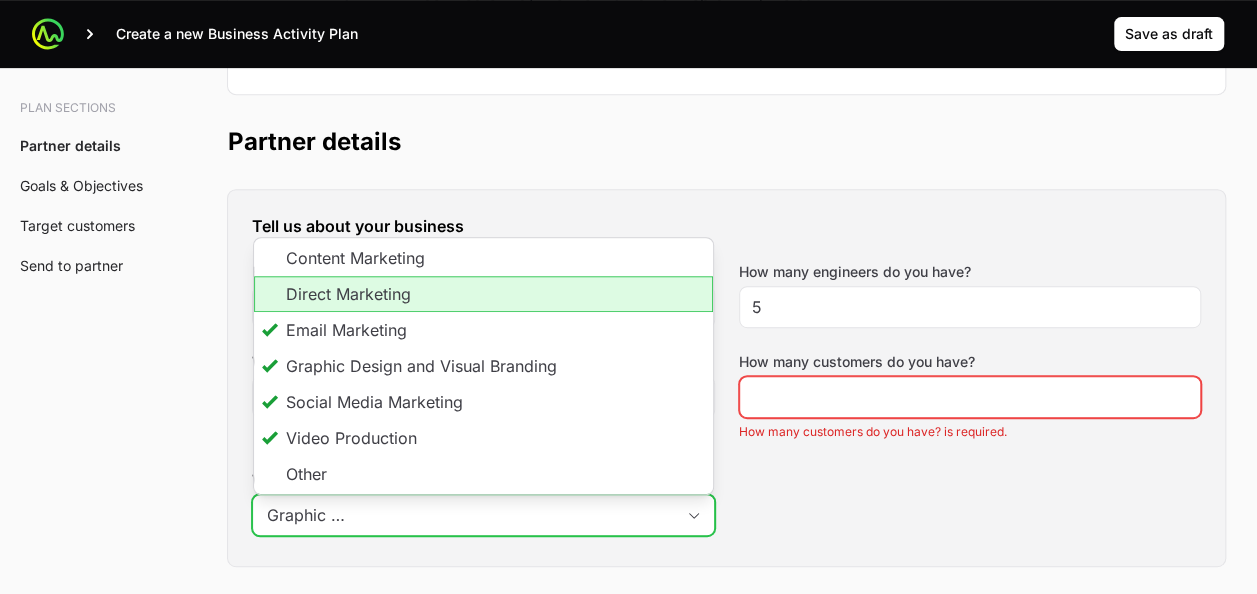 click on "Direct Marketing" 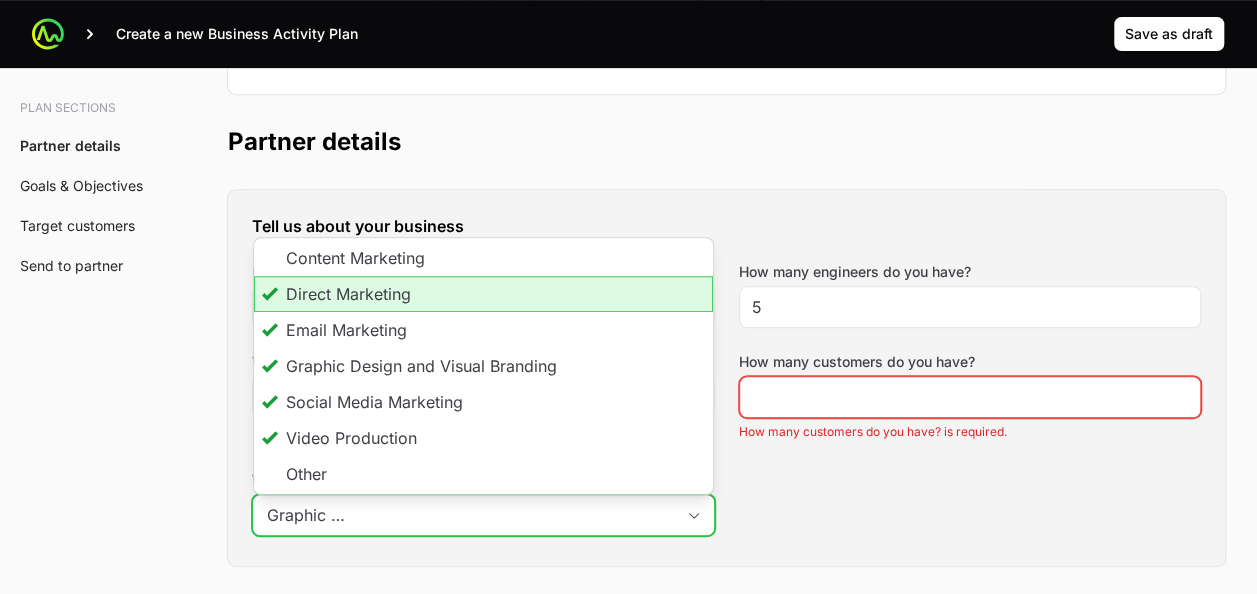 scroll, scrollTop: 0, scrollLeft: 460, axis: horizontal 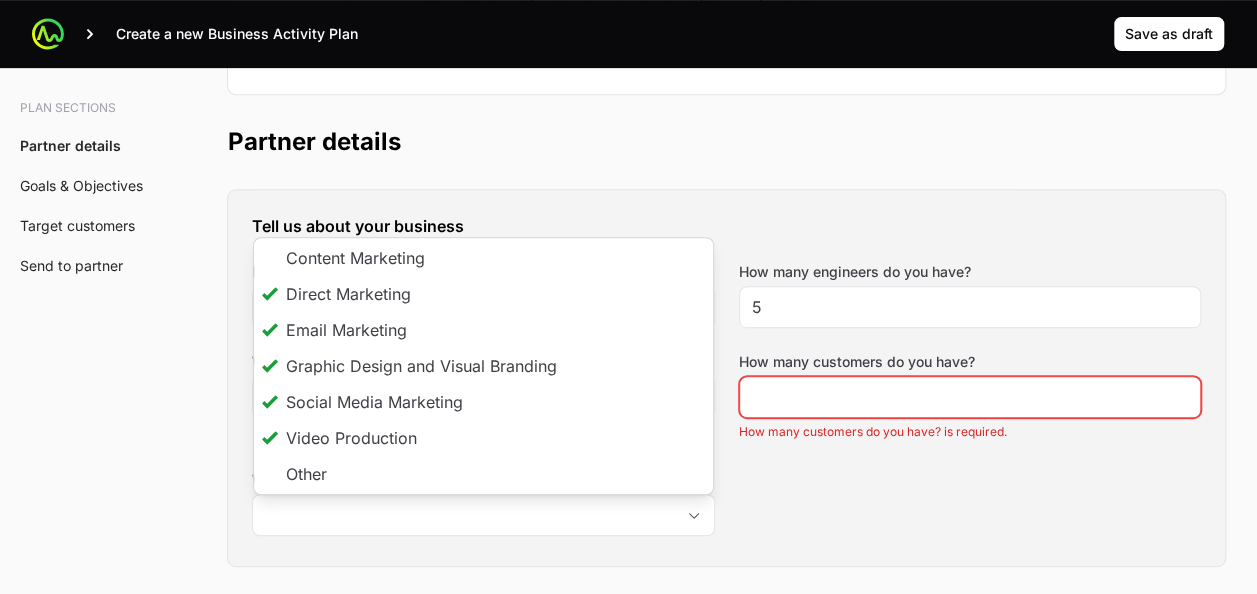 type on "Video Production, Social Media Marketing, Graphic Design and Visual Branding, Email Marketing, Direct Marketing" 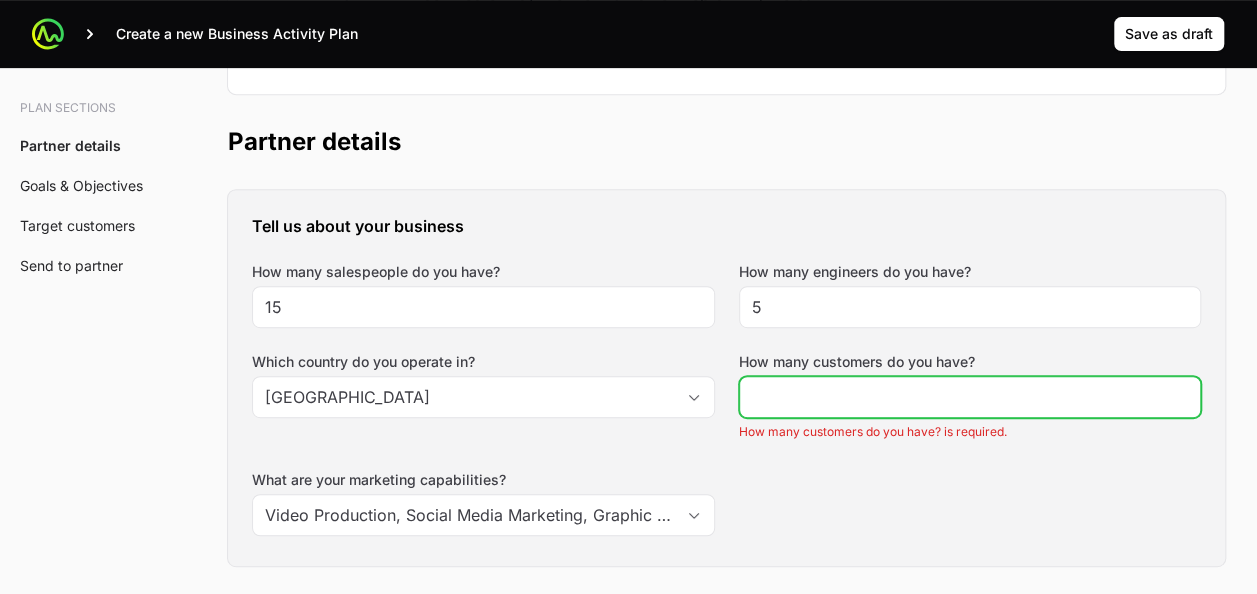 click on "How many customers do you have?" 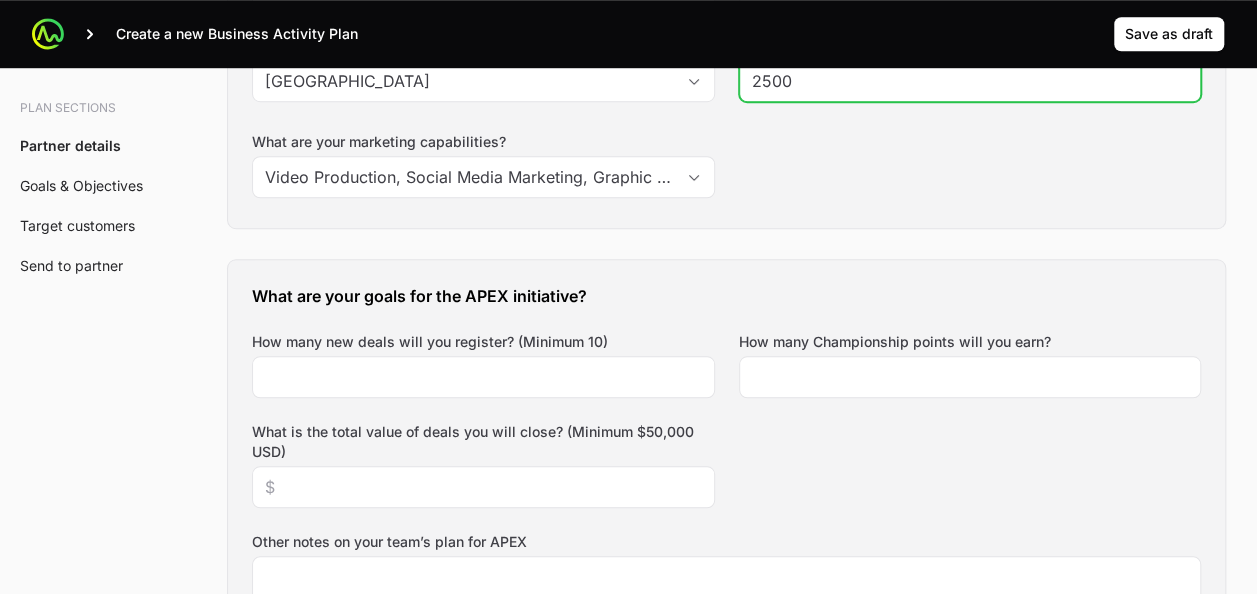 scroll, scrollTop: 743, scrollLeft: 0, axis: vertical 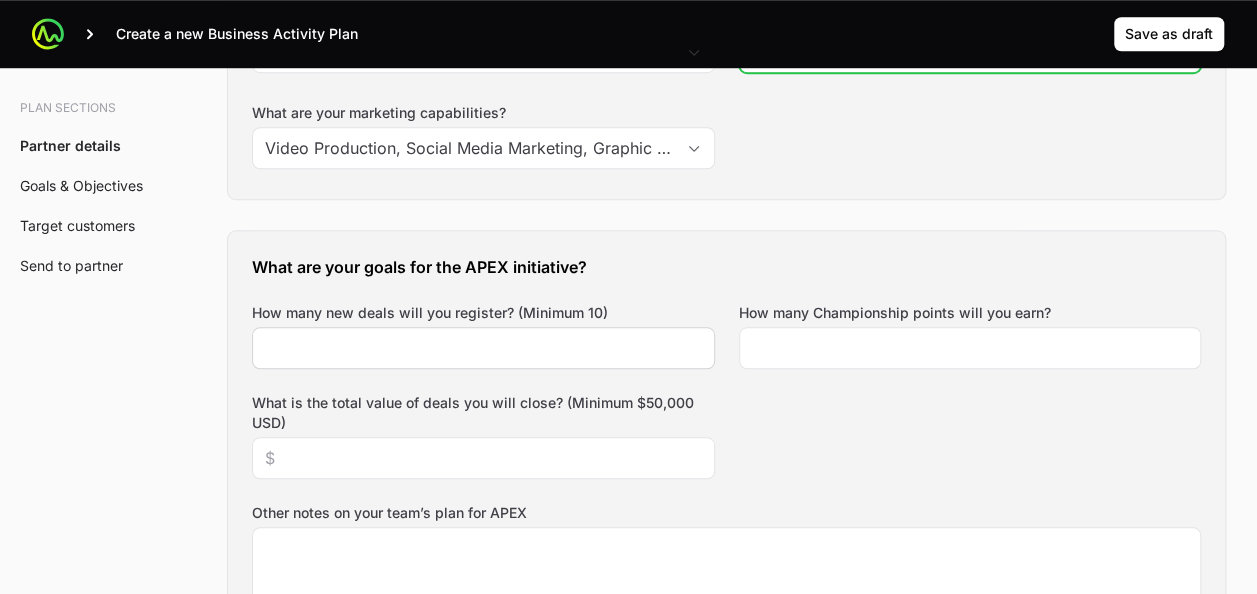 type on "2500" 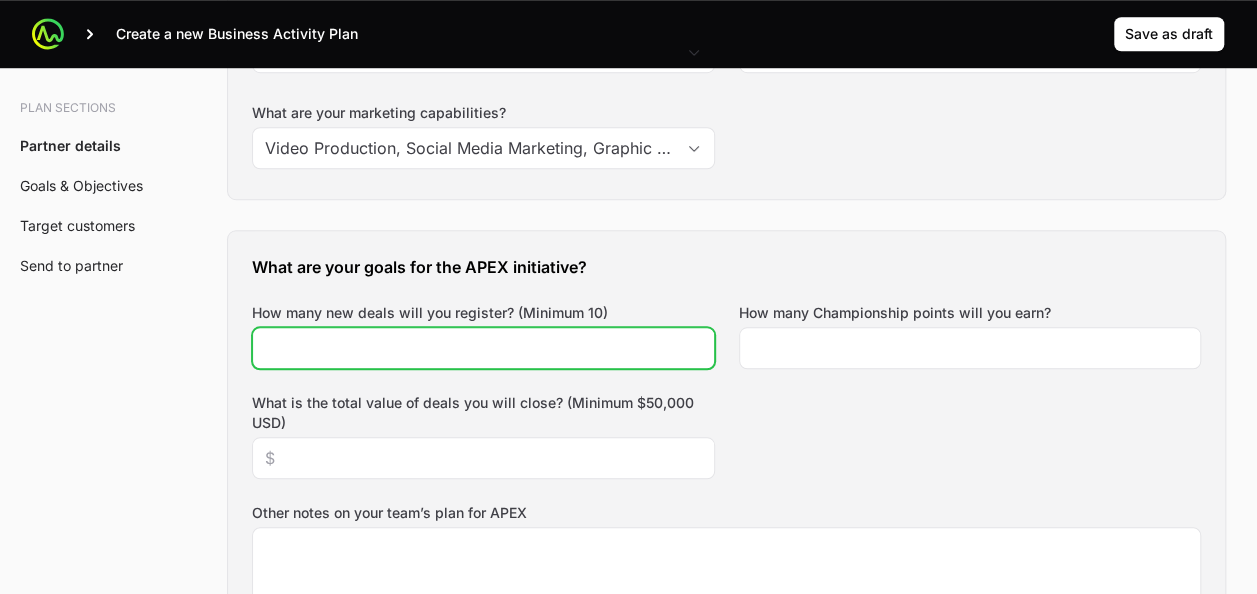 click on "How many new deals will you register? (Minimum 10)" 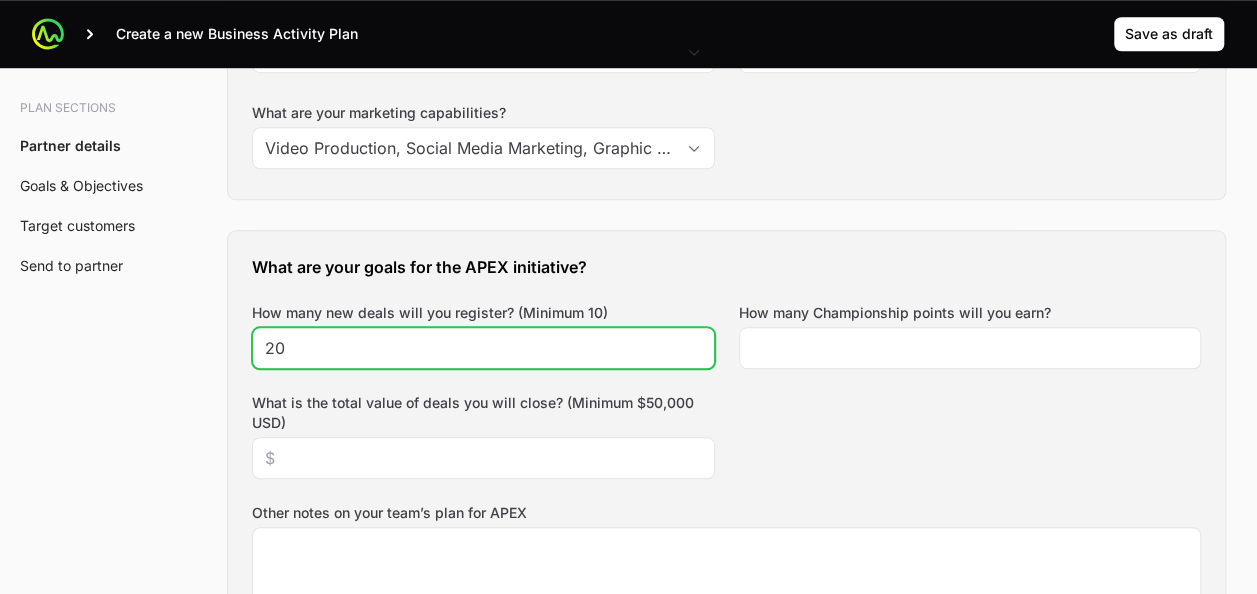 type on "20" 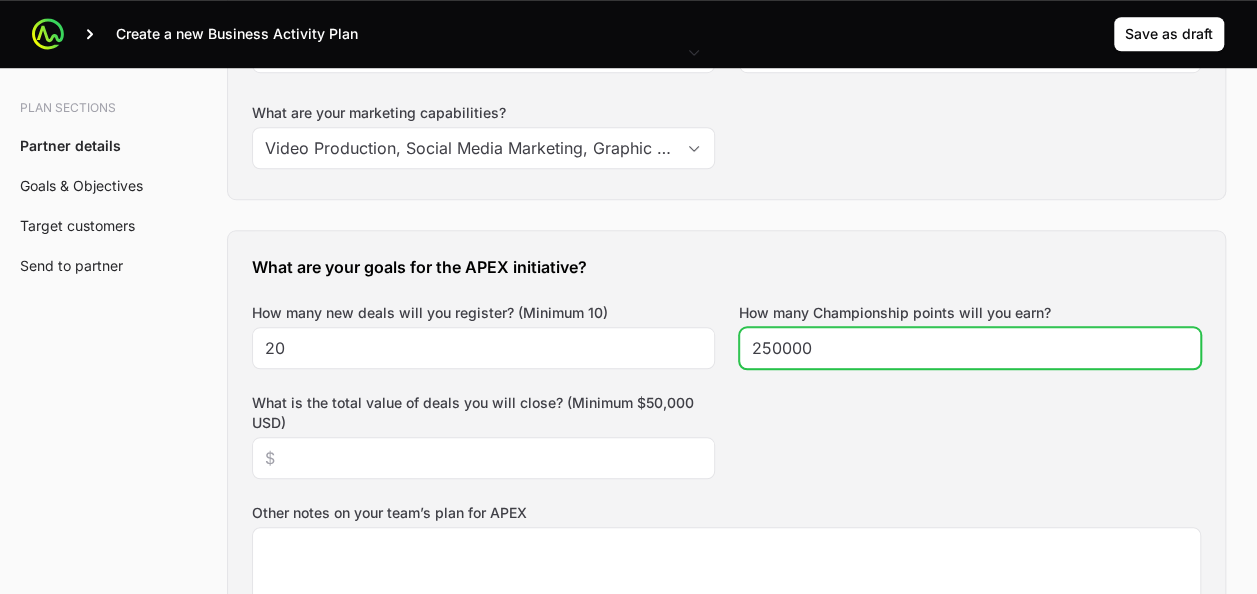 type on "250000" 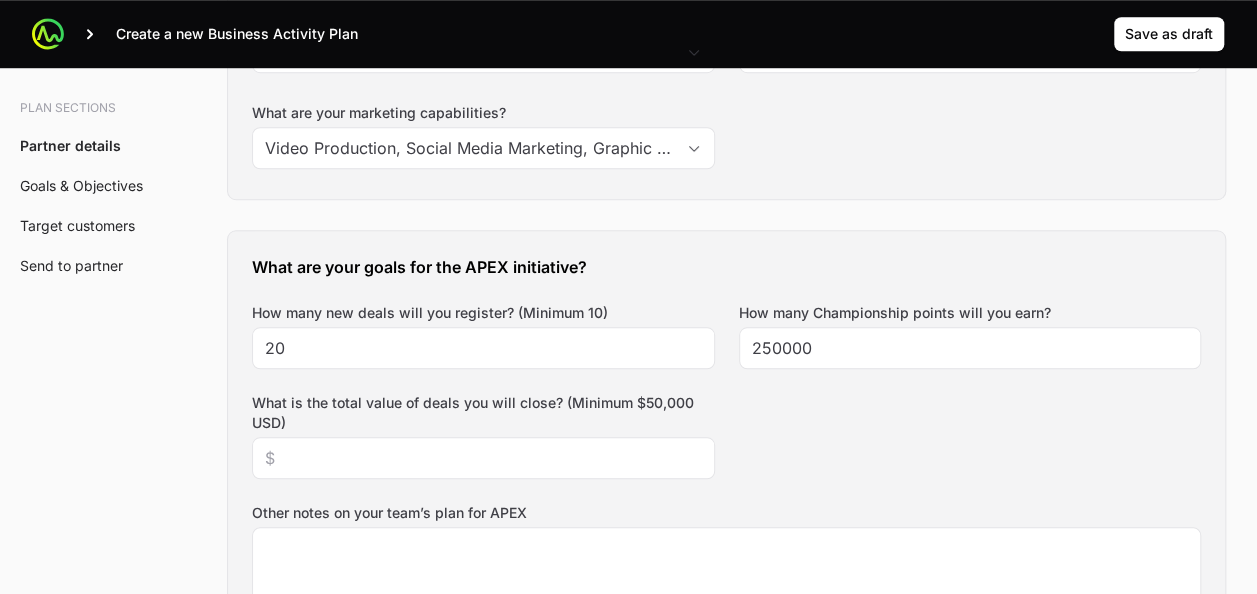 click on "What are your goals for the APEX initiative? How many new deals will you register? (Minimum 10) 20 How many Championship points will you earn? 250000 What is the total value of deals you will close? (Minimum $50,000 USD) Other notes on your team’s plan for APEX" 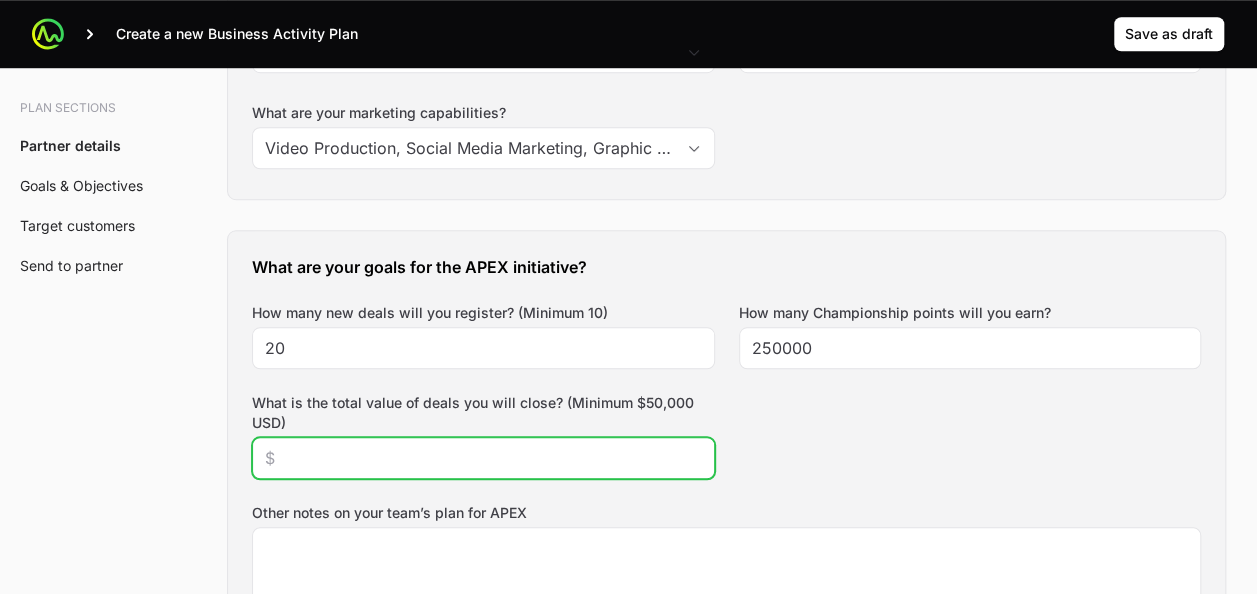 click on "What is the total value of deals you will close? (Minimum $50,000 USD)" 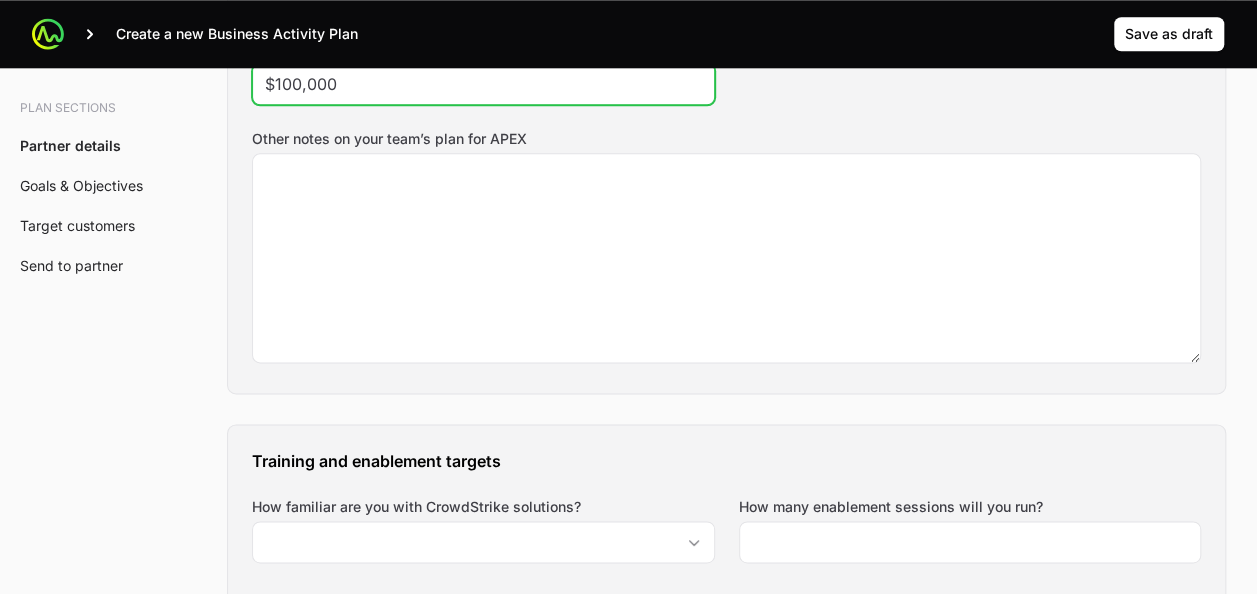 scroll, scrollTop: 1161, scrollLeft: 0, axis: vertical 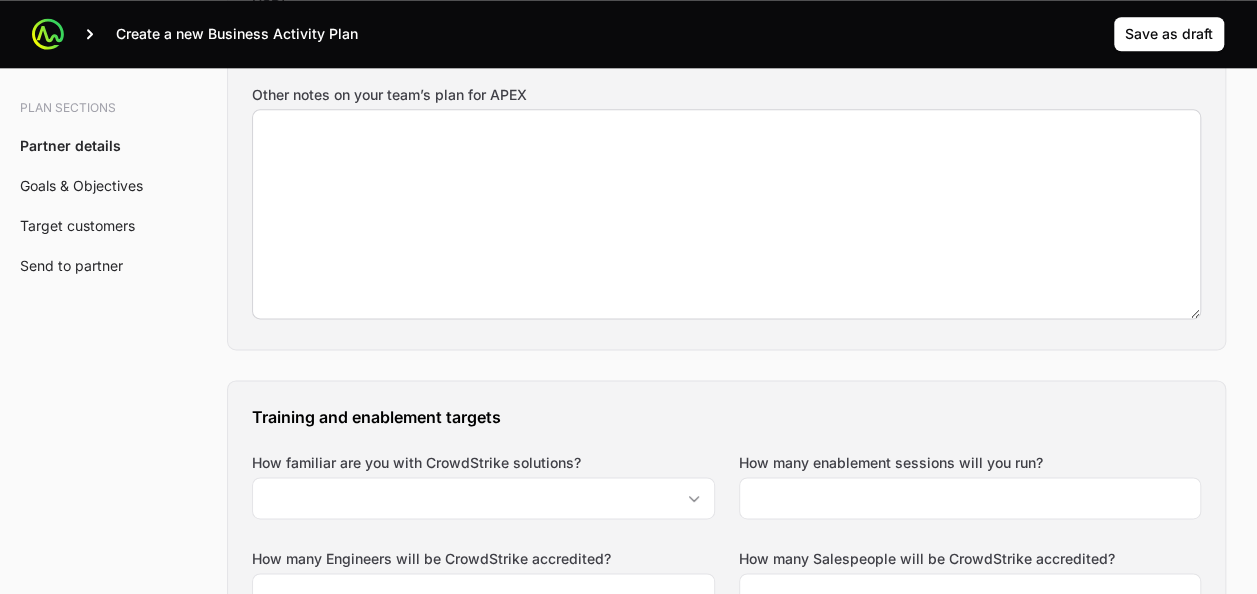 type on "$100,000" 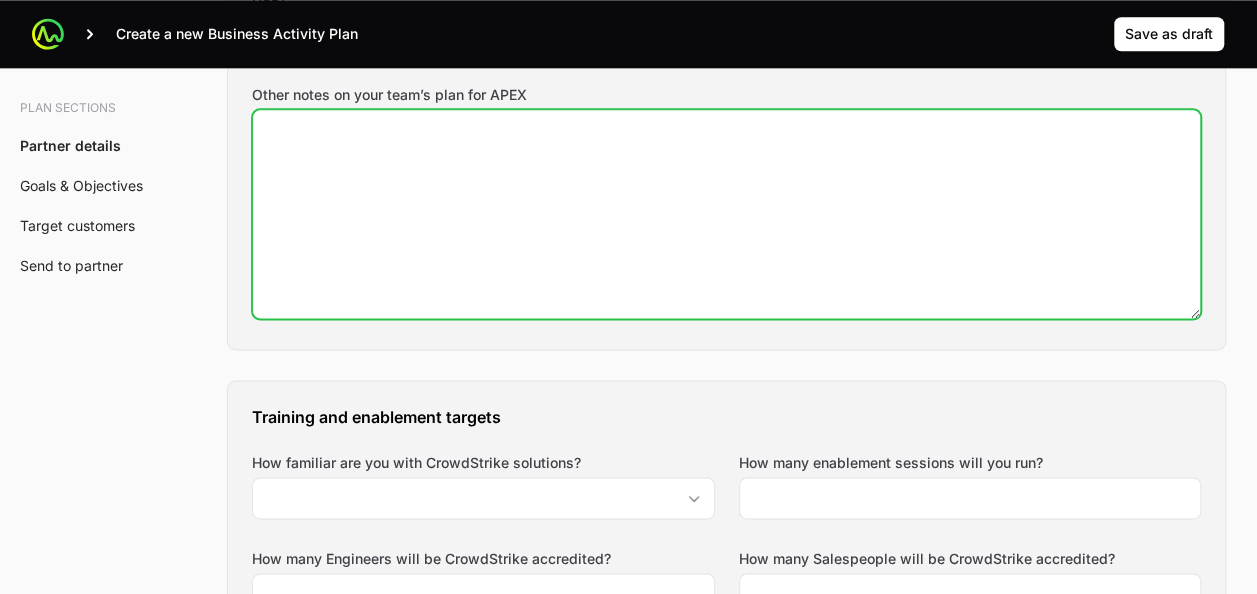 click on "Other notes on your team’s plan for APEX" 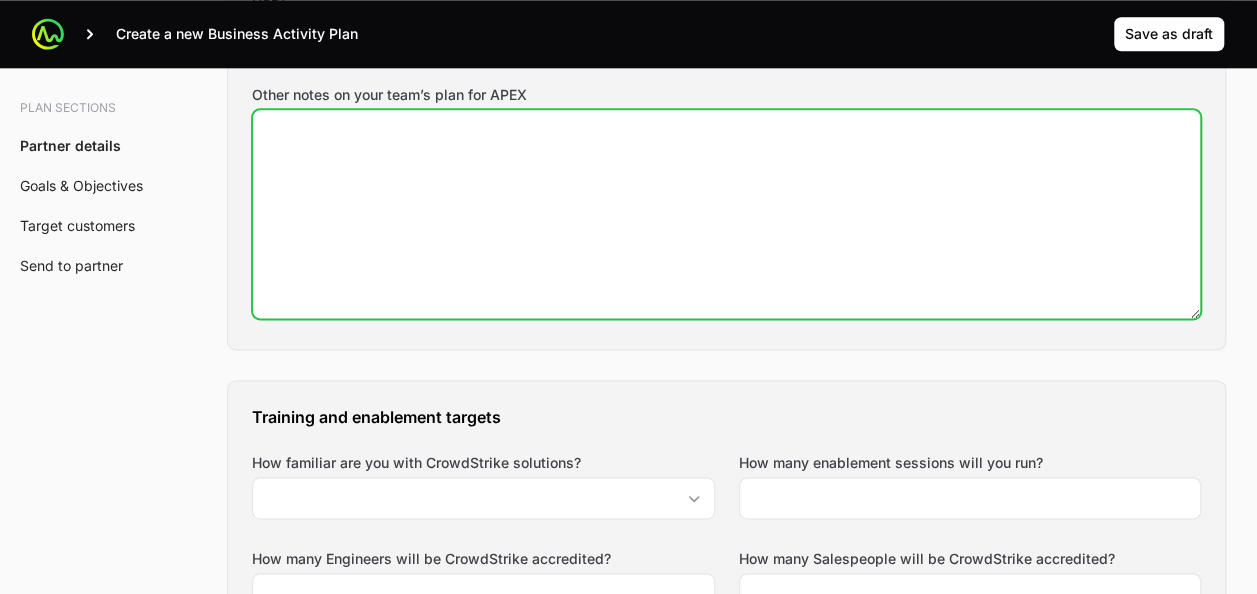 type on "3" 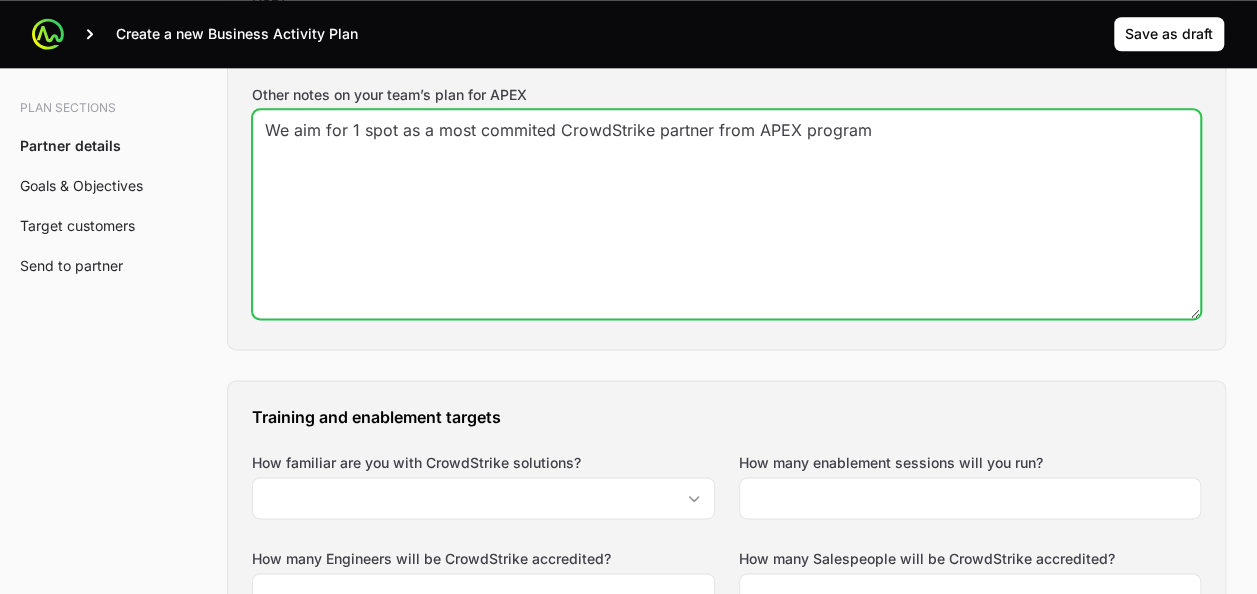 type on "We aim for 1 spot as a most commited CrowdStrike partner from APEX program" 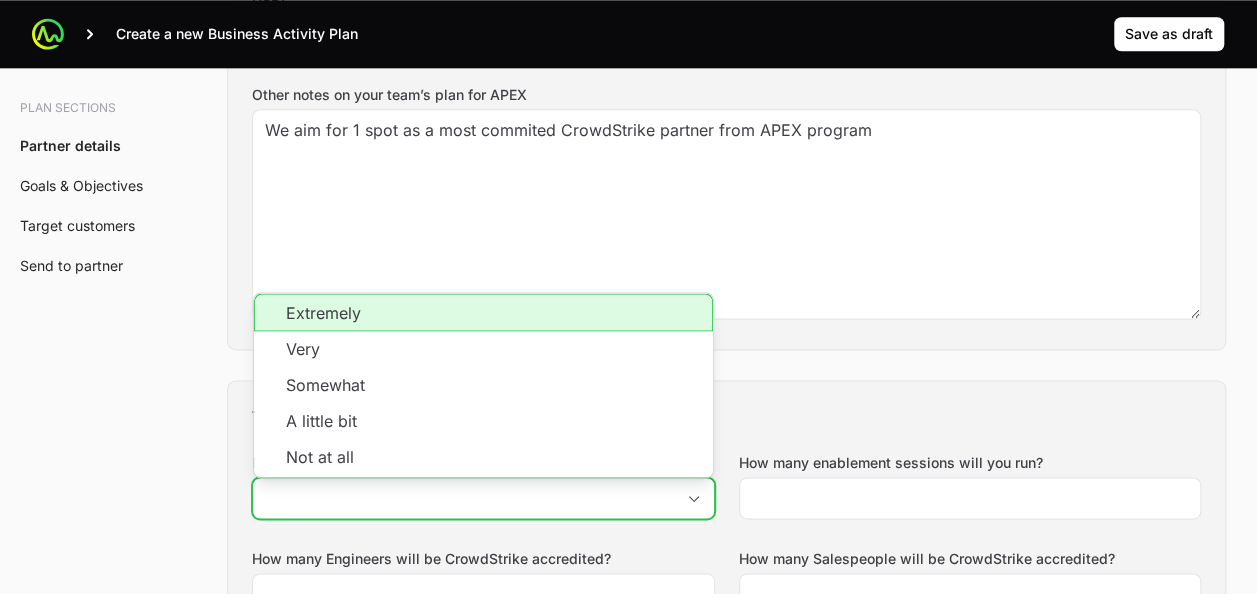 click on "Extremely" 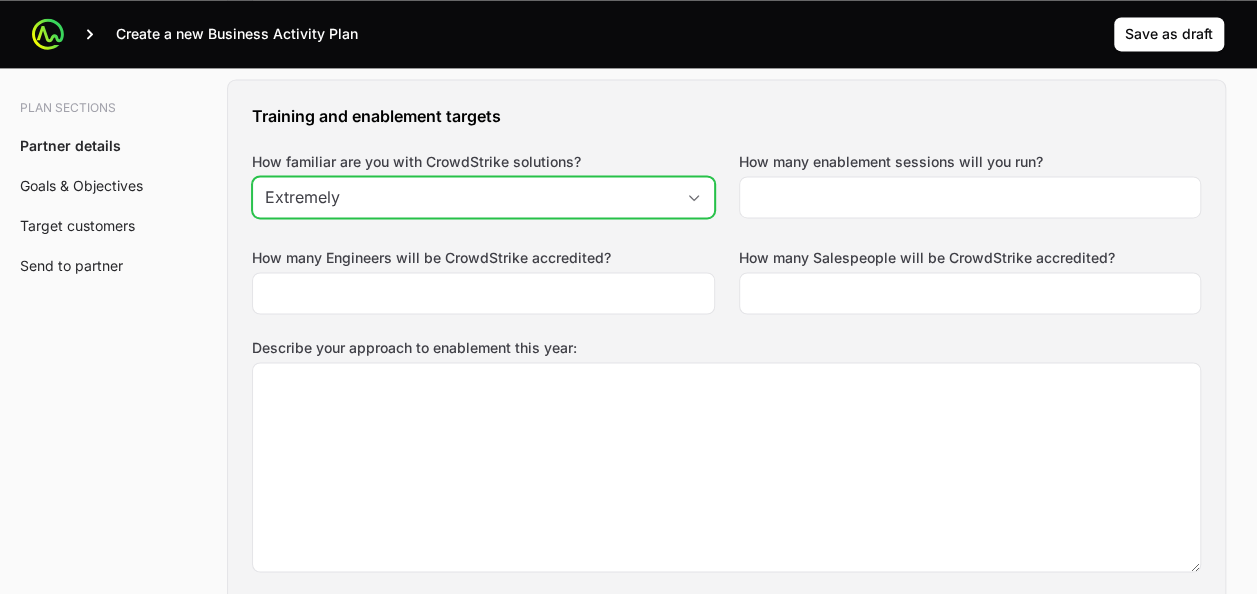 scroll, scrollTop: 1477, scrollLeft: 0, axis: vertical 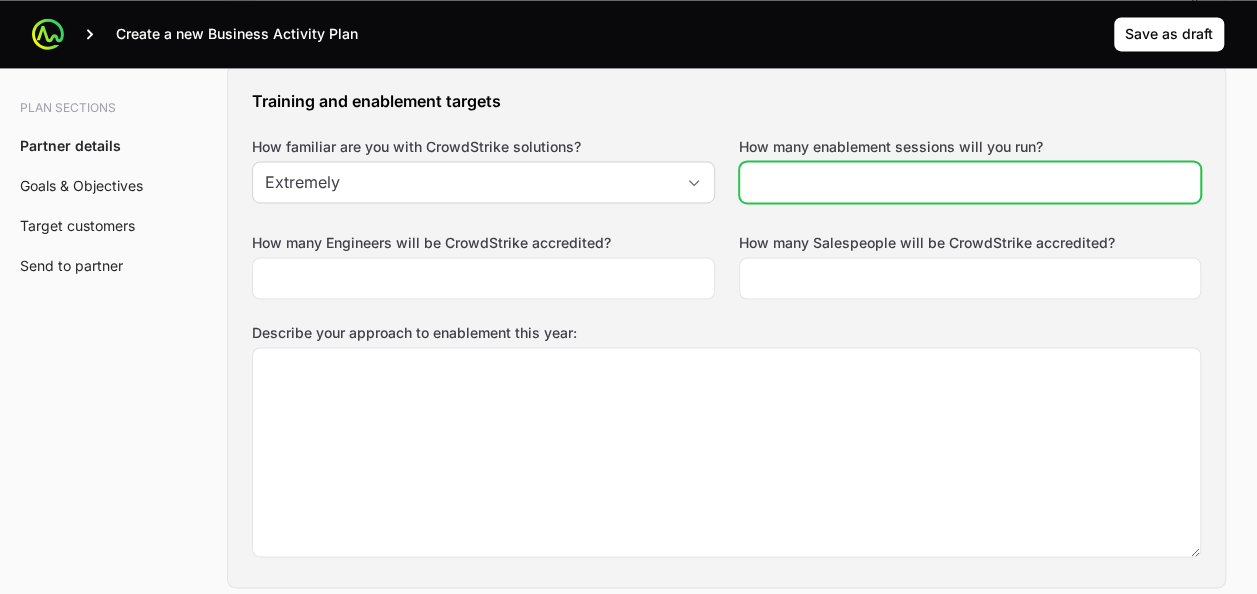 click on "How many enablement sessions will you run?" 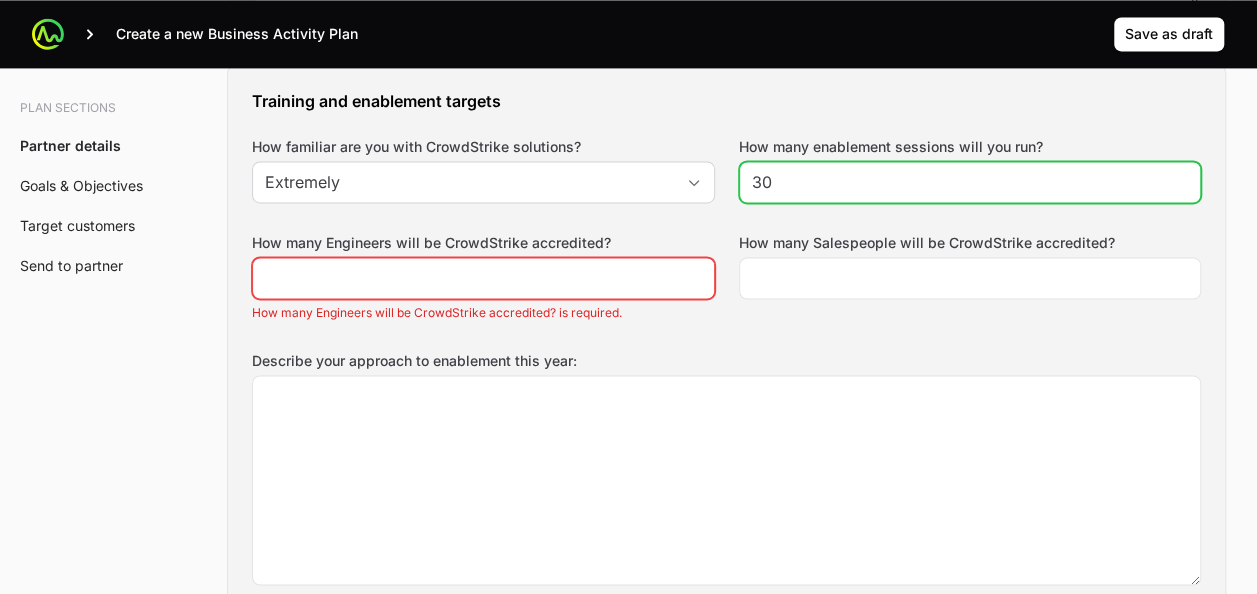 drag, startPoint x: 764, startPoint y: 170, endPoint x: 731, endPoint y: 180, distance: 34.48188 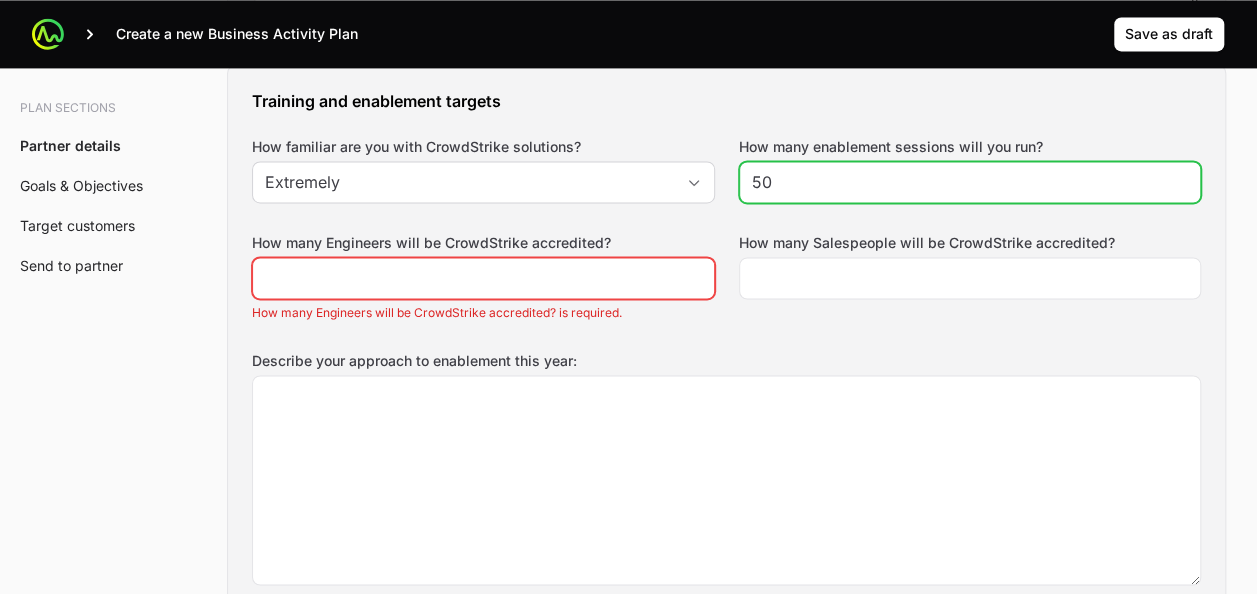 type on "50" 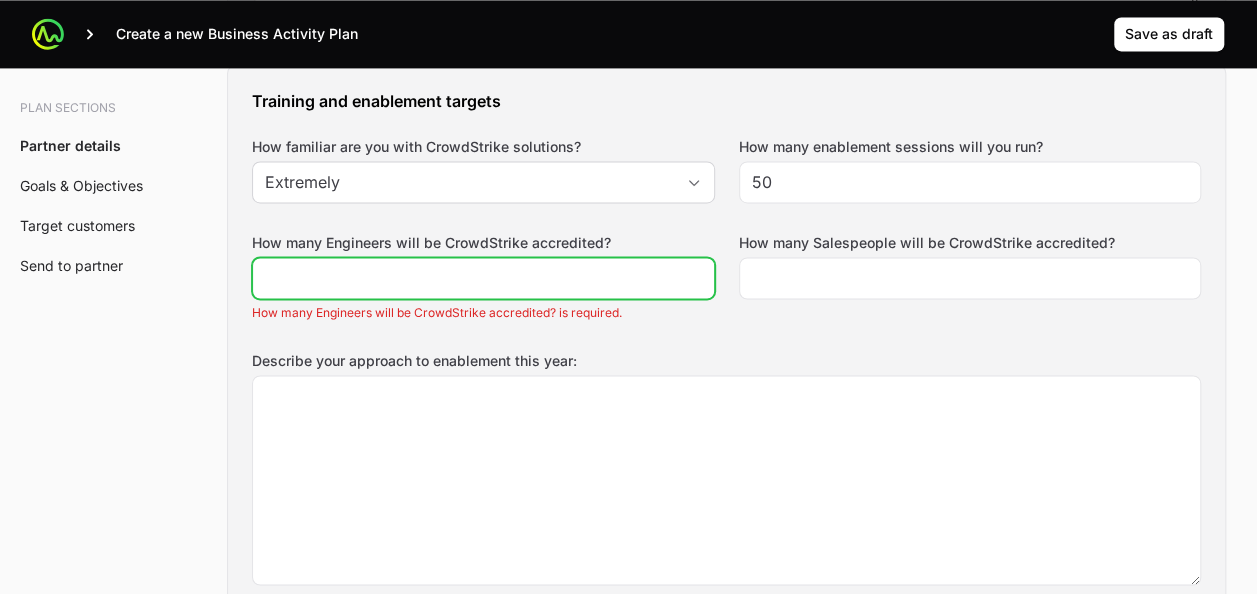 click on "How many Engineers will be CrowdStrike accredited?" 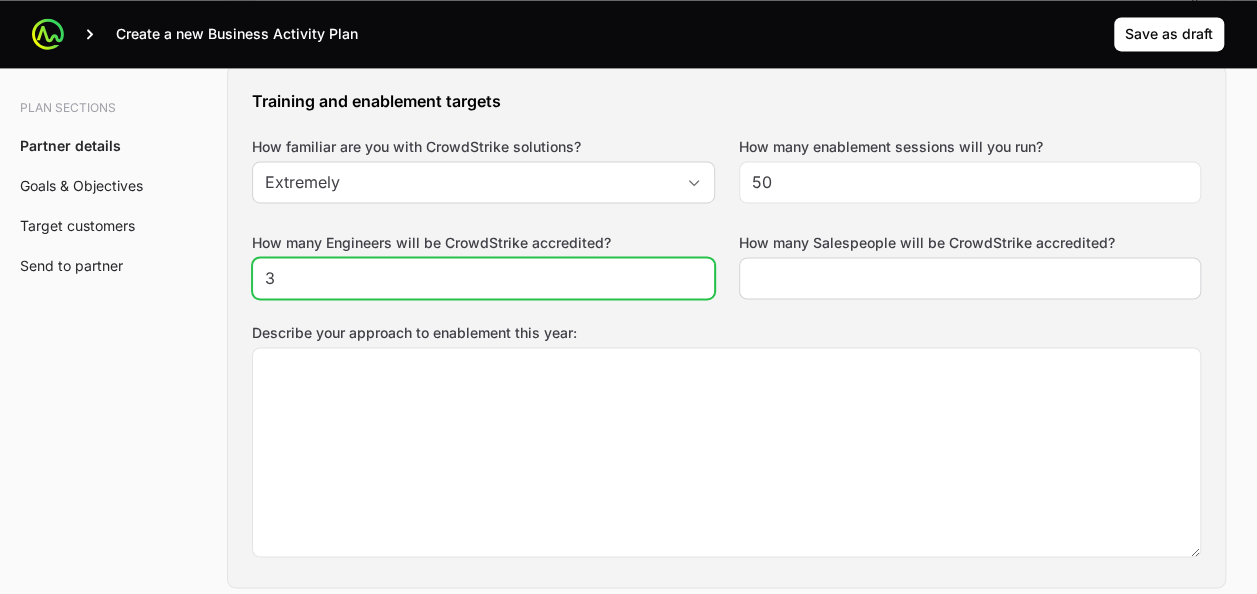 type on "3" 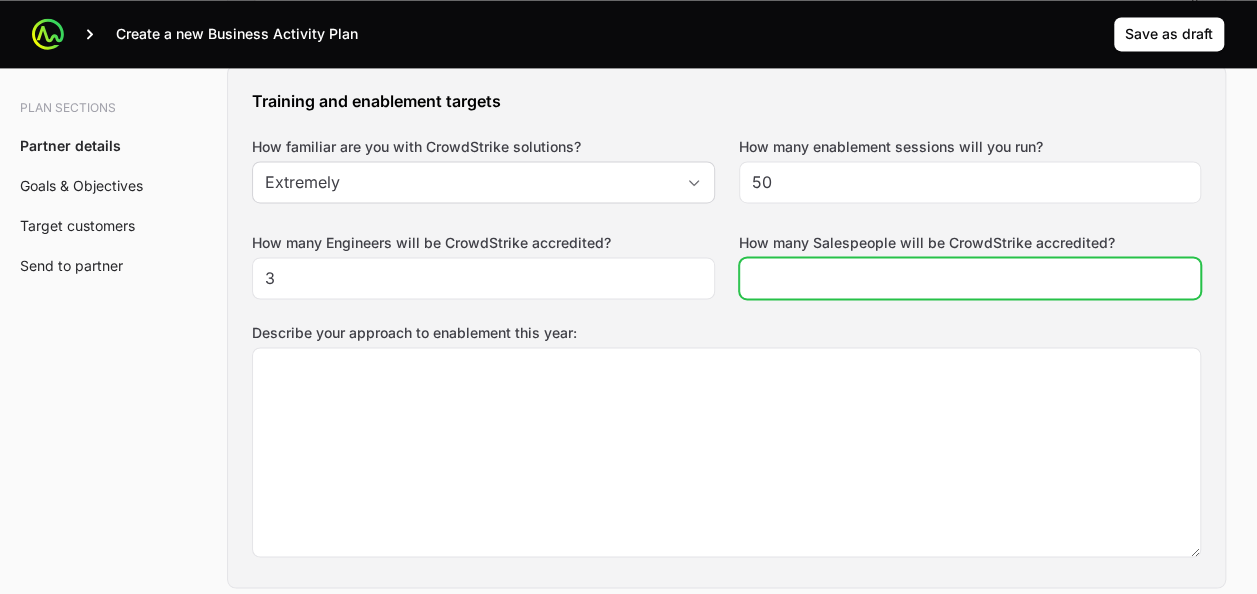 click on "How many Salespeople will be CrowdStrike accredited?" 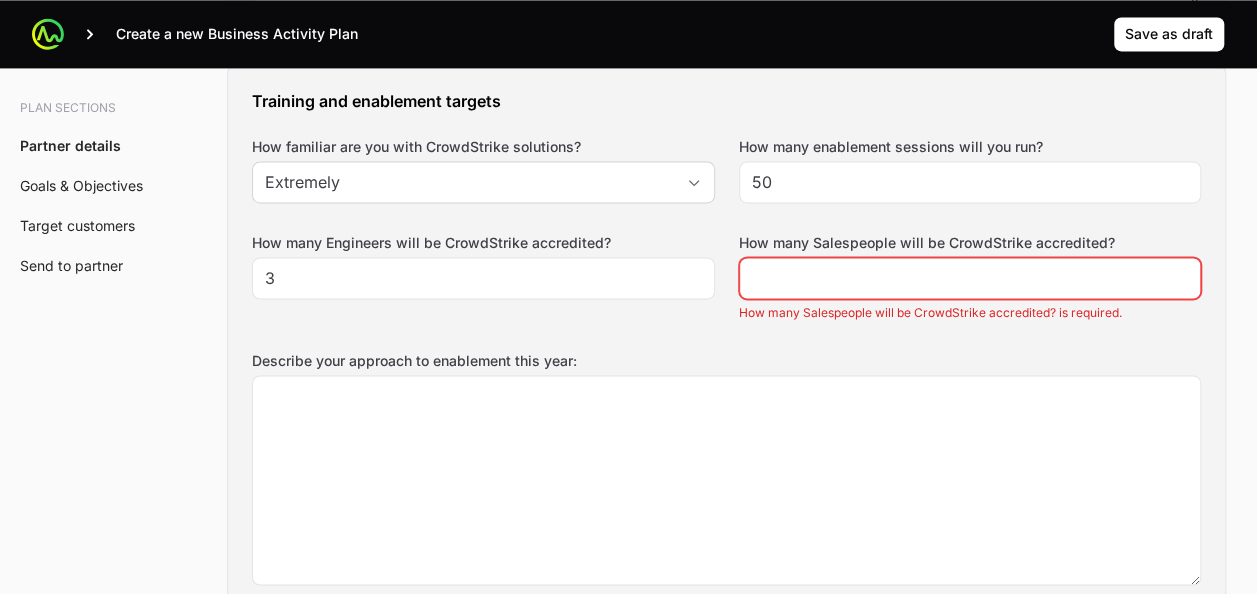 click on "Training and enablement targets How familiar are you with CrowdStrike solutions? Extremely How many enablement sessions will you run? 50 How many Engineers will be CrowdStrike accredited? 3 How many Salespeople will be CrowdStrike accredited? How many Salespeople will be CrowdStrike accredited? is required. Describe your approach to enablement this year:" 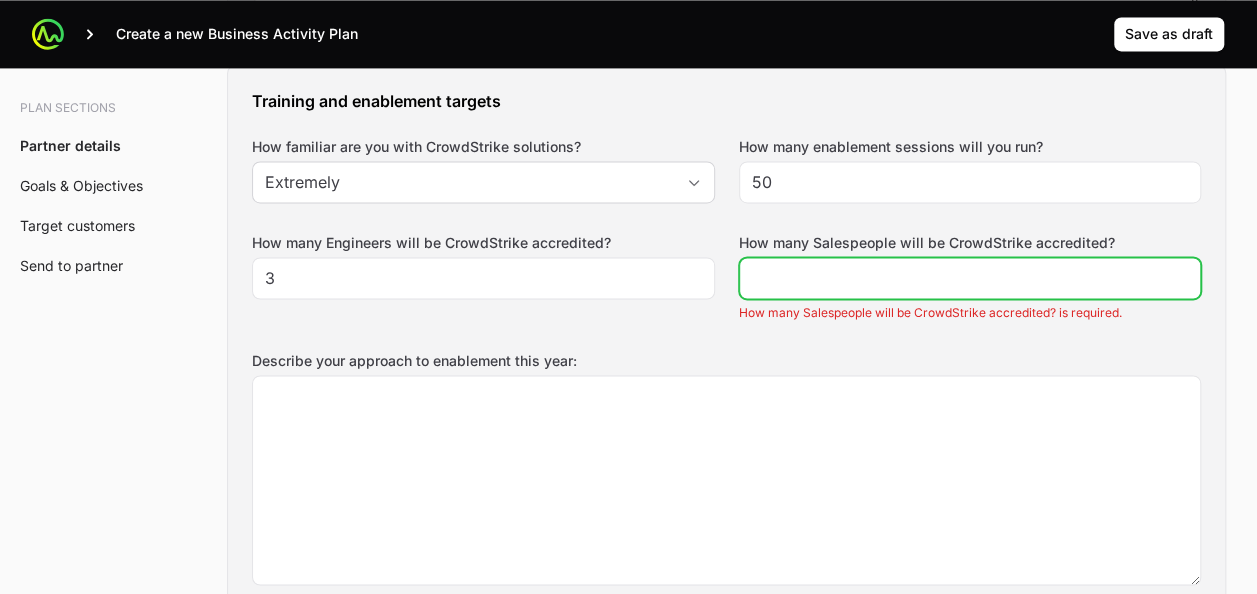 click on "How many Salespeople will be CrowdStrike accredited?" 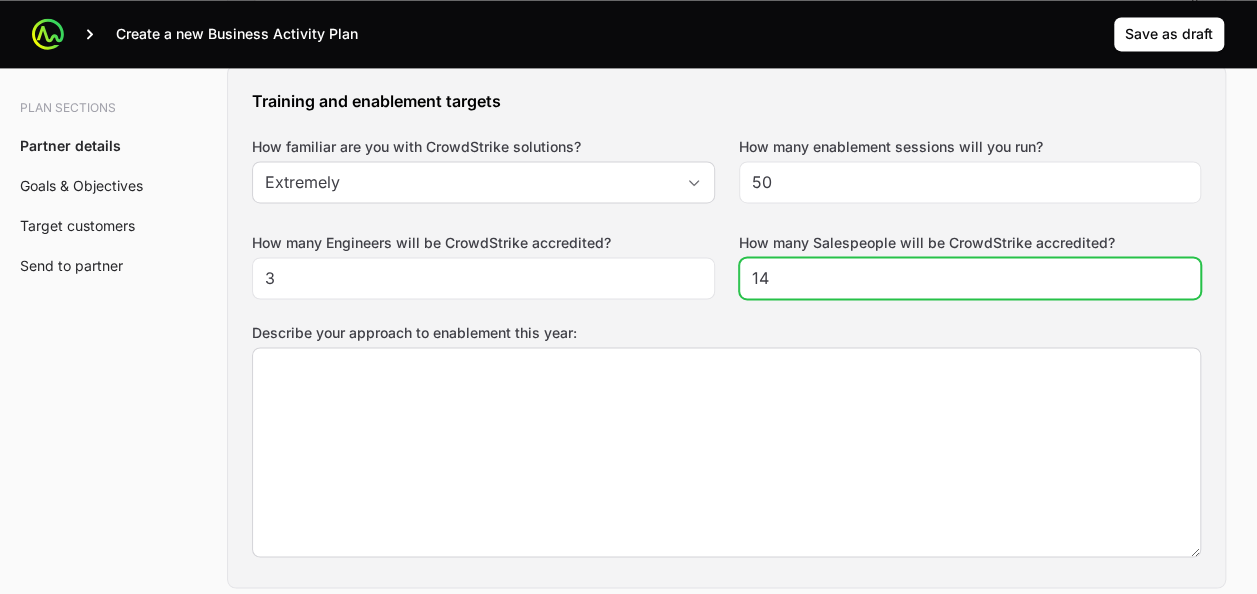 type on "14" 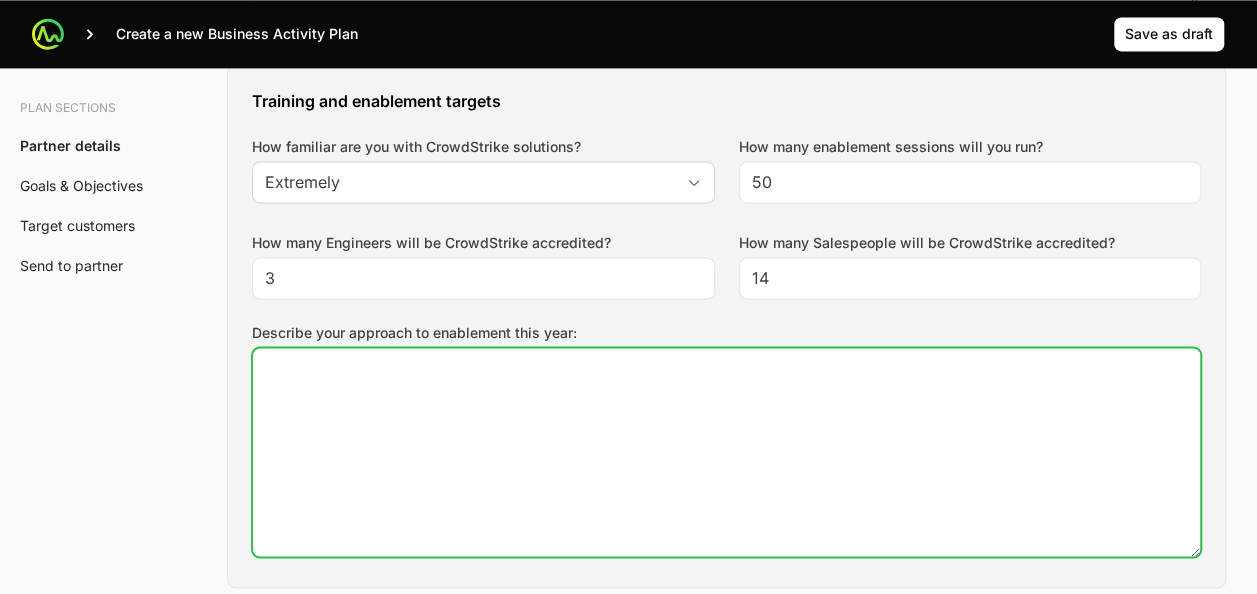 click on "Describe your approach to enablement this year:" 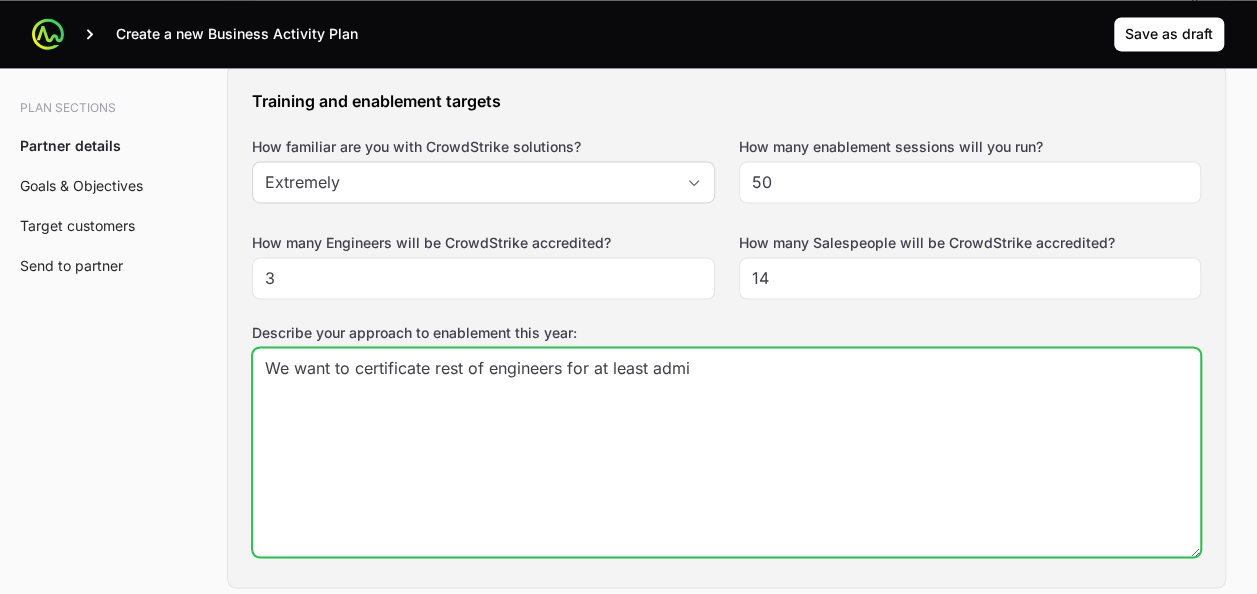 click on "We want to certificate rest of engineers for at least admi" 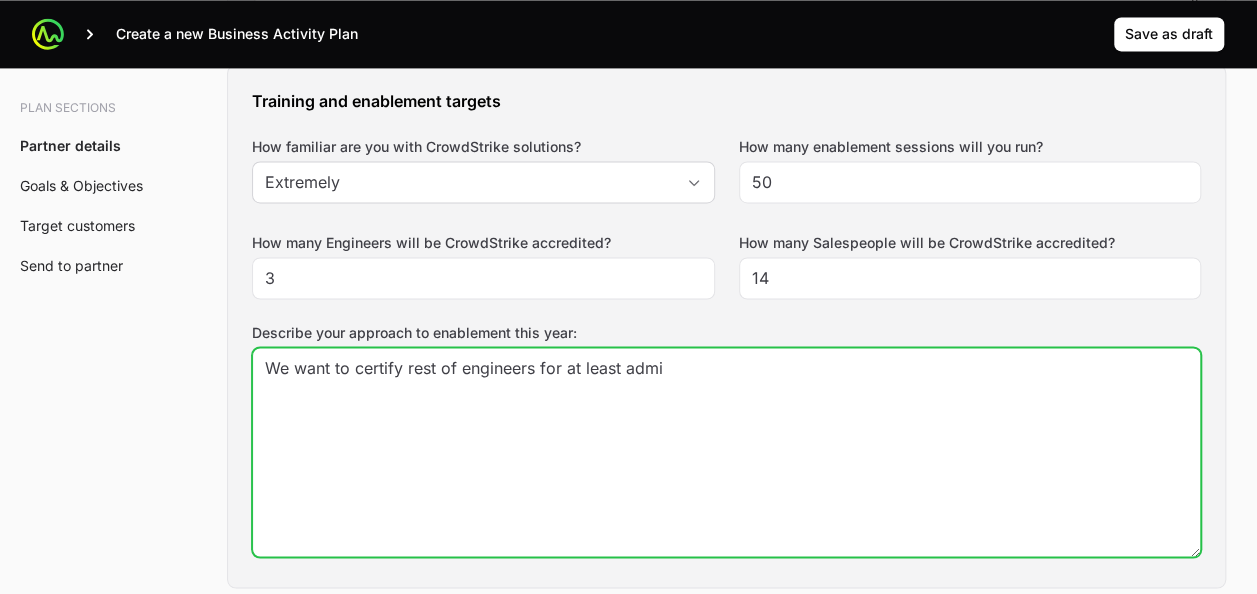 click on "We want to certify rest of engineers for at least admi" 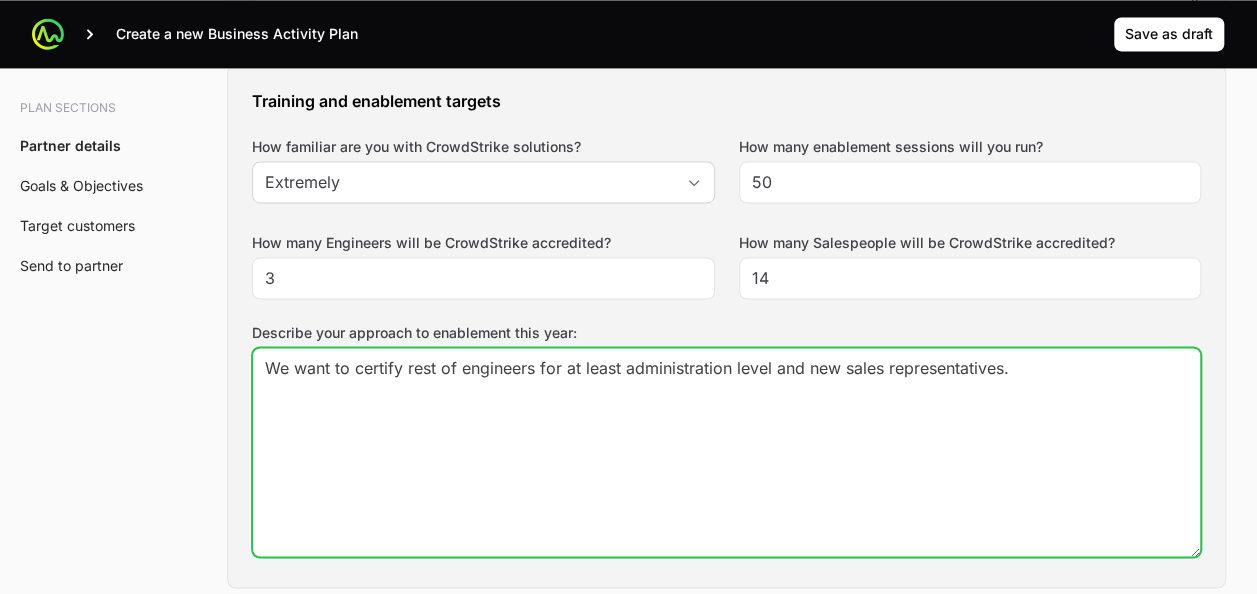 type on "We want to certify rest of engineers for at least administration level and new sales representatives." 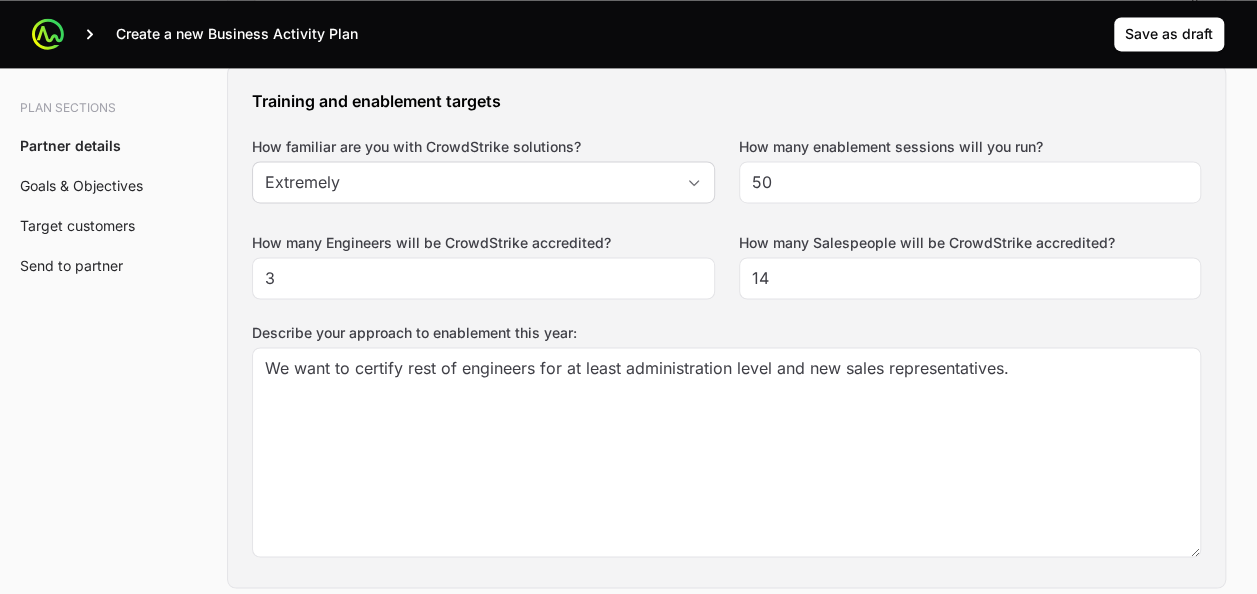 click on "A  Business Activity Plan  is an agreement between the partner and the distributor about the targets they will aim for and the activities they will run to hit those targets. The Distributor will arrange a meeting to talk through the business activity plan below. This BAP will be filled out by the the Distributor Rep during the call. The BAP will be assigned to the Partner to review on the portal. Partner will then accept the BAP in the portal. Partner details Tell us about your business How many salespeople do you have? 15 How many engineers do you have? 5 Which country do you operate in? Poland How many customers do you have? 2500 What are your marketing capabilities? Video Production, Social Media Marketing, Graphic Design and Visual Branding, Email Marketing, Direct Marketing What are your goals for the APEX initiative? How many new deals will you register? (Minimum 10) 20 How many Championship points will you earn? 250000 What is the total value of deals you will close? (Minimum $50,000 USD) $100,000 50 3" 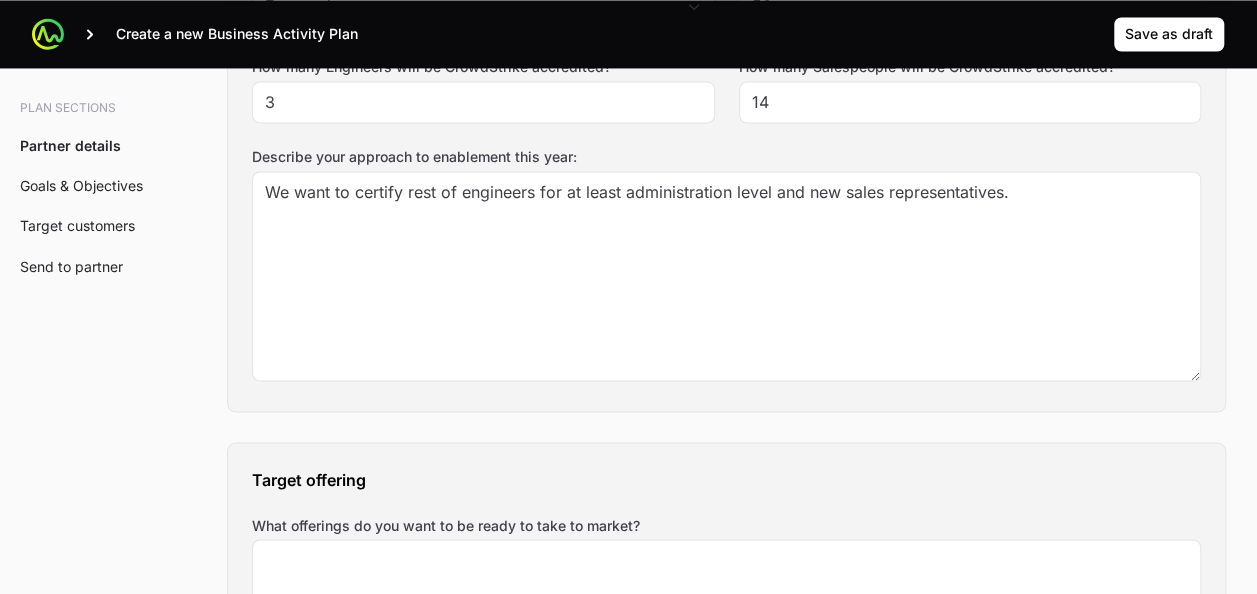 scroll, scrollTop: 1660, scrollLeft: 0, axis: vertical 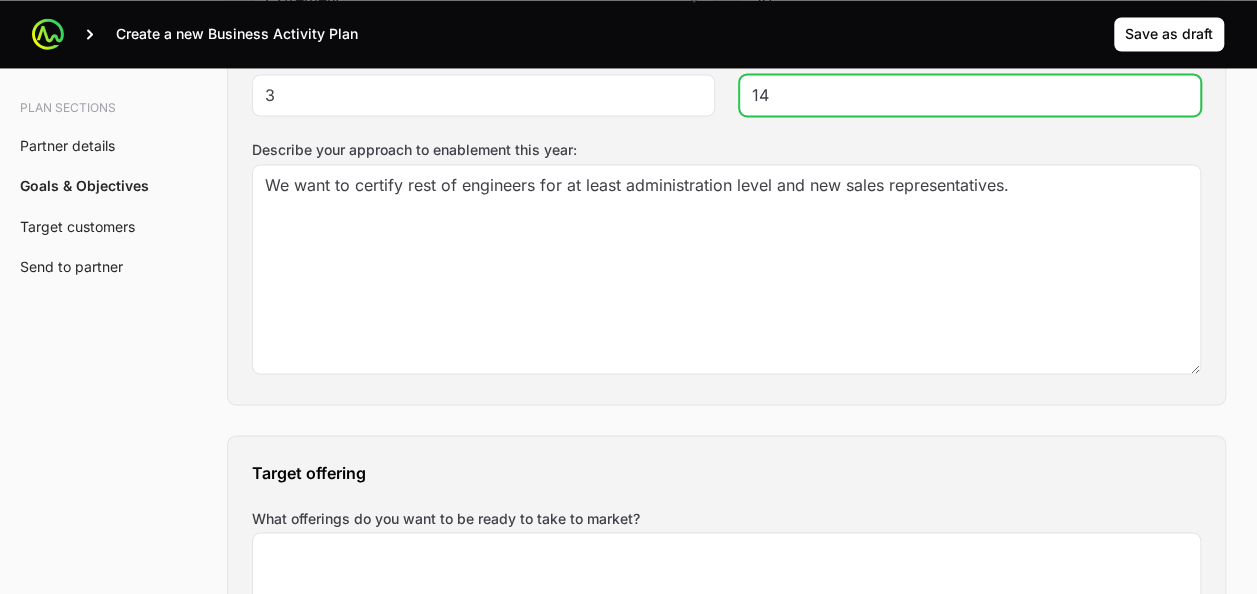 click on "14" 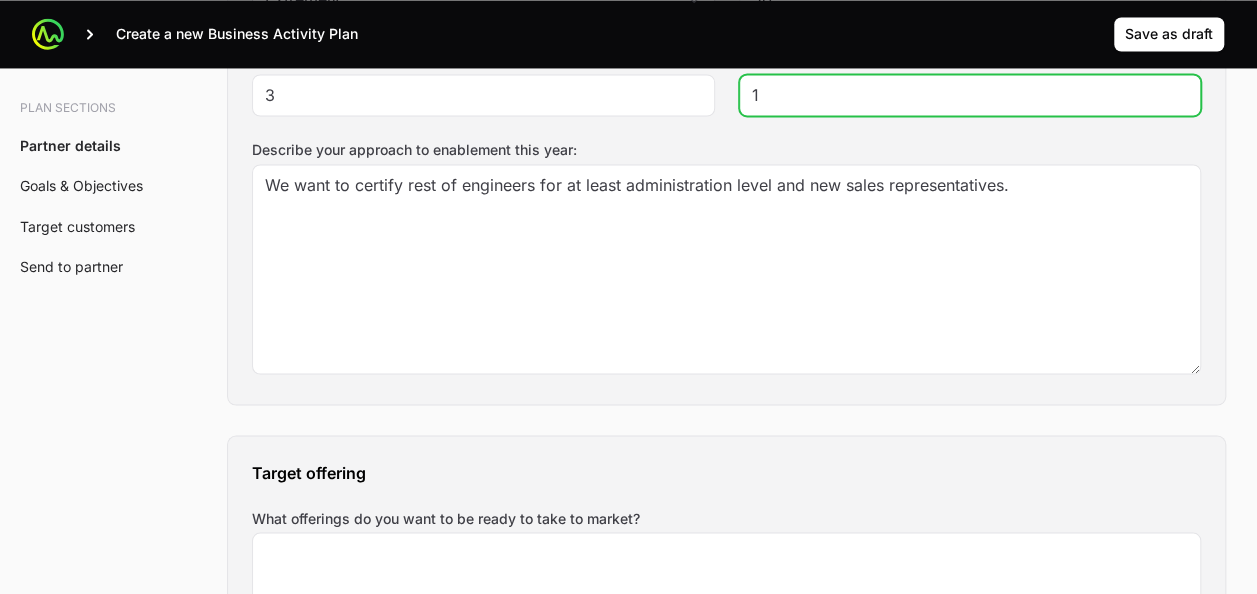 scroll, scrollTop: 1643, scrollLeft: 0, axis: vertical 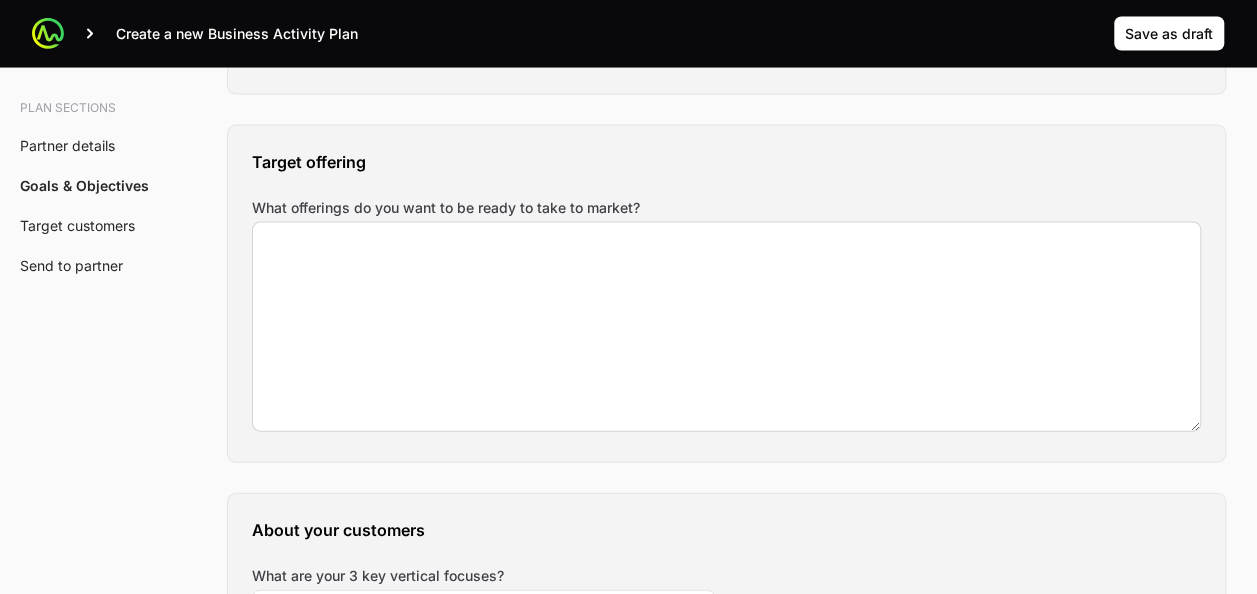 type on "10" 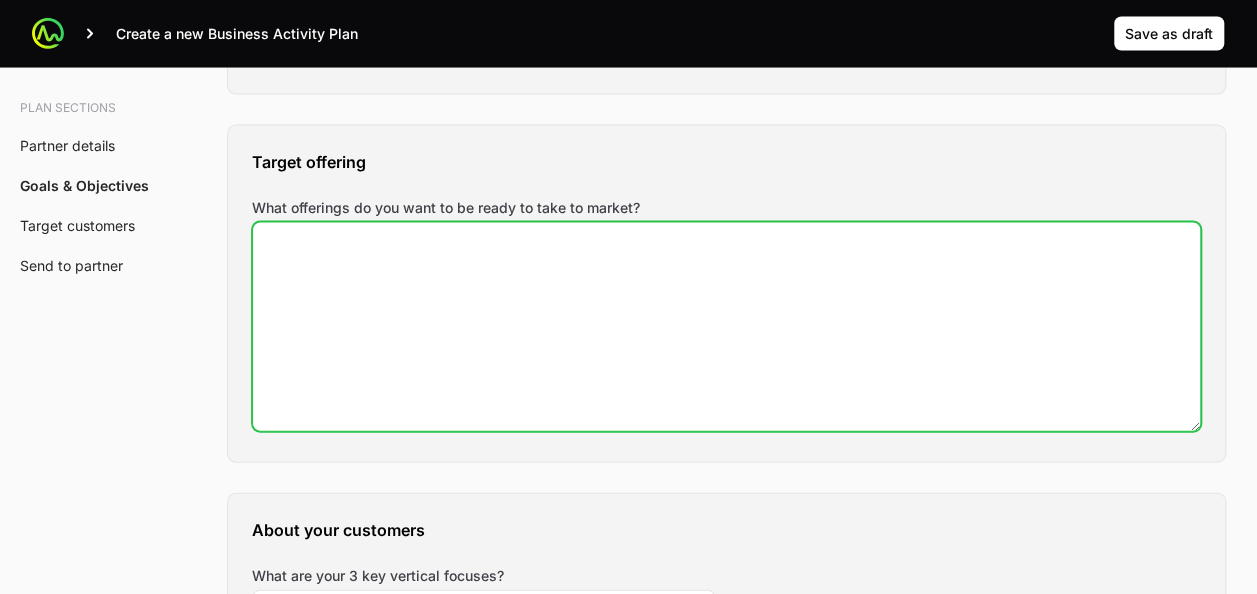 click on "What offerings do you want to be ready to take to market?" 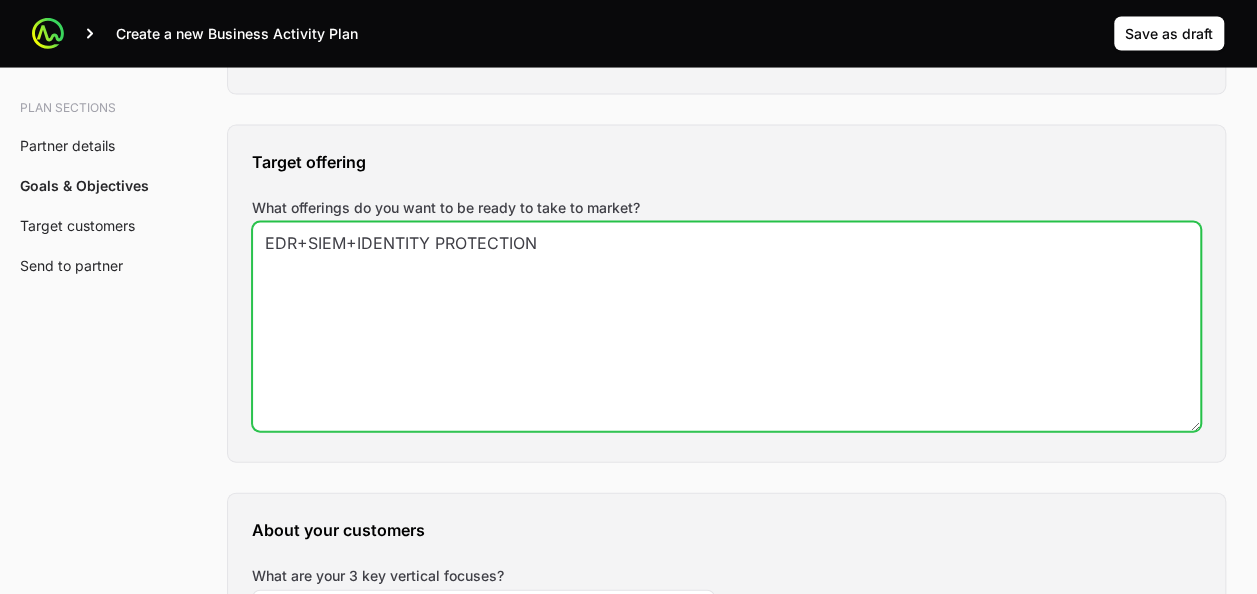type on "EDR+SIEM+IDENTITY PROTECTION" 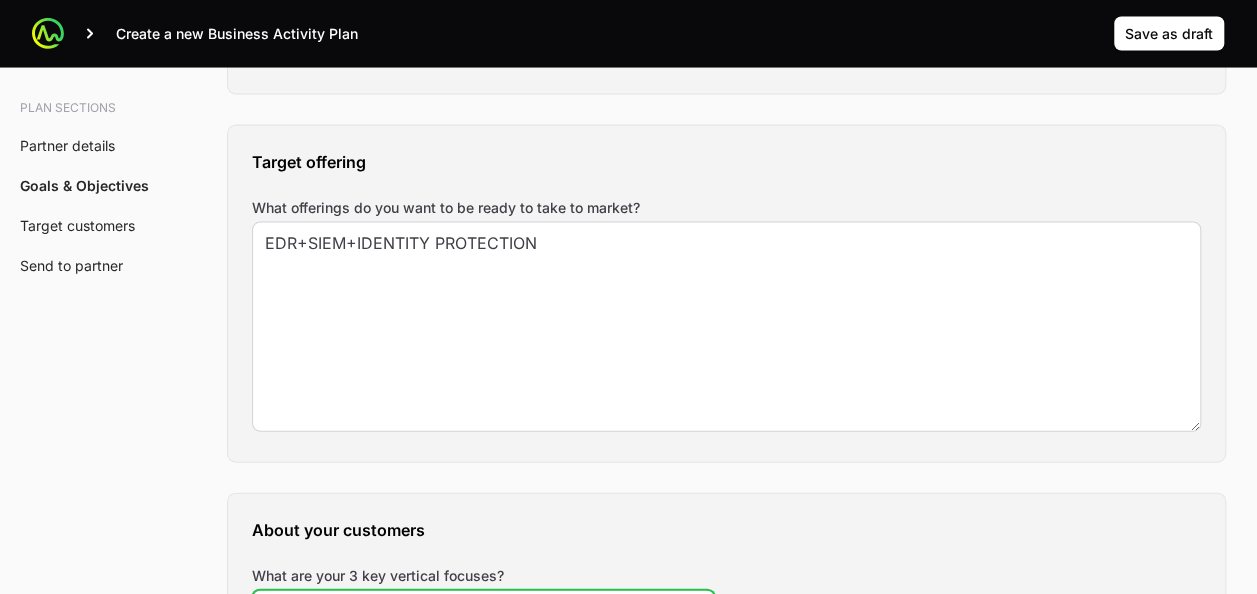 scroll, scrollTop: 1989, scrollLeft: 0, axis: vertical 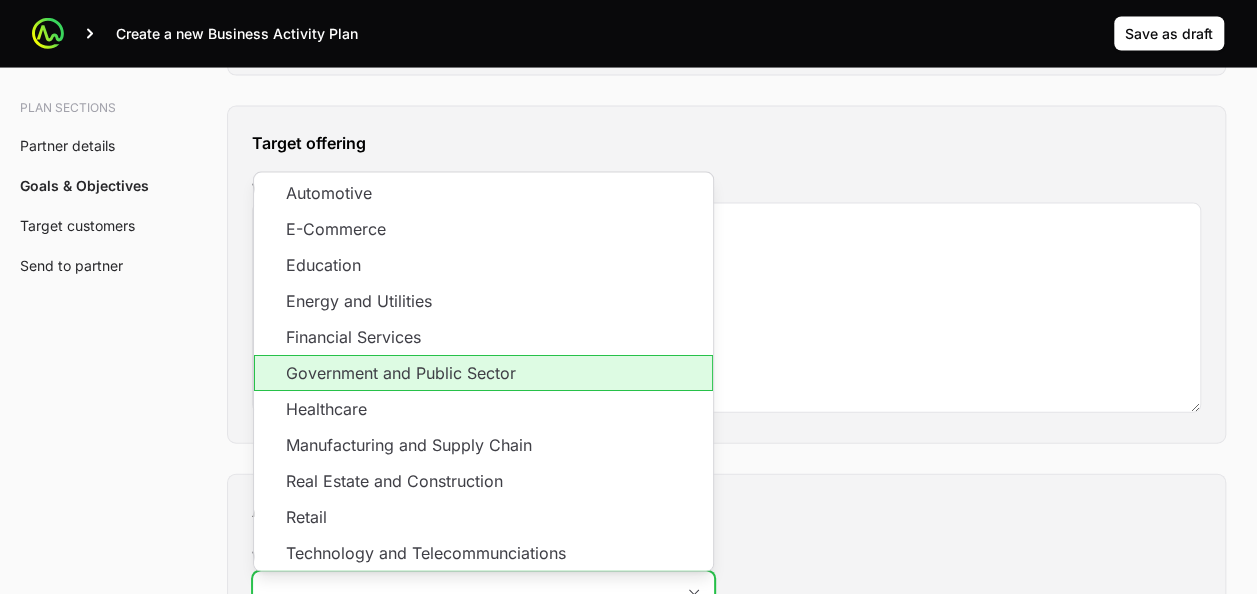 click on "Government and Public Sector" 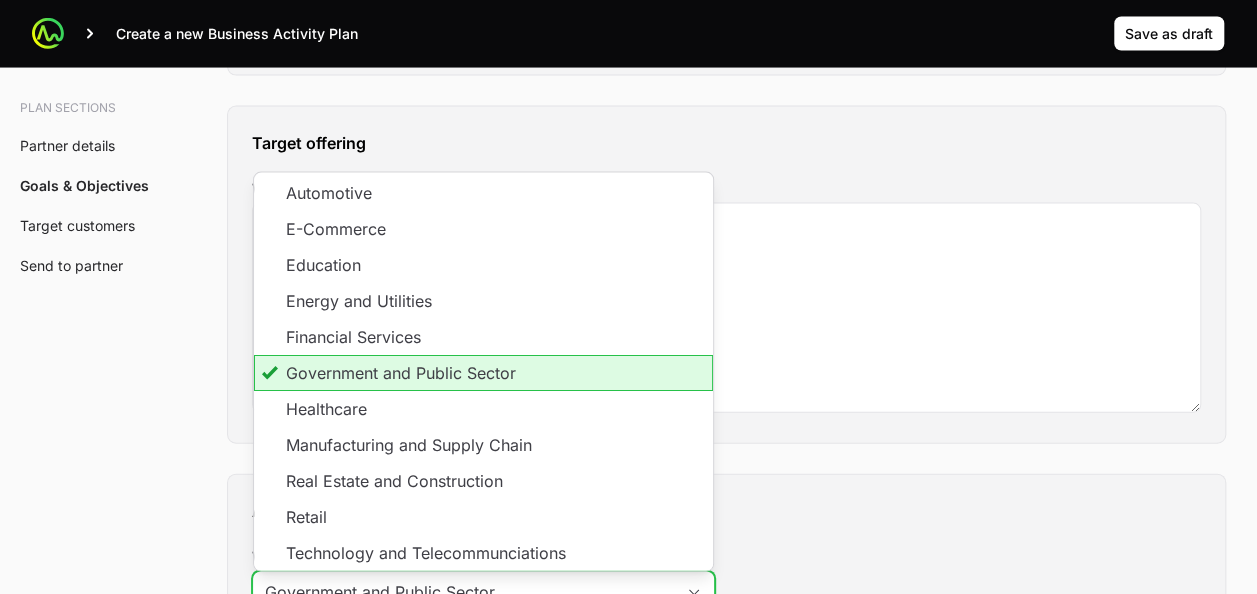 scroll, scrollTop: 1999, scrollLeft: 0, axis: vertical 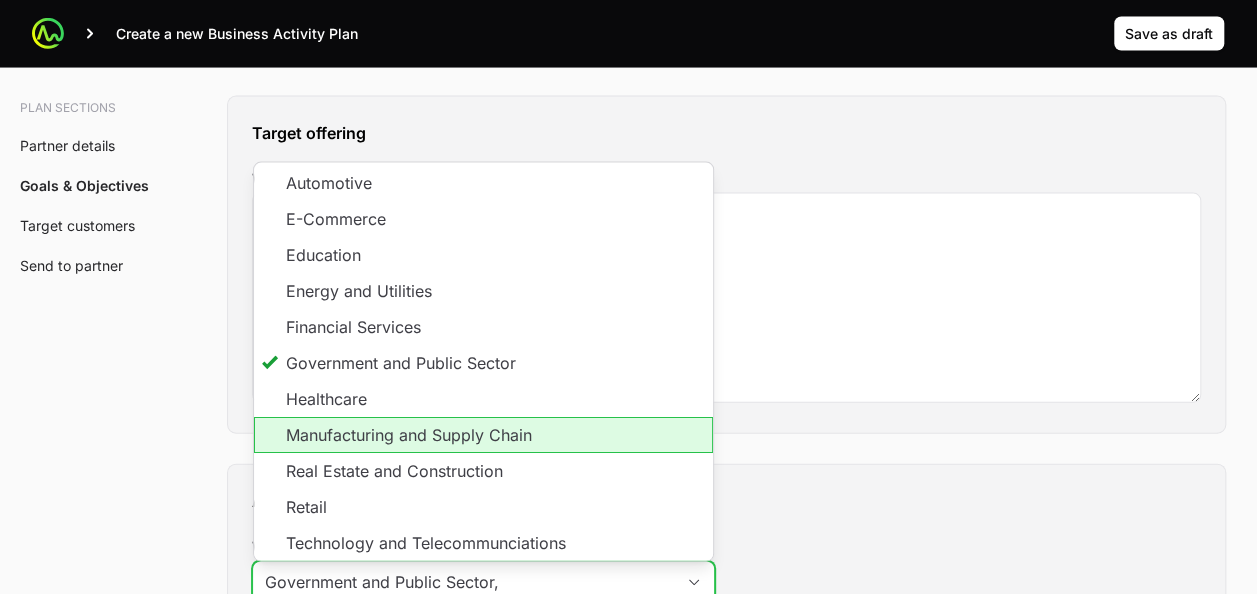 click on "Manufacturing and Supply Chain" 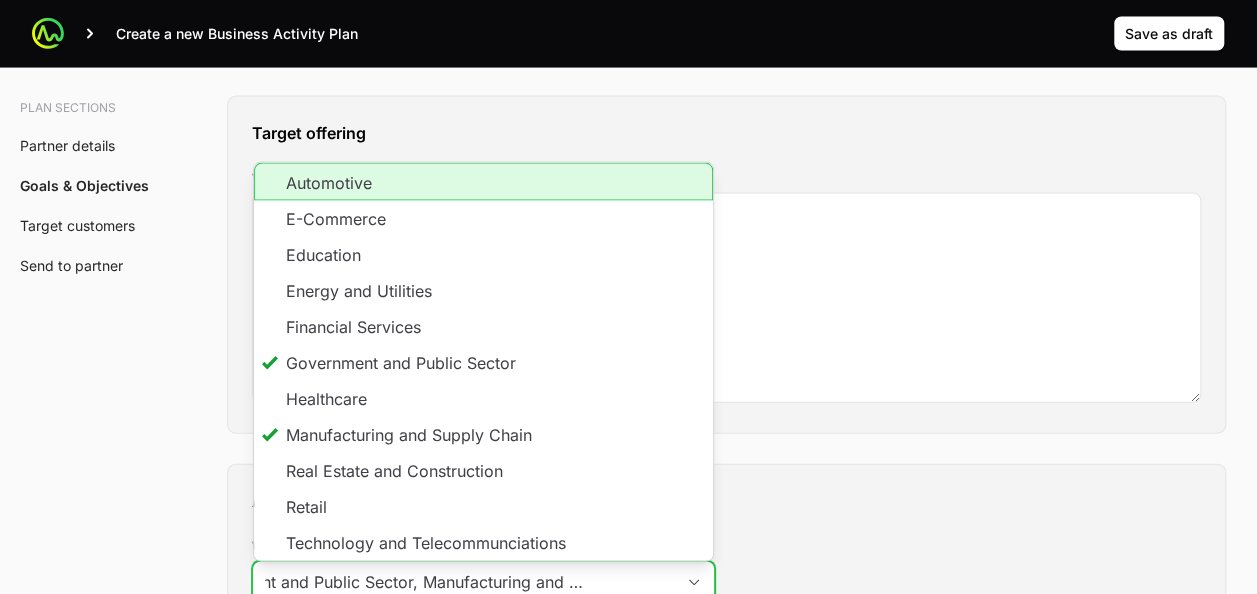 click on "Automotive" 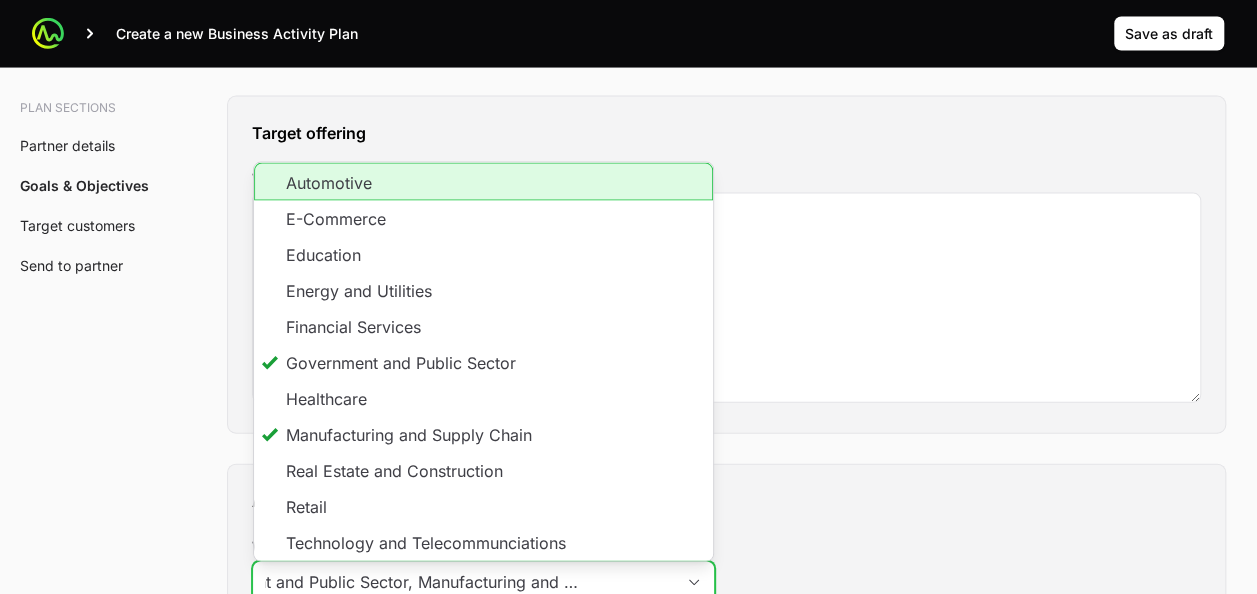 type on "Government and Public Sector, Manufacturing and Supply Chain, Automotive" 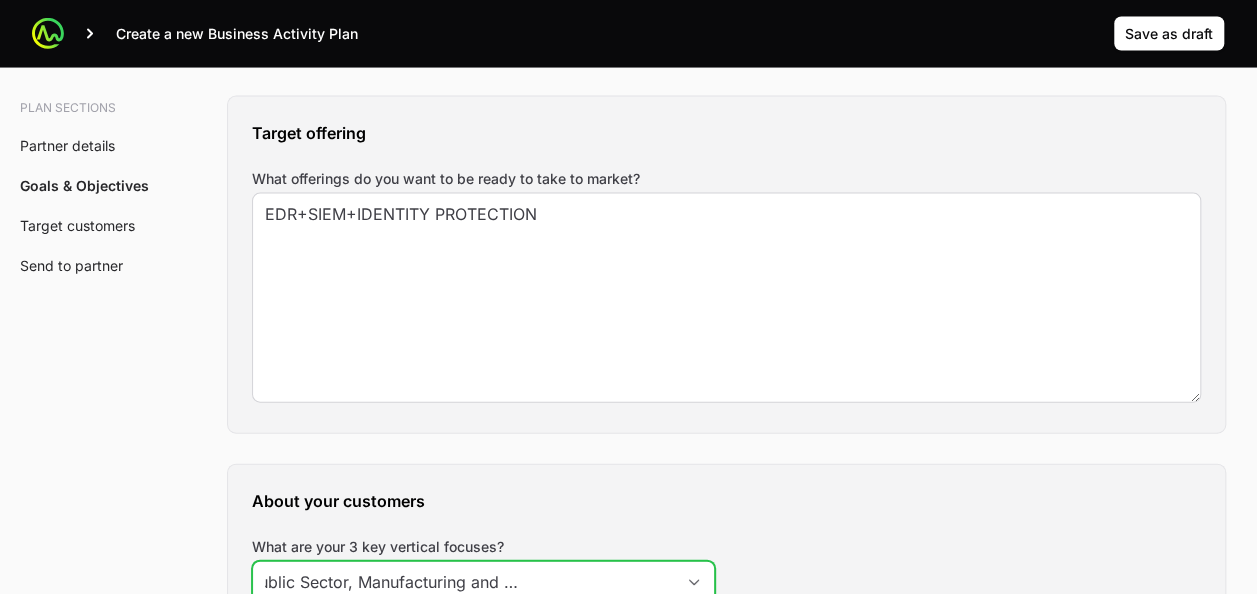 scroll, scrollTop: 0, scrollLeft: 176, axis: horizontal 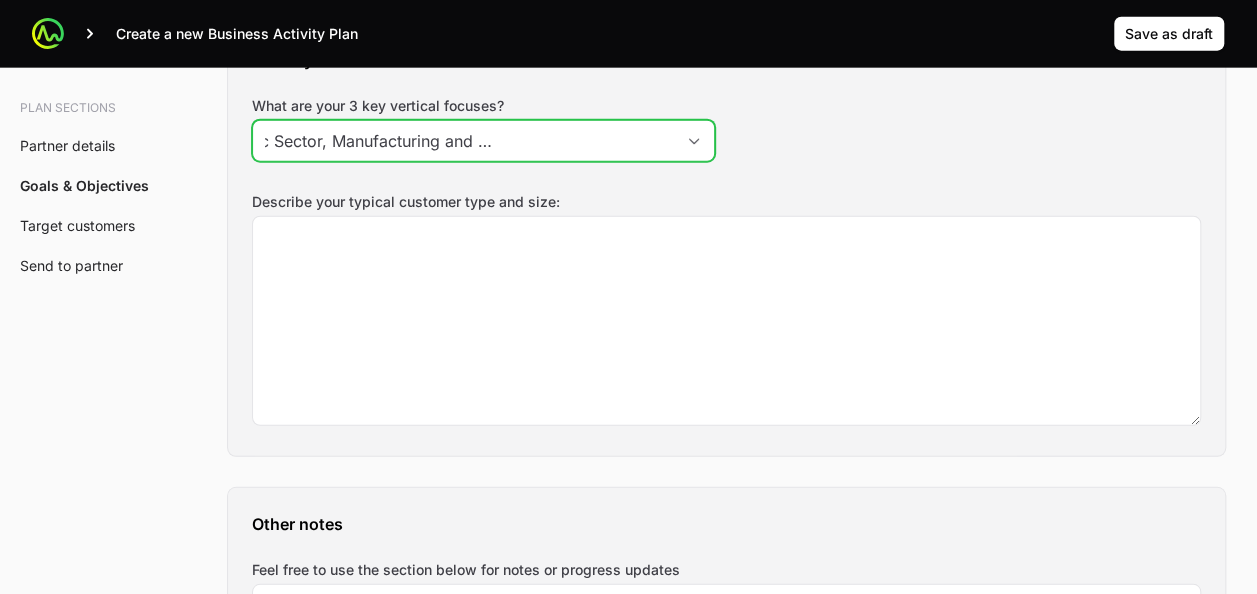 click 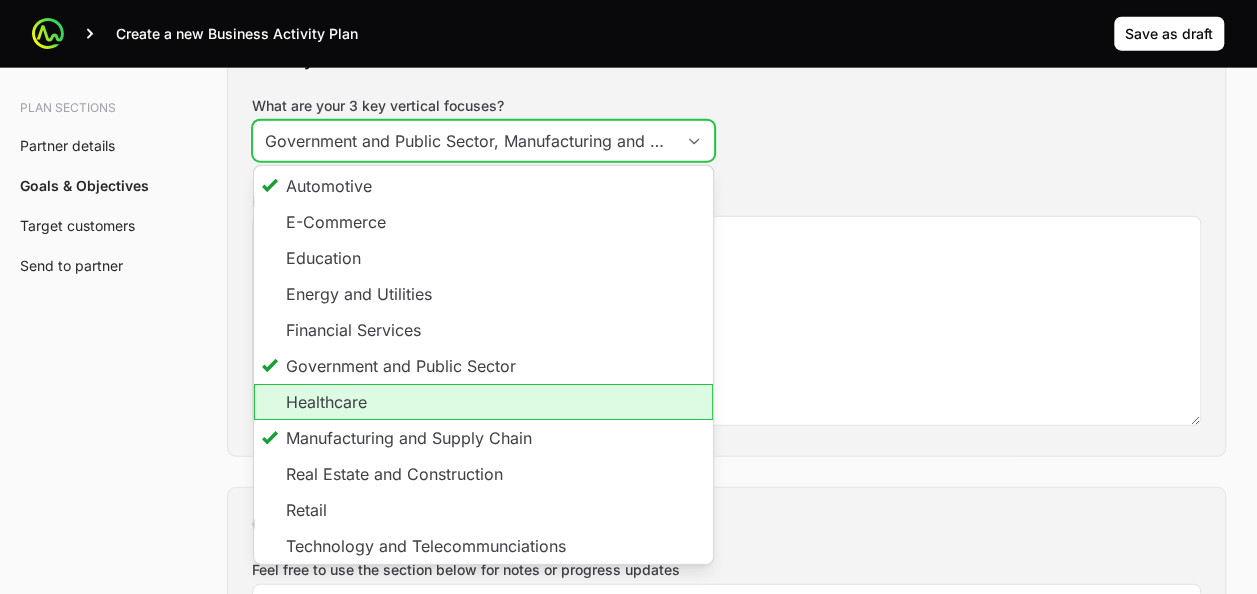 click on "Healthcare" 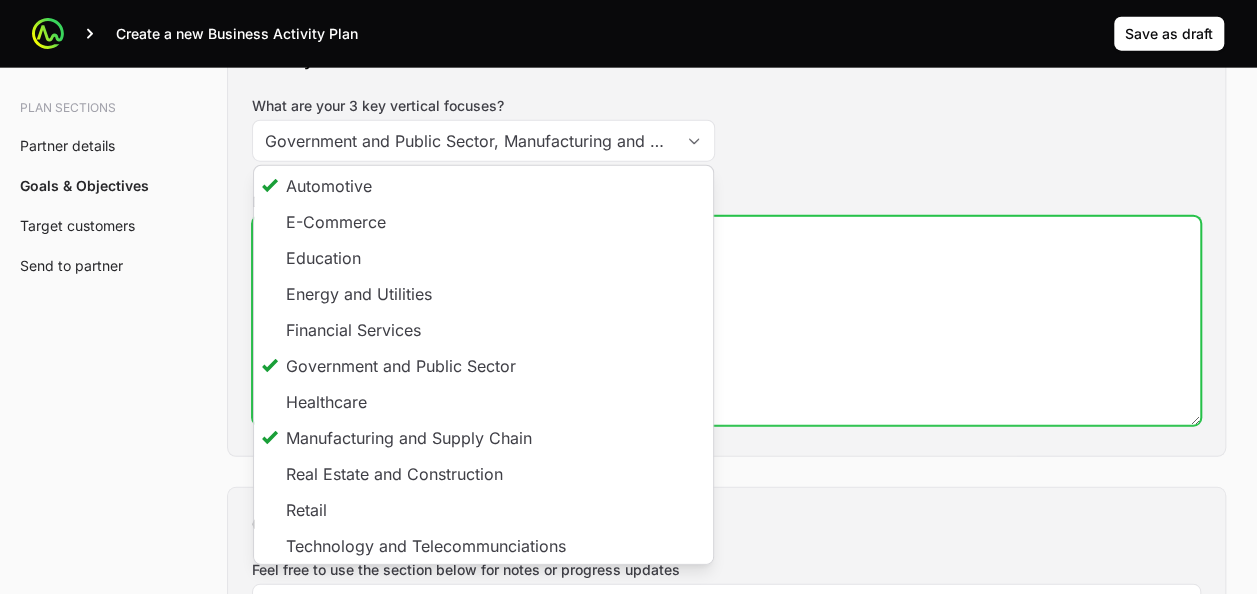 click on "Describe your typical customer type and size:" 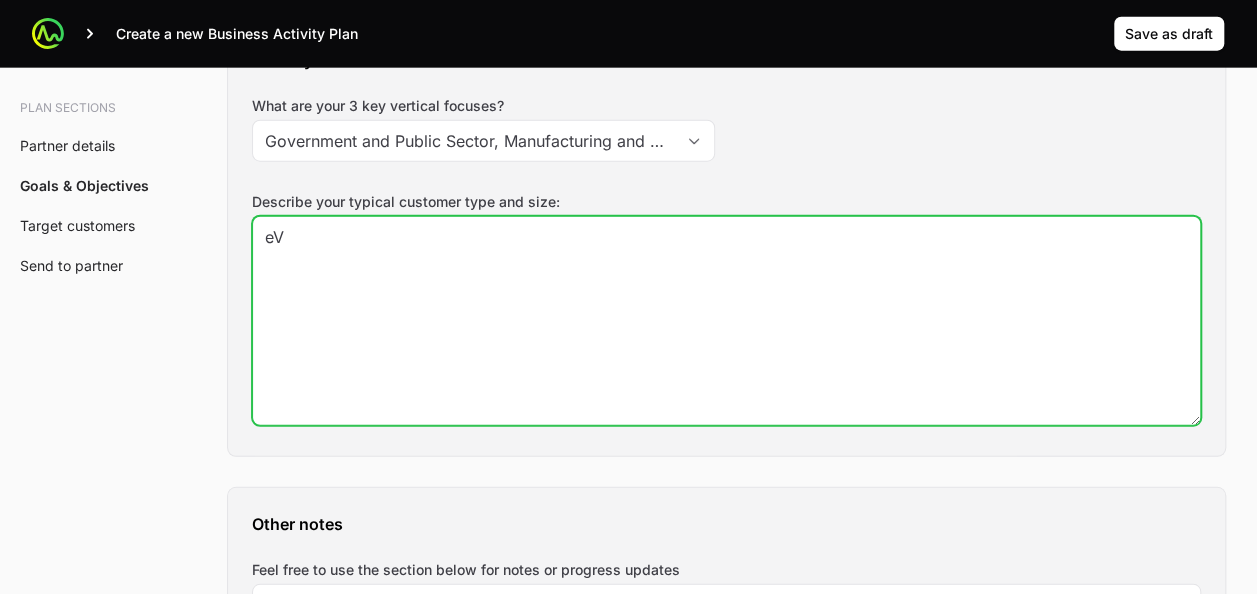 type on "e" 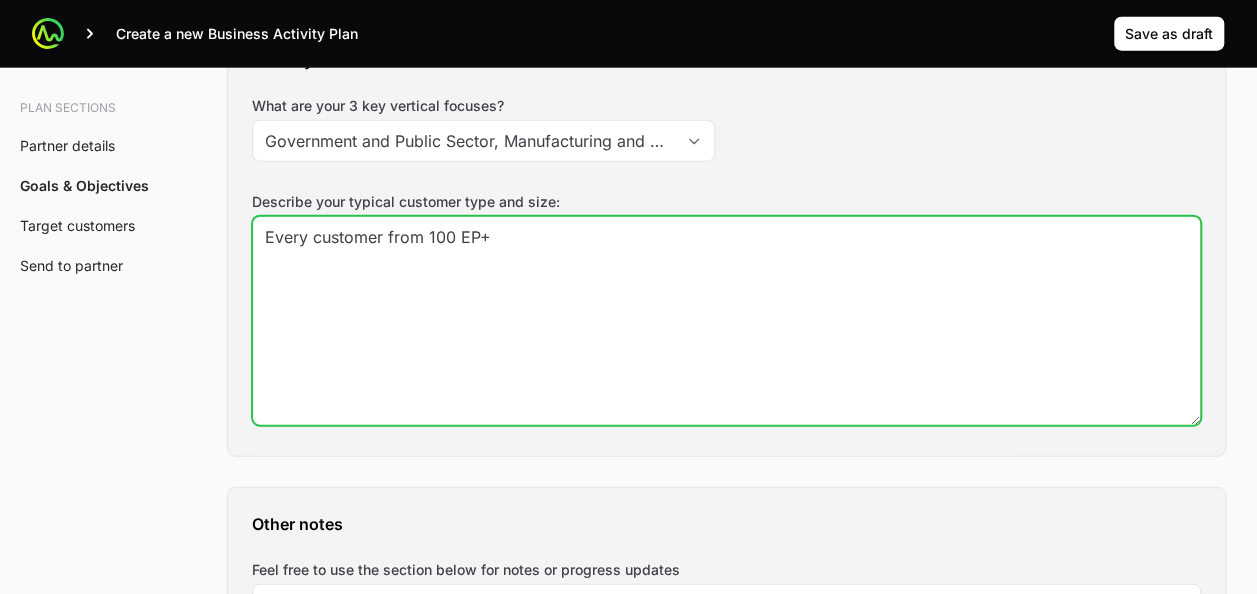 type on "Every customer from 100 EP+" 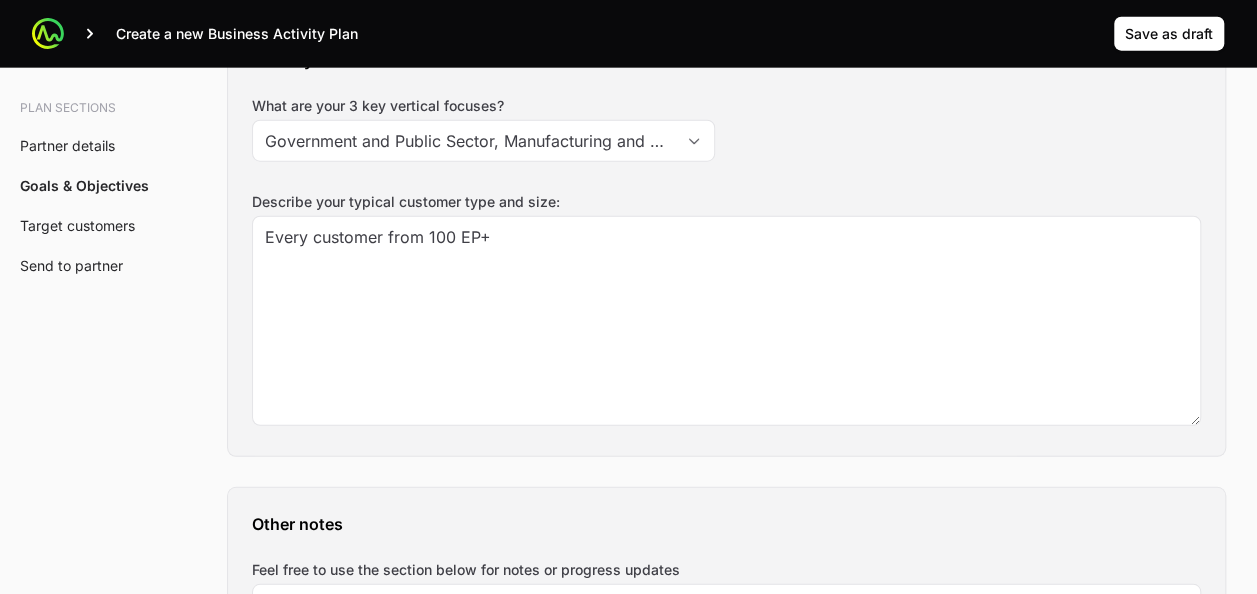 drag, startPoint x: 1254, startPoint y: 271, endPoint x: 1250, endPoint y: 304, distance: 33.24154 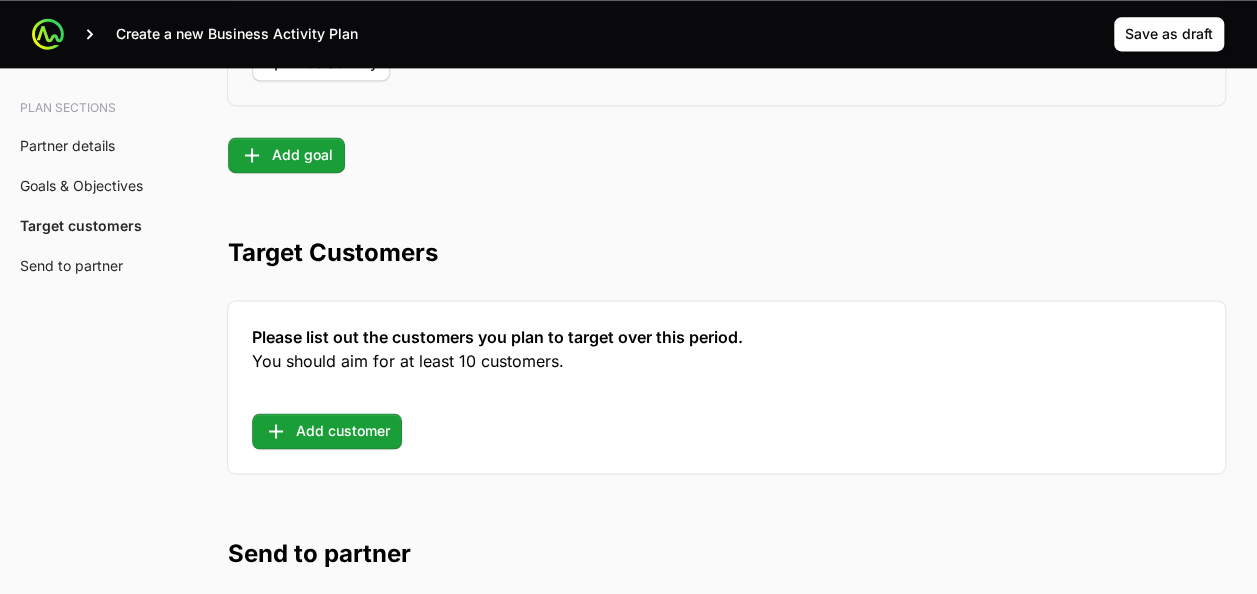 scroll, scrollTop: 5163, scrollLeft: 0, axis: vertical 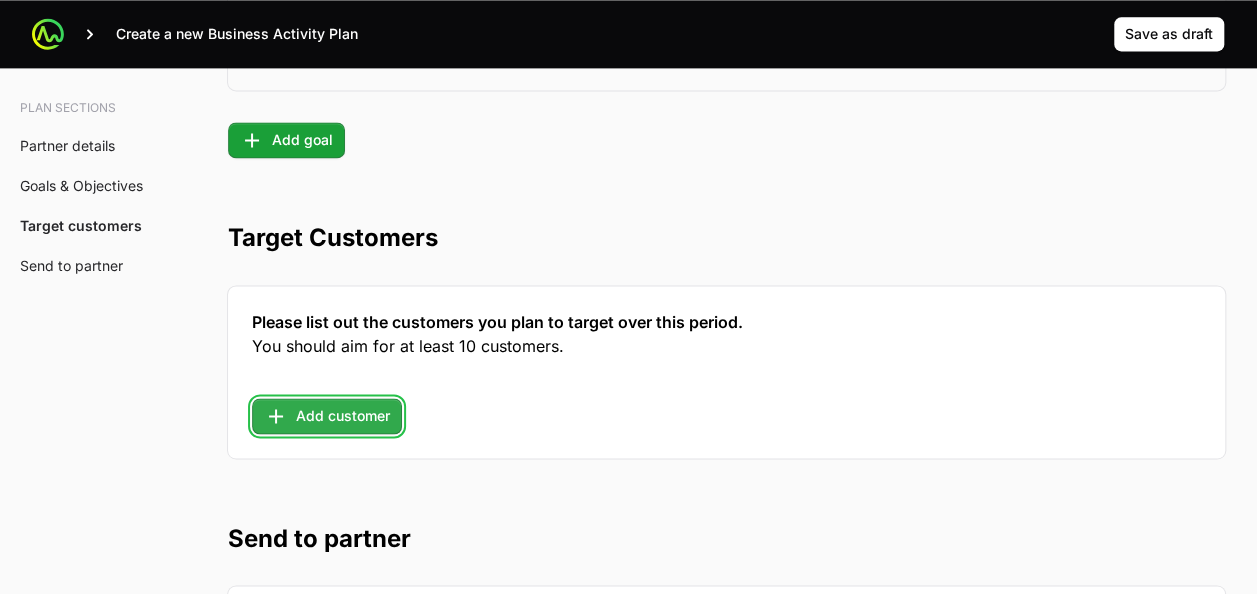 click on "Add customer" 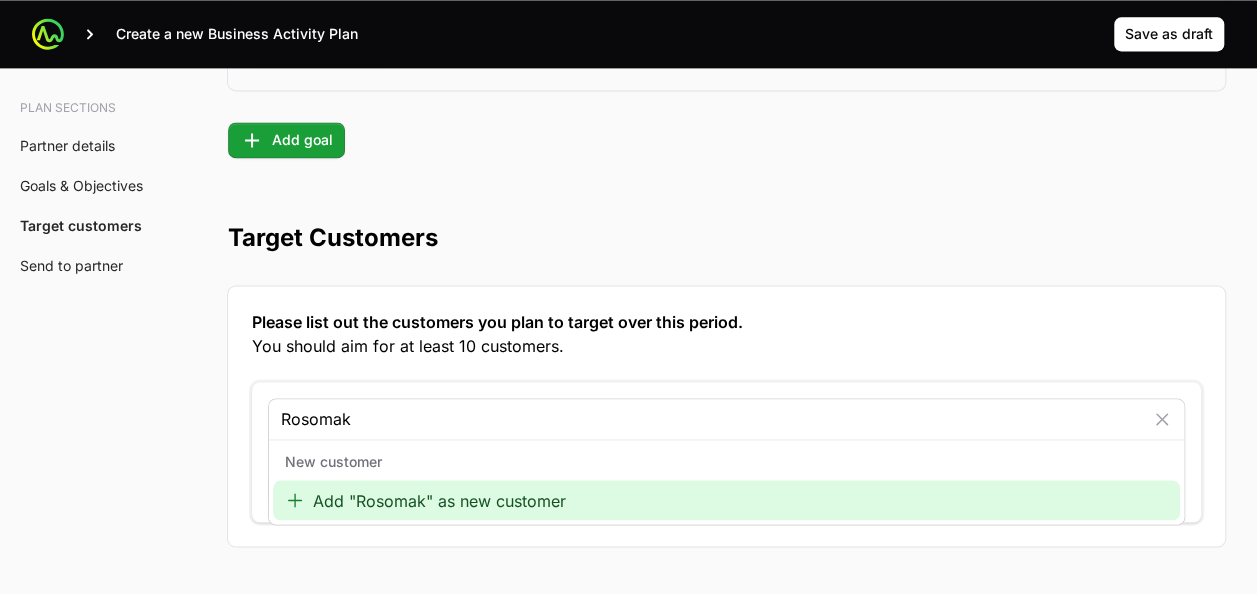 type on "Rosomak" 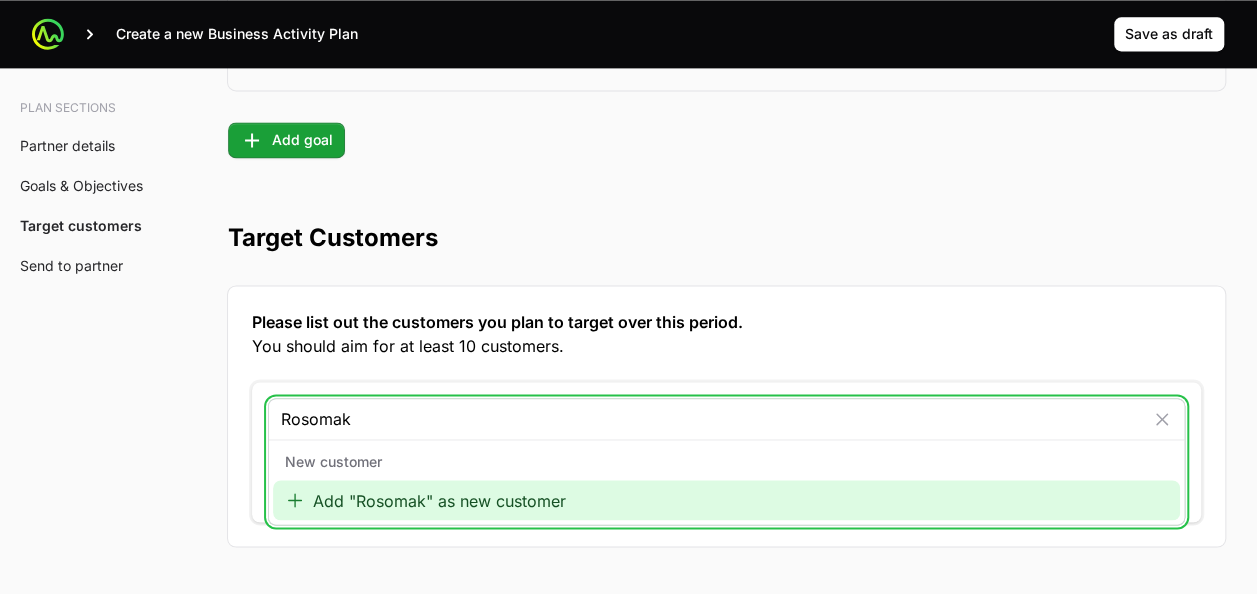 click on "Add "Rosomak" as new customer" 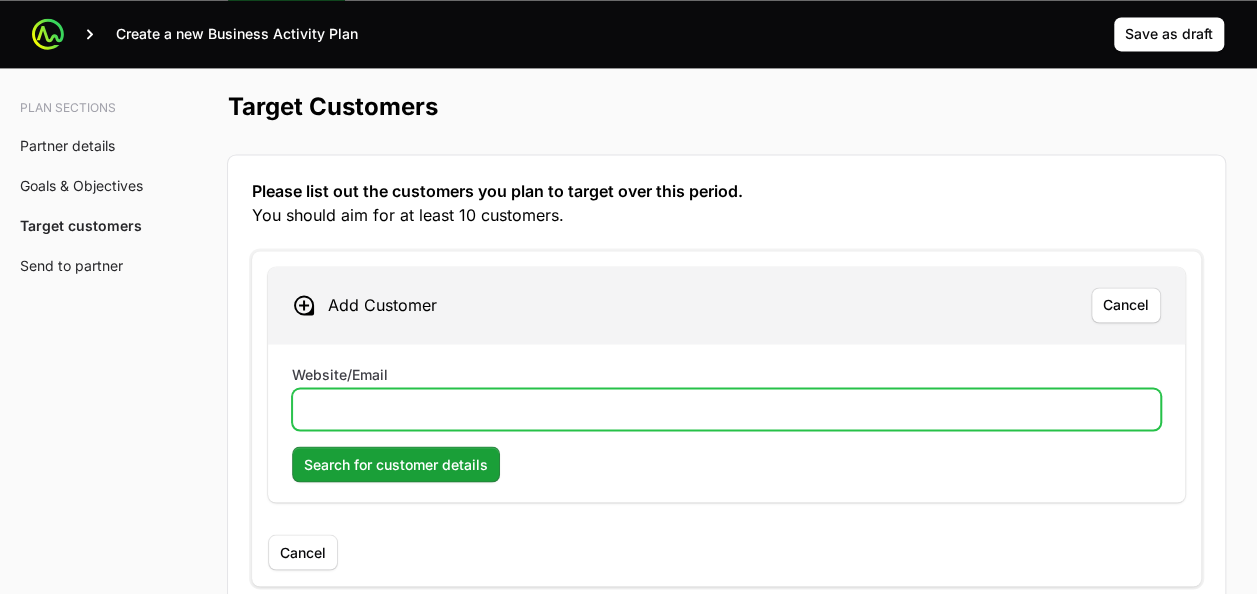 scroll, scrollTop: 5309, scrollLeft: 0, axis: vertical 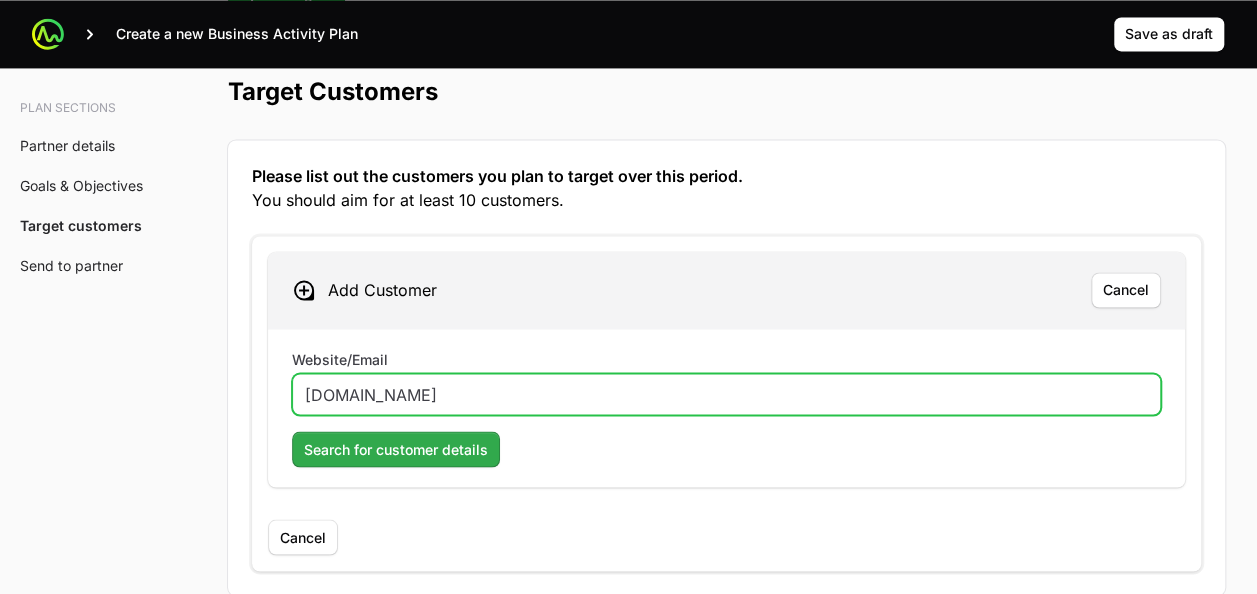 type on "[DOMAIN_NAME]" 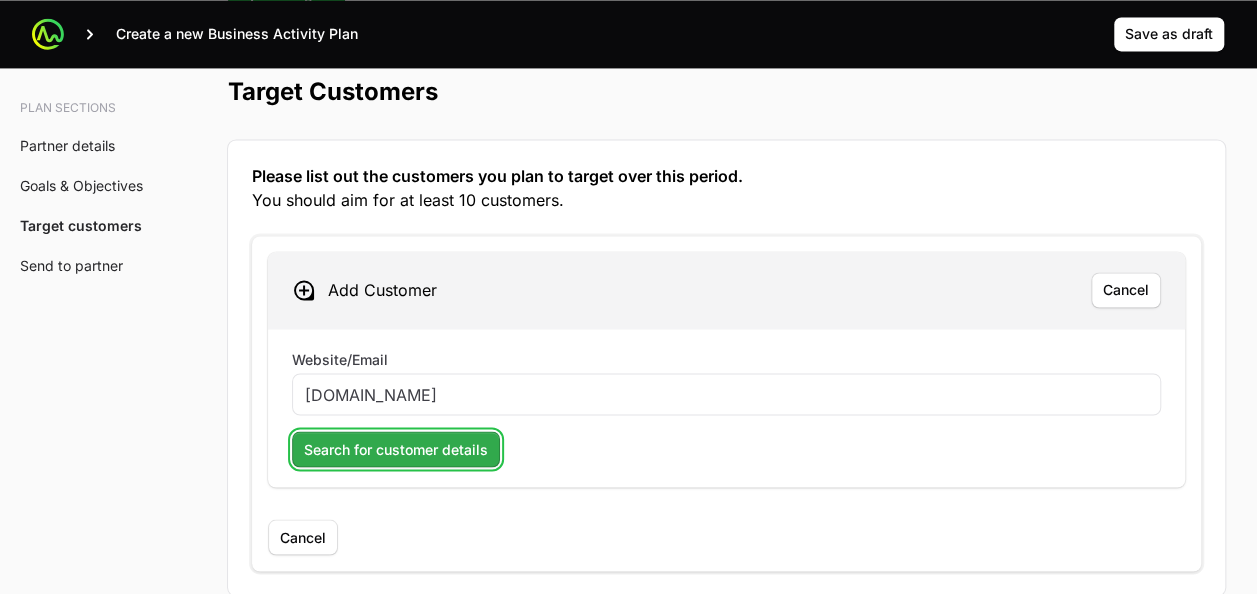 click on "Search for customer details" 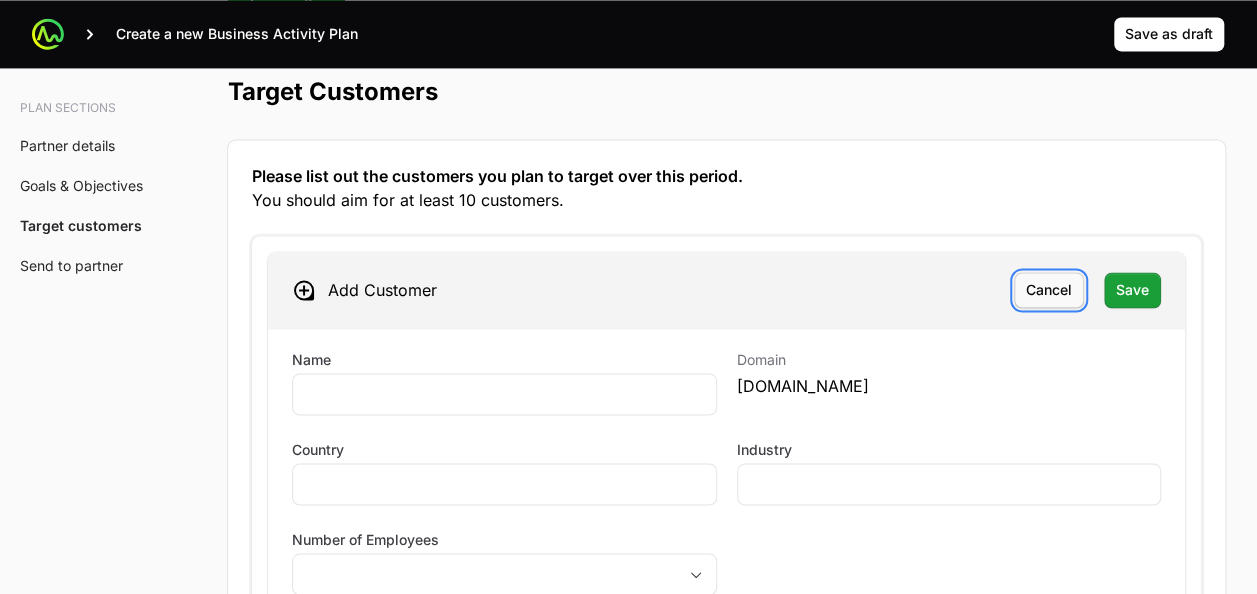 click on "Cancel" 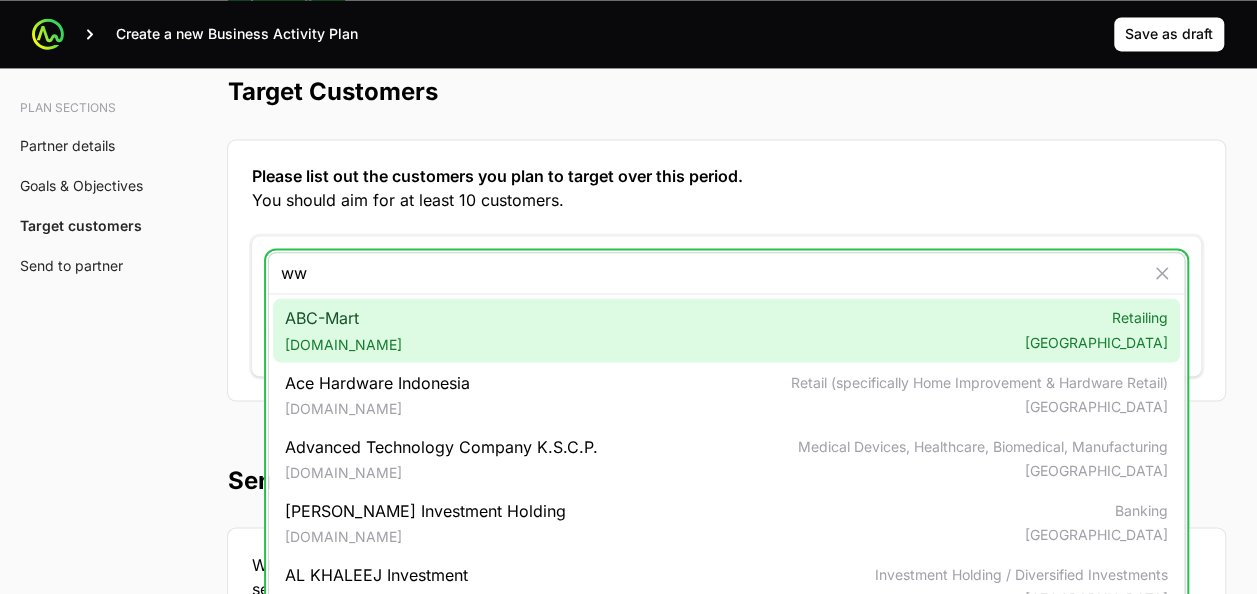 type on "w" 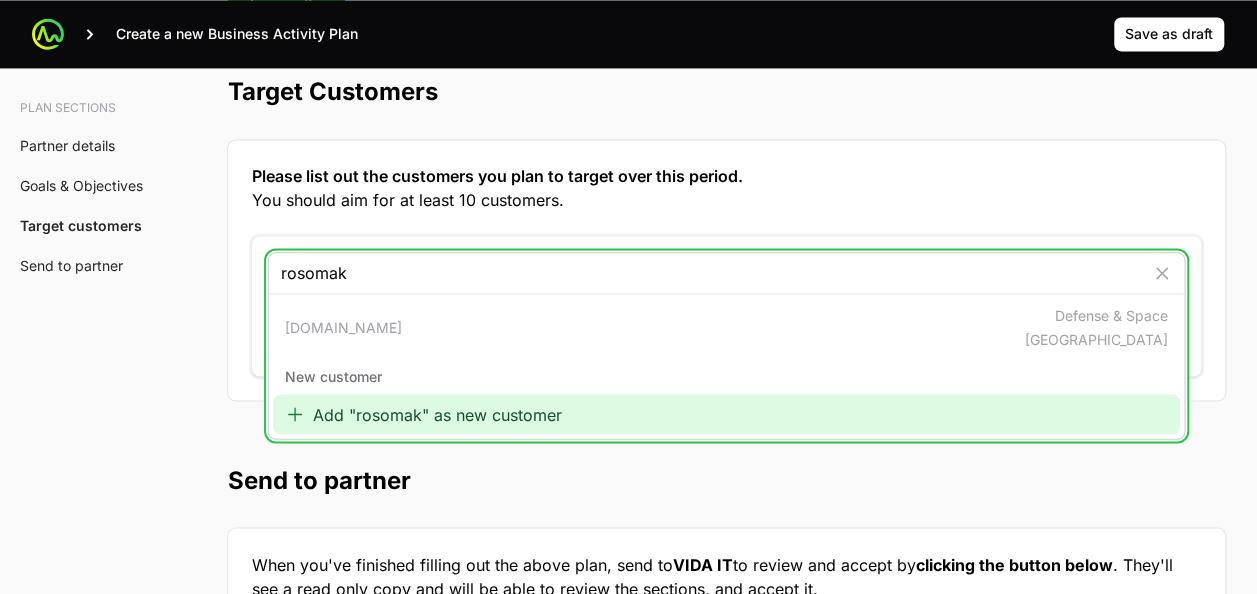 type on "rosomak" 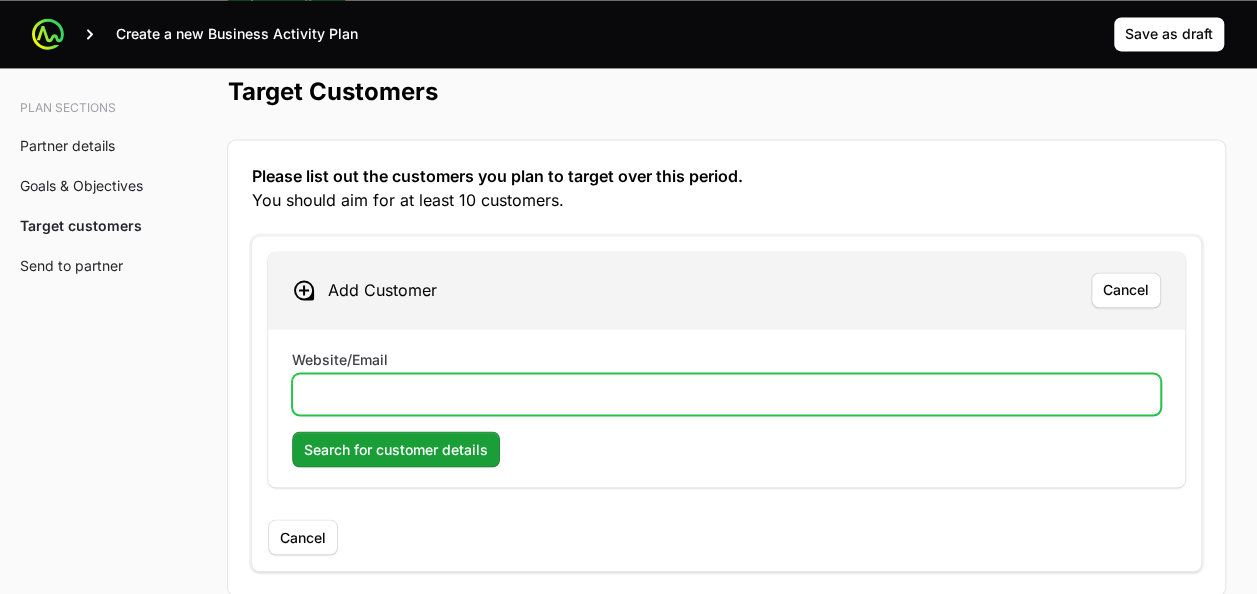click on "Website/Email" 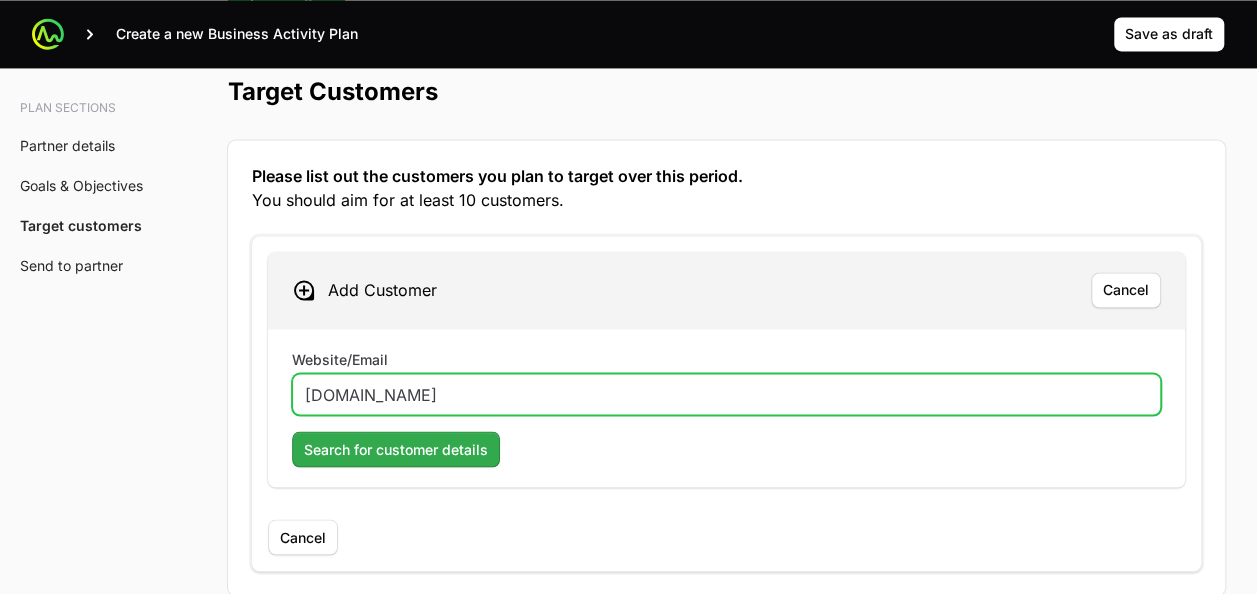 type on "[DOMAIN_NAME]" 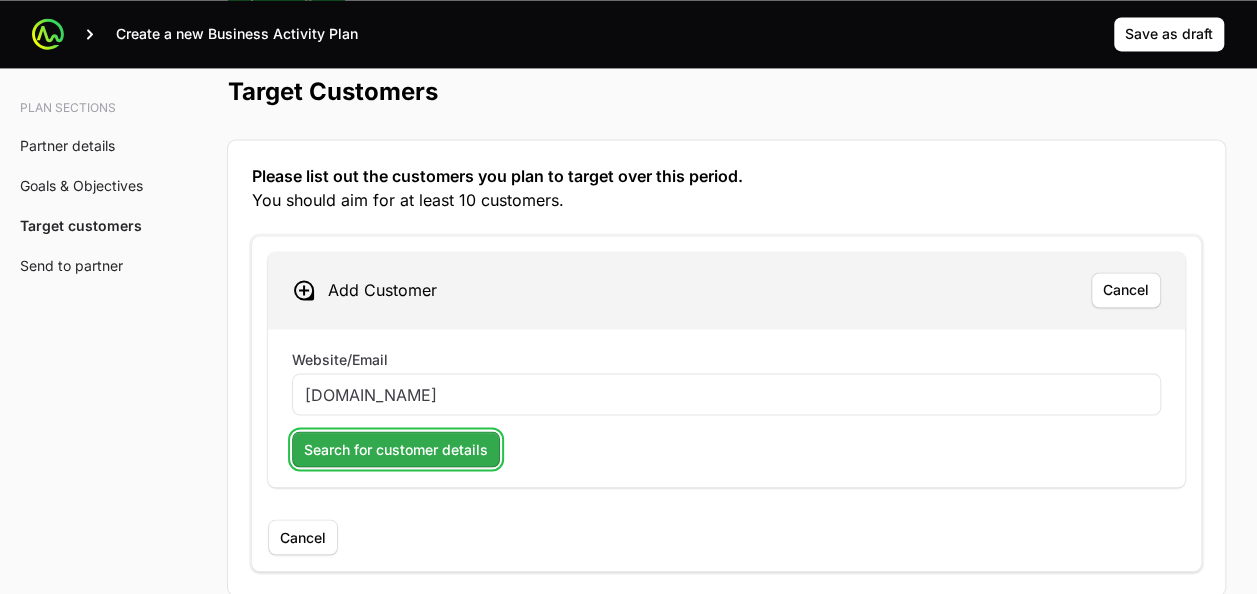 click on "Search for customer details" 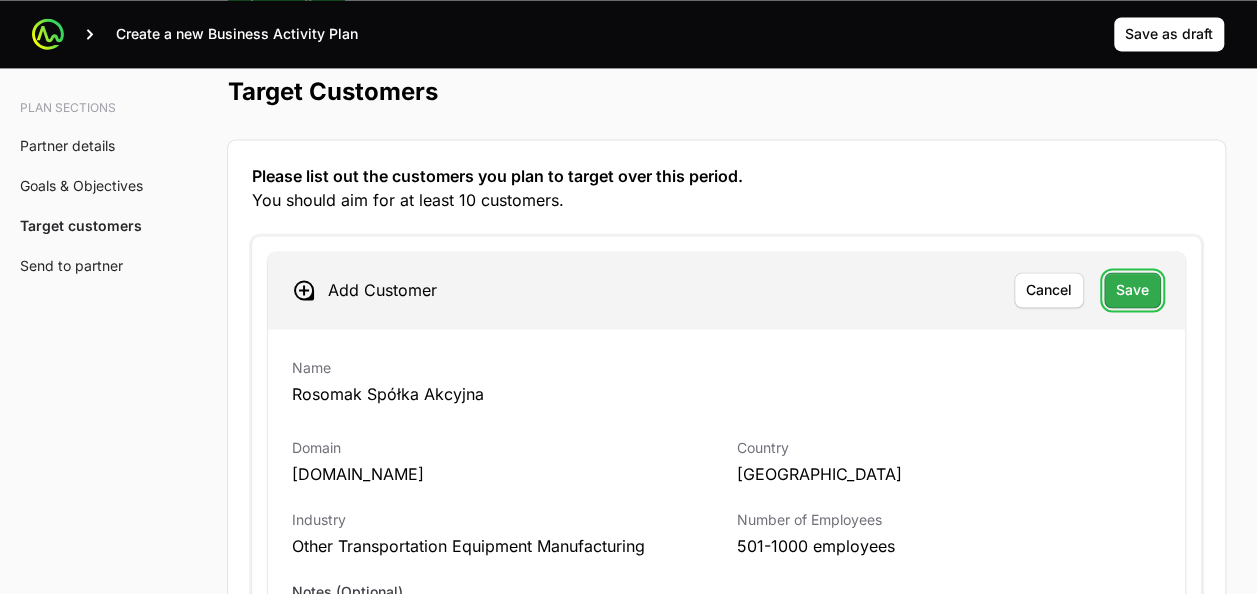 click on "Save" 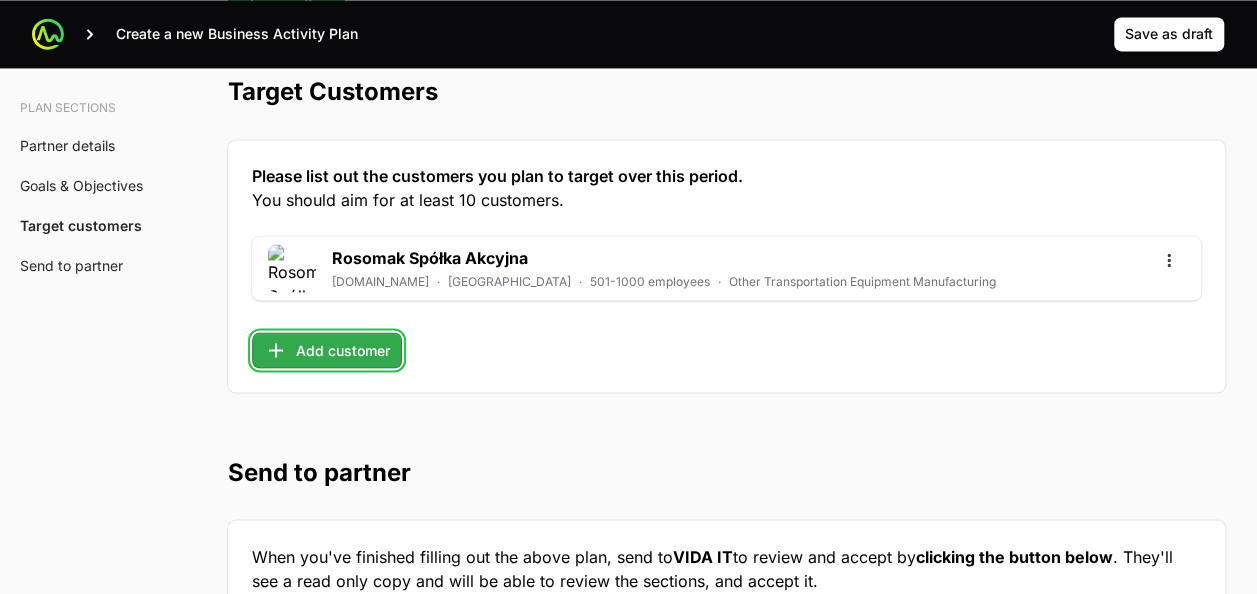 click on "Add customer" 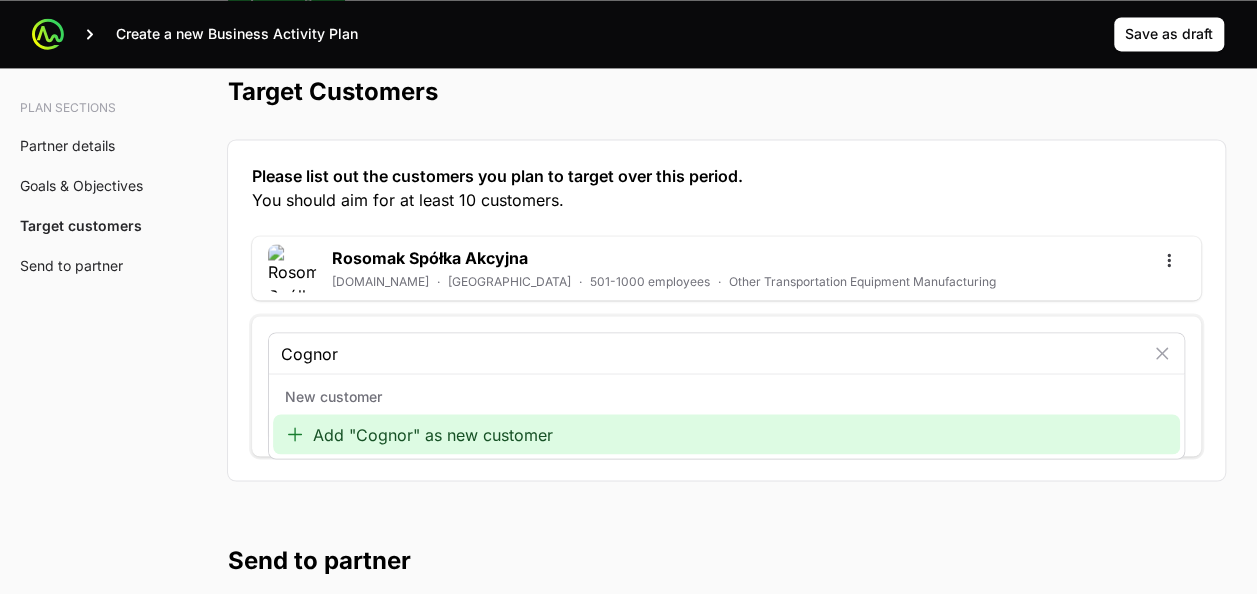 type on "Cognor" 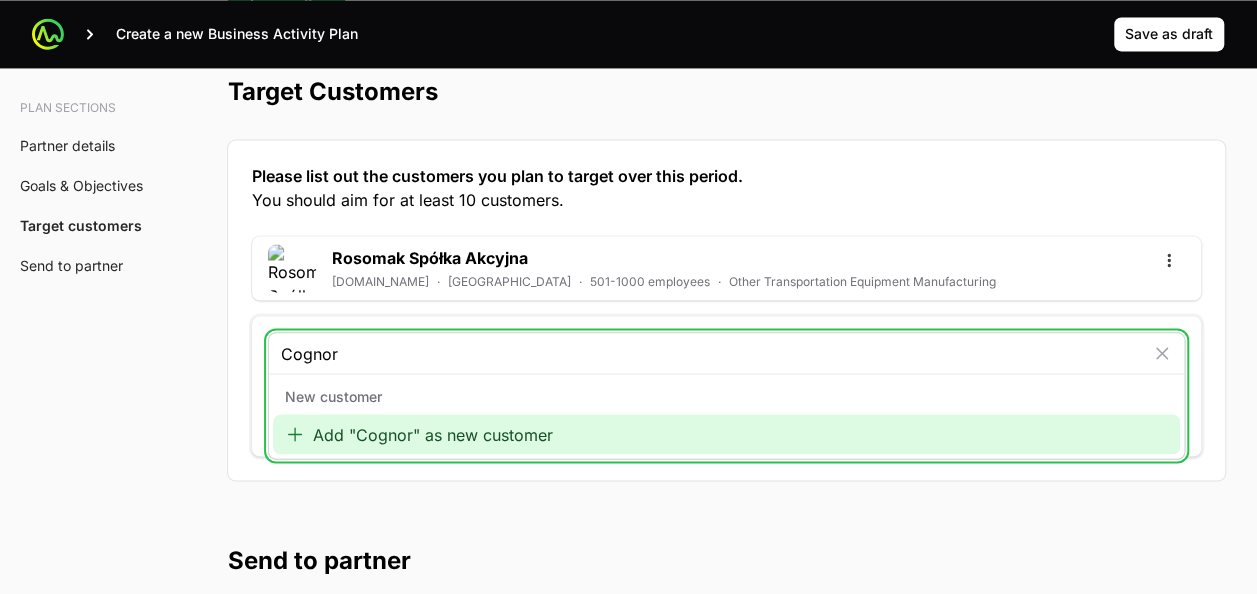 drag, startPoint x: 428, startPoint y: 410, endPoint x: 379, endPoint y: 414, distance: 49.162994 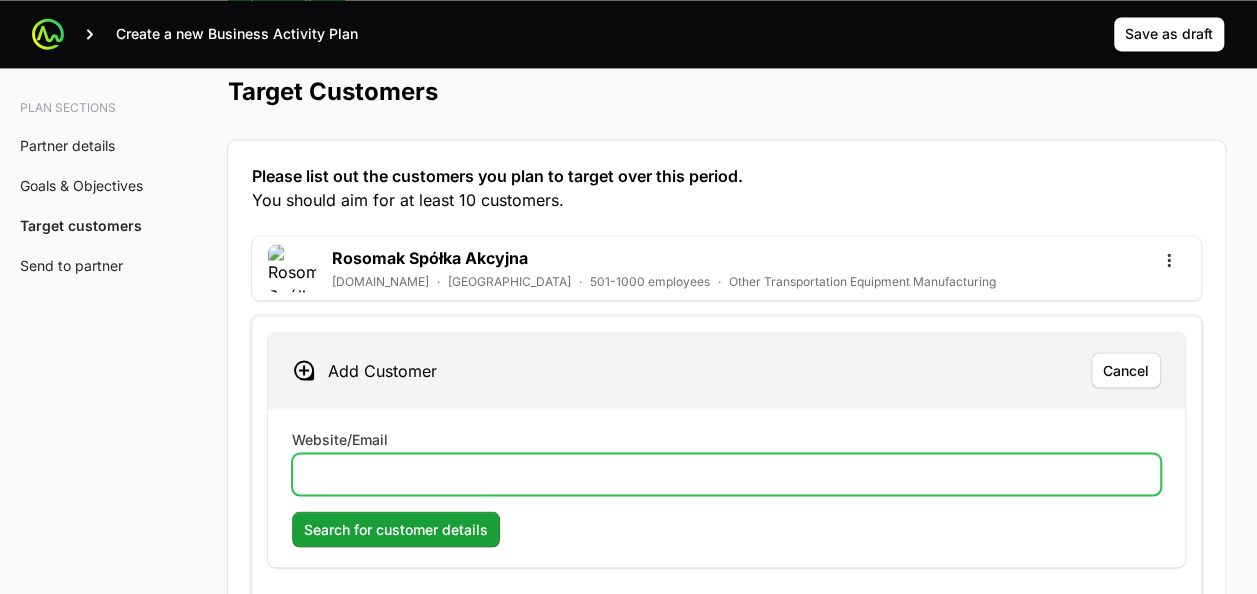click on "Website/Email" 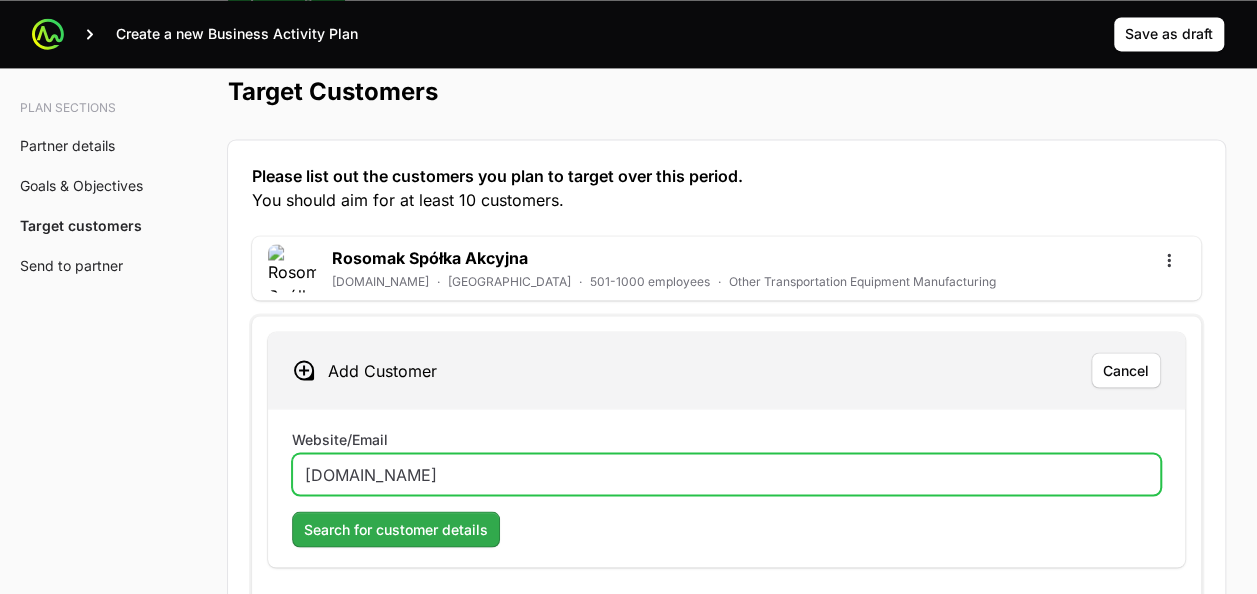 type on "[DOMAIN_NAME]" 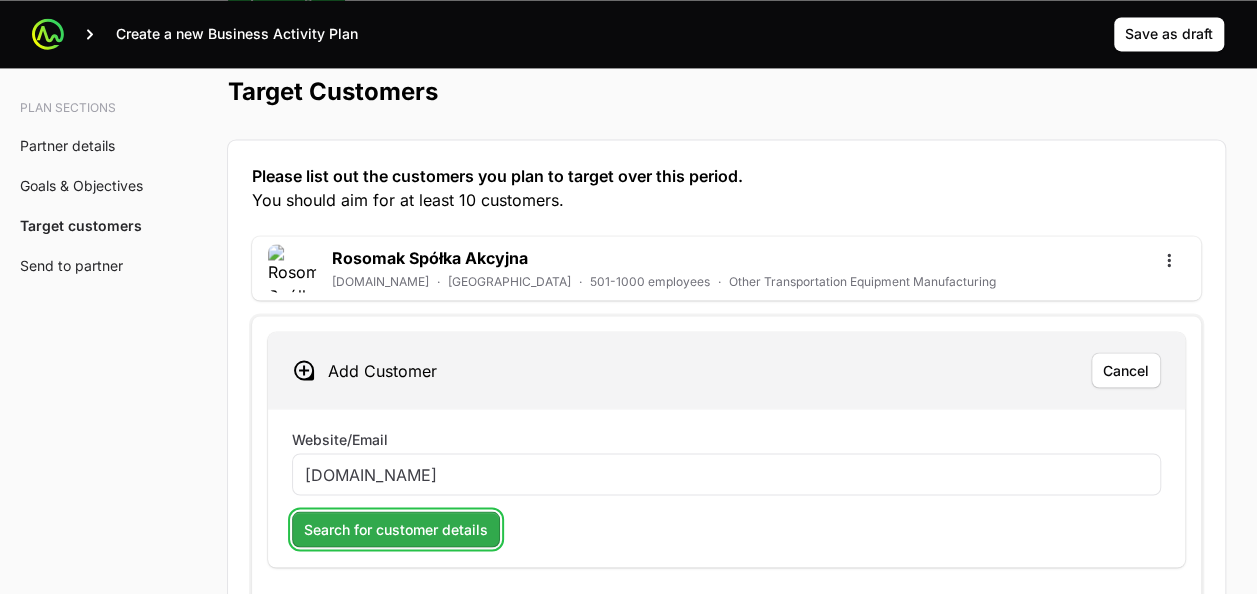 click on "Search for customer details" 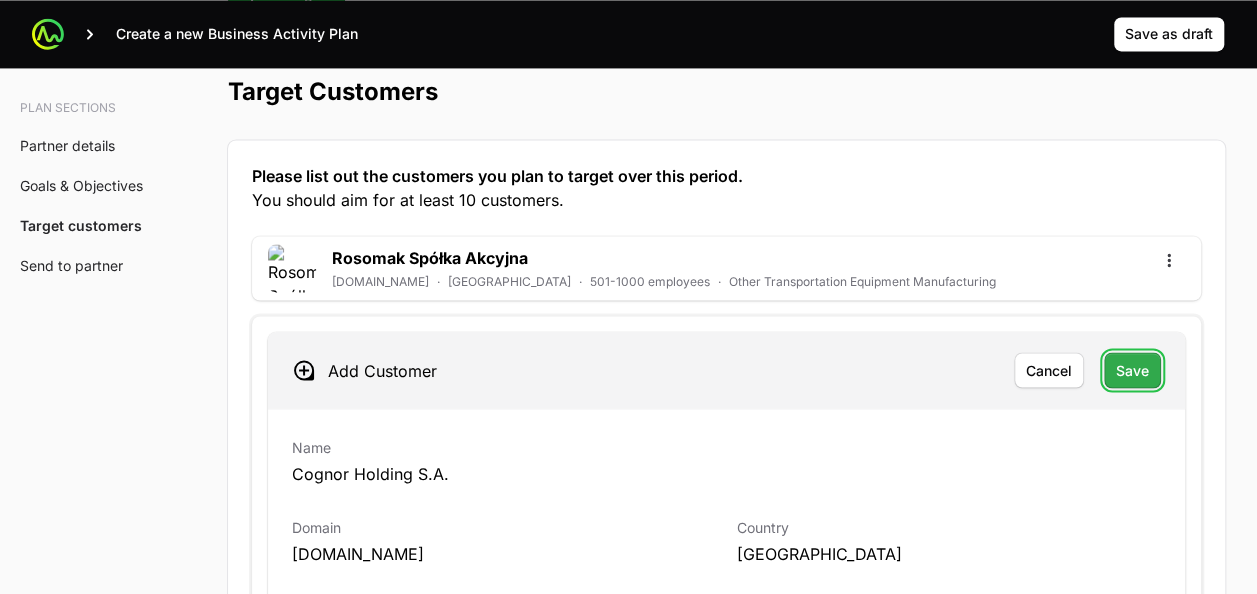 click on "Save" 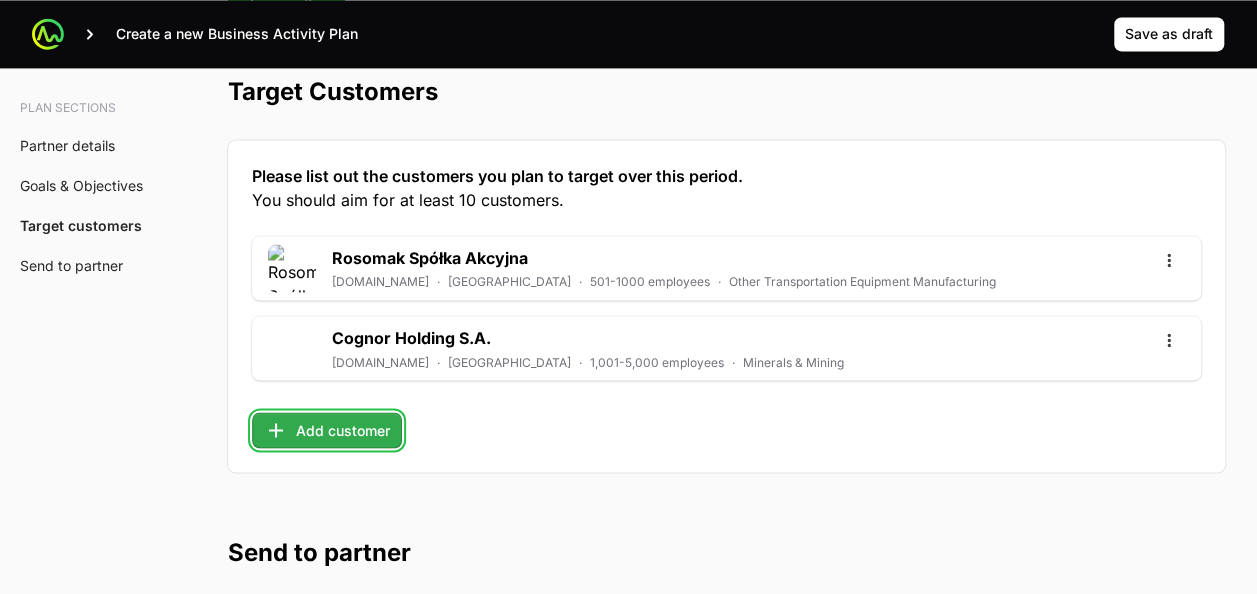 click on "Add customer" 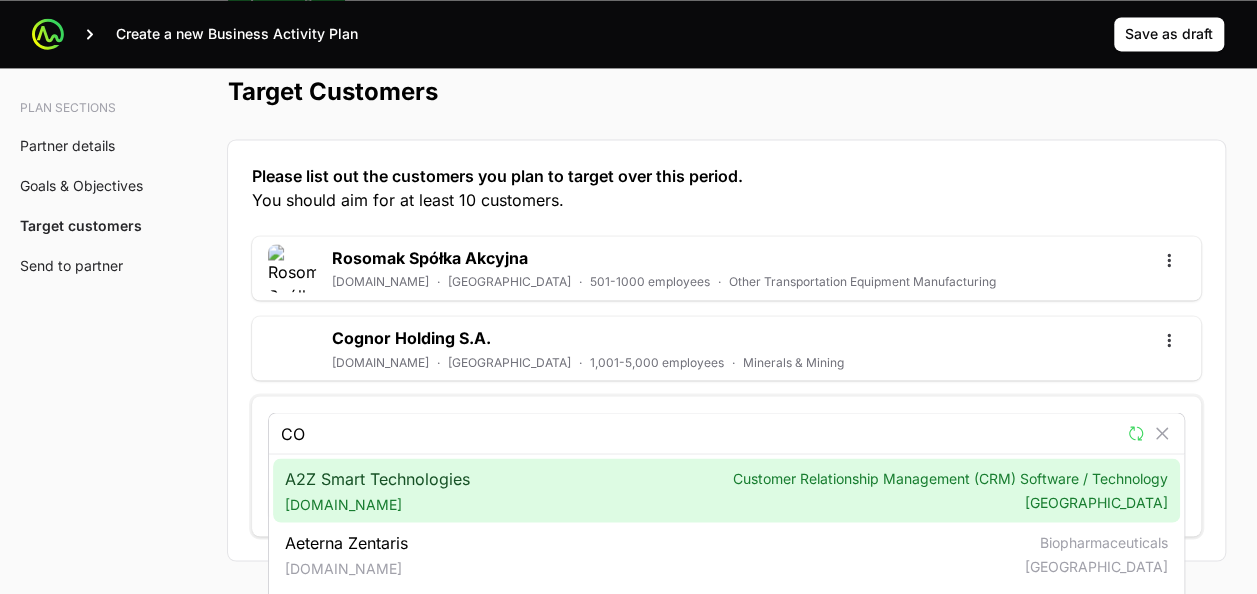 type on "C" 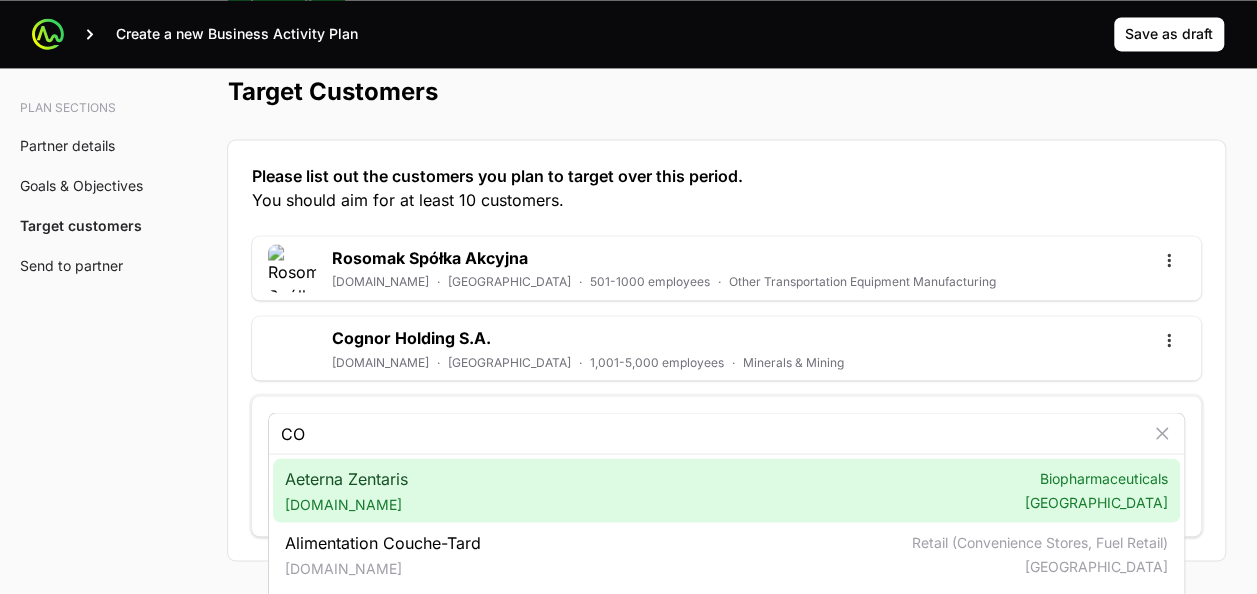 type on "C" 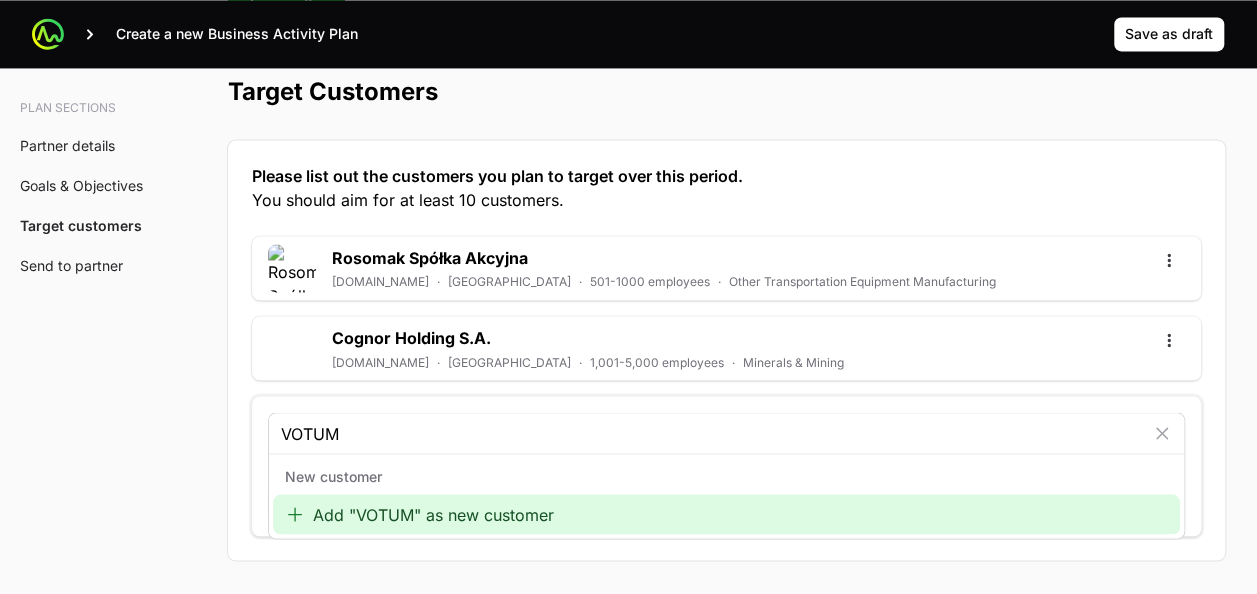 type on "VOTUM" 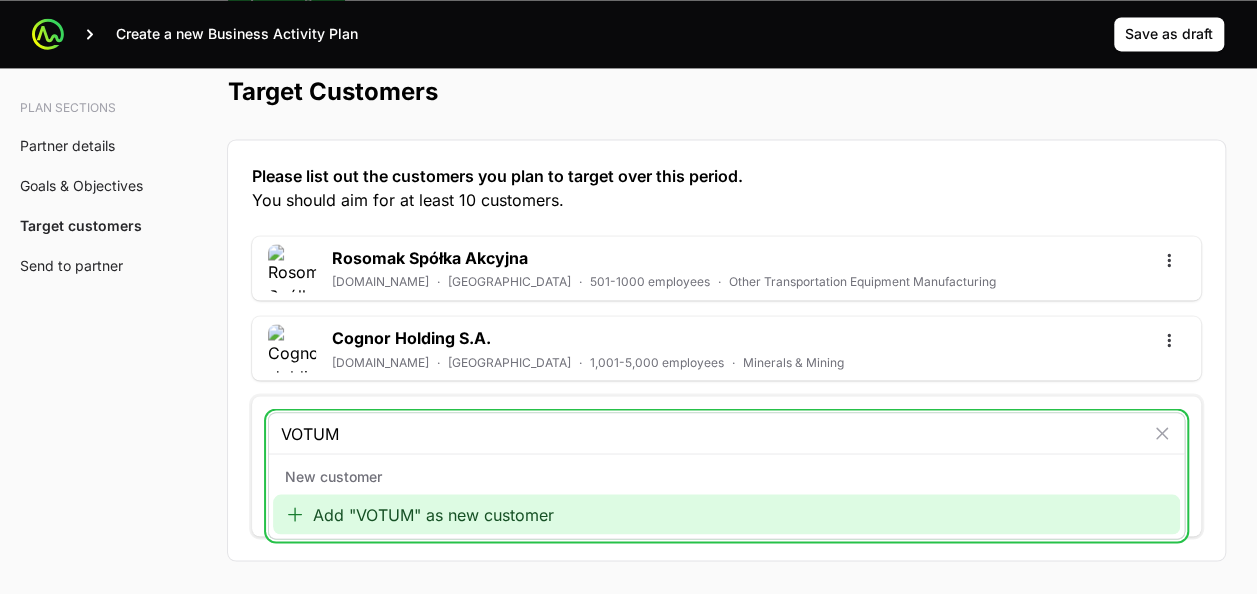 click on "Add "VOTUM" as new customer" 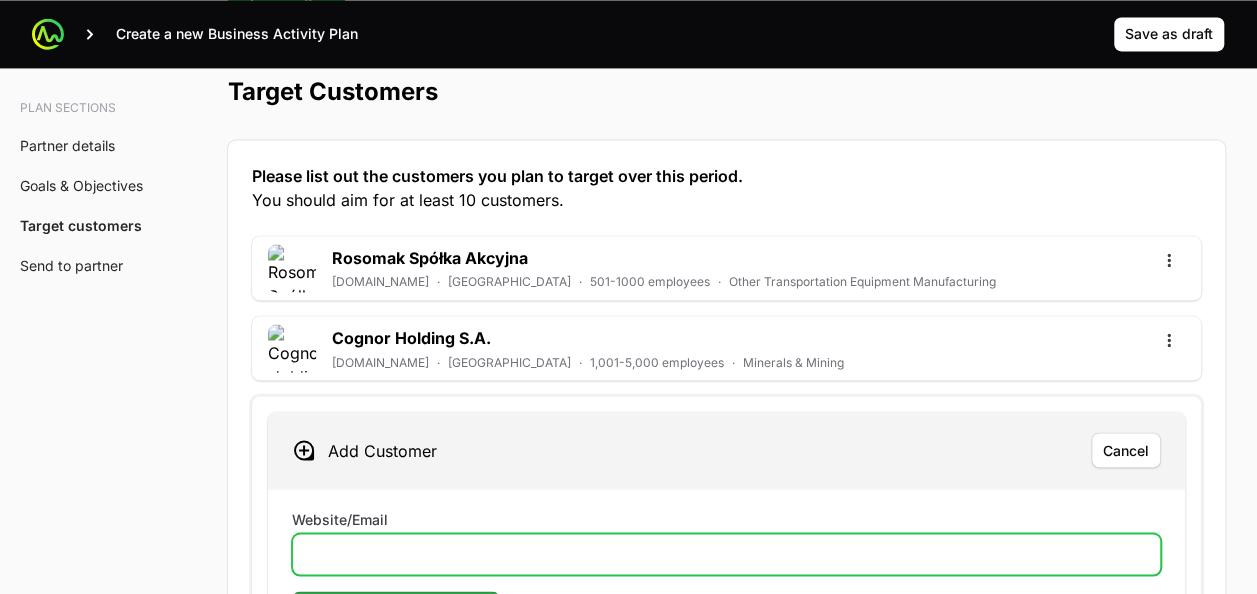 click on "Website/Email" 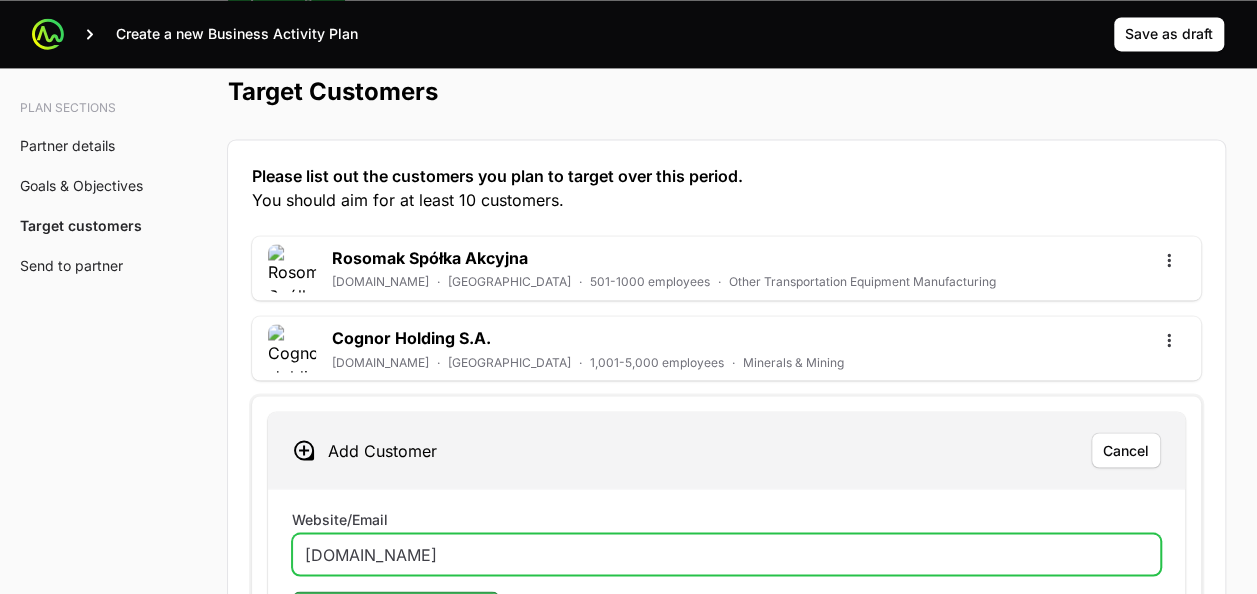type on "[DOMAIN_NAME]" 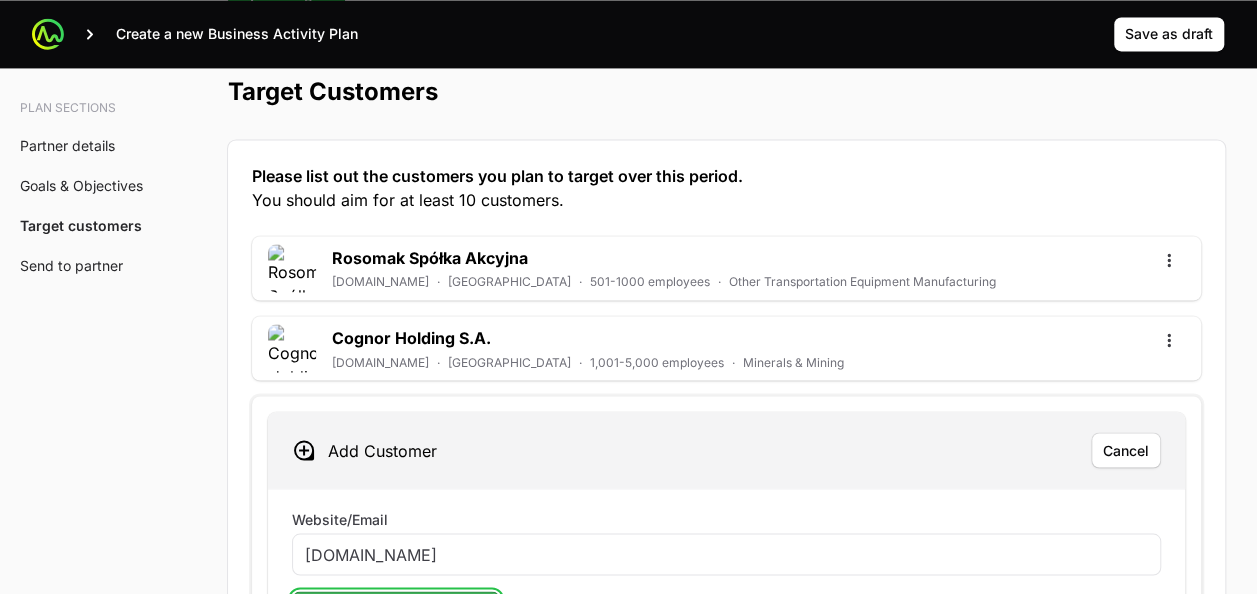 click on "Search for customer details" 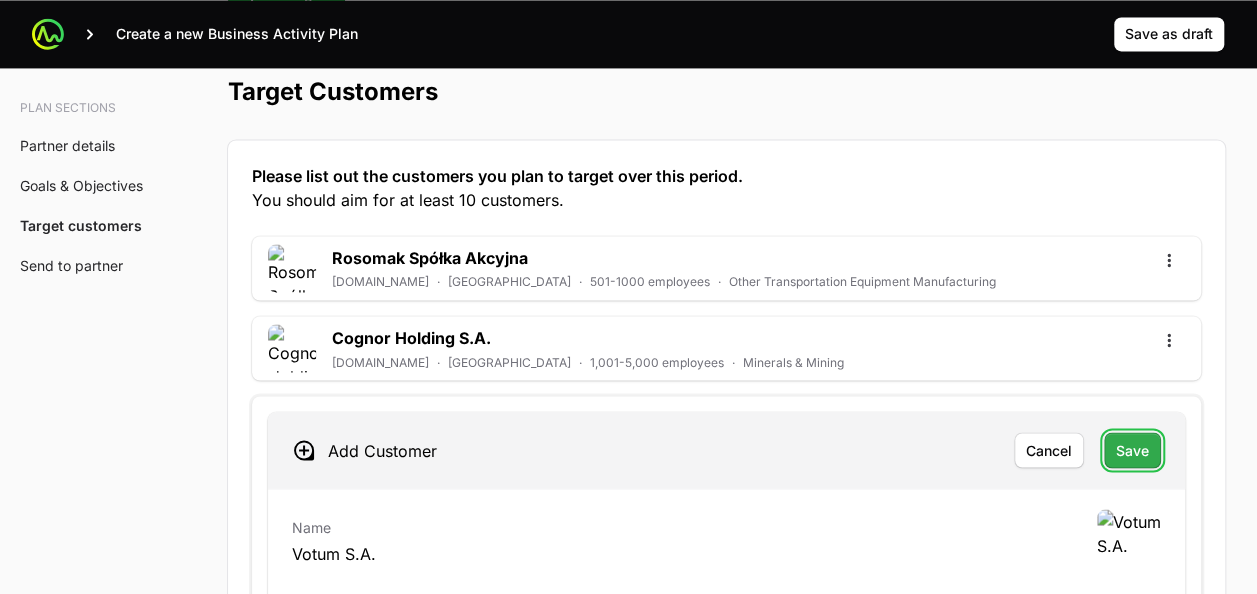 click on "Save" 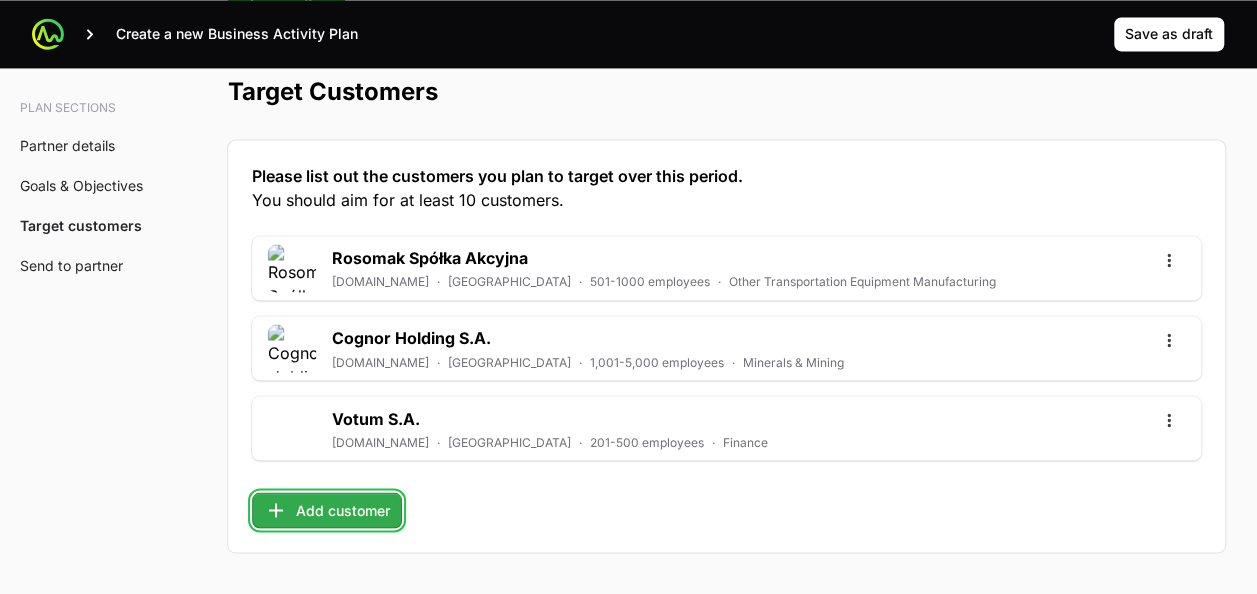 click on "Add customer" 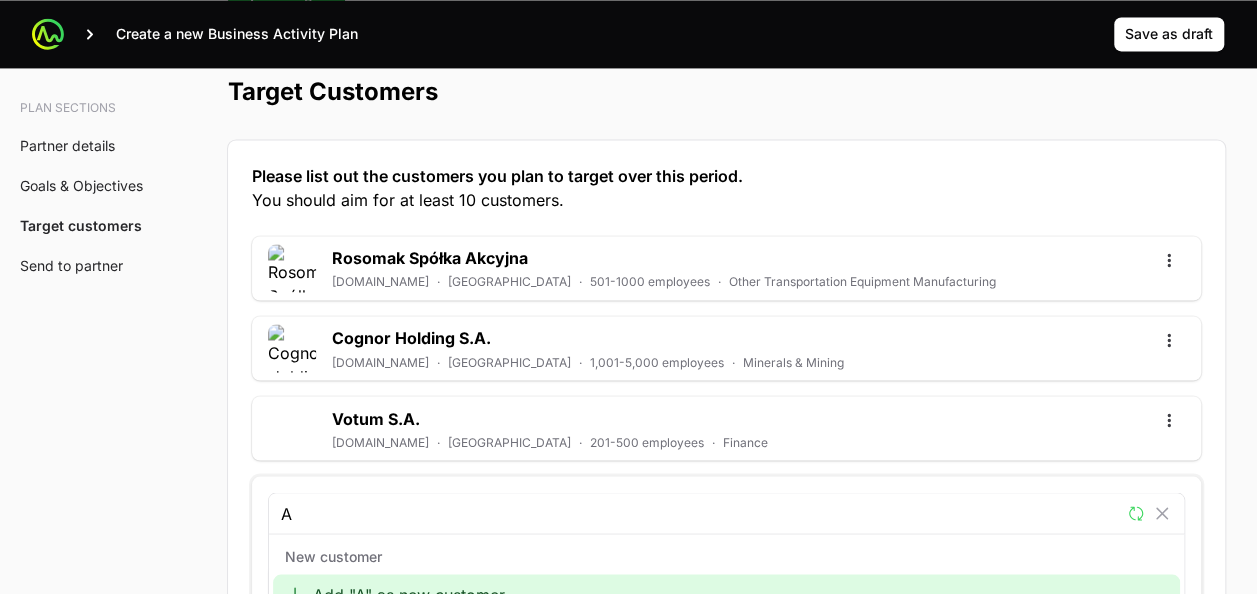scroll, scrollTop: 5318, scrollLeft: 0, axis: vertical 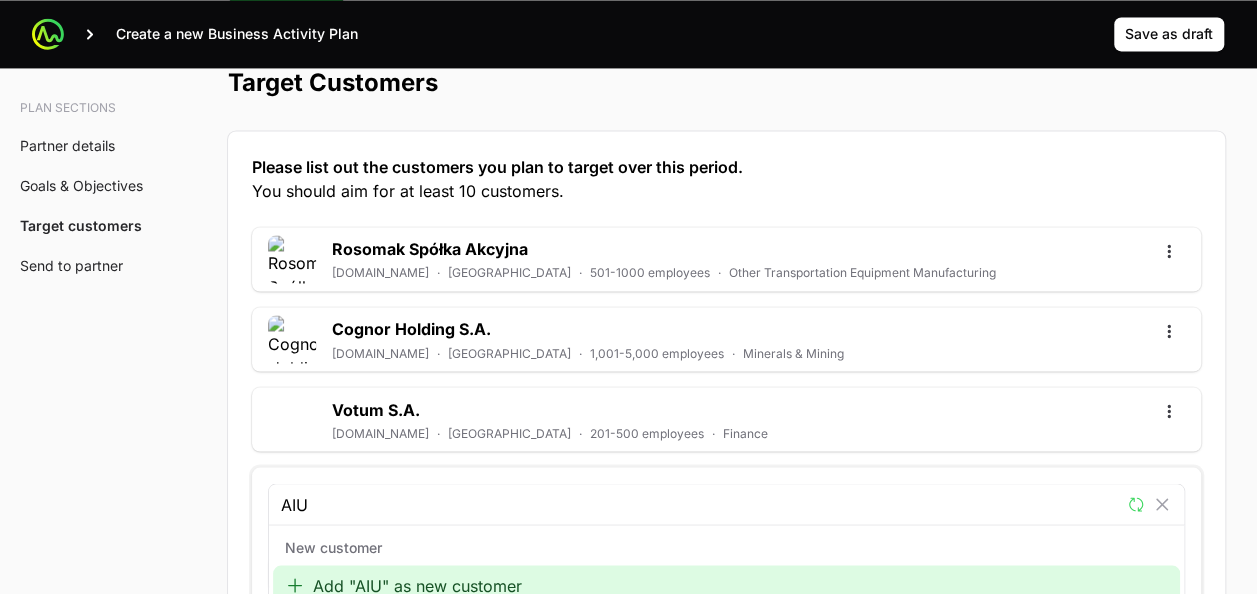 type on "AIUT" 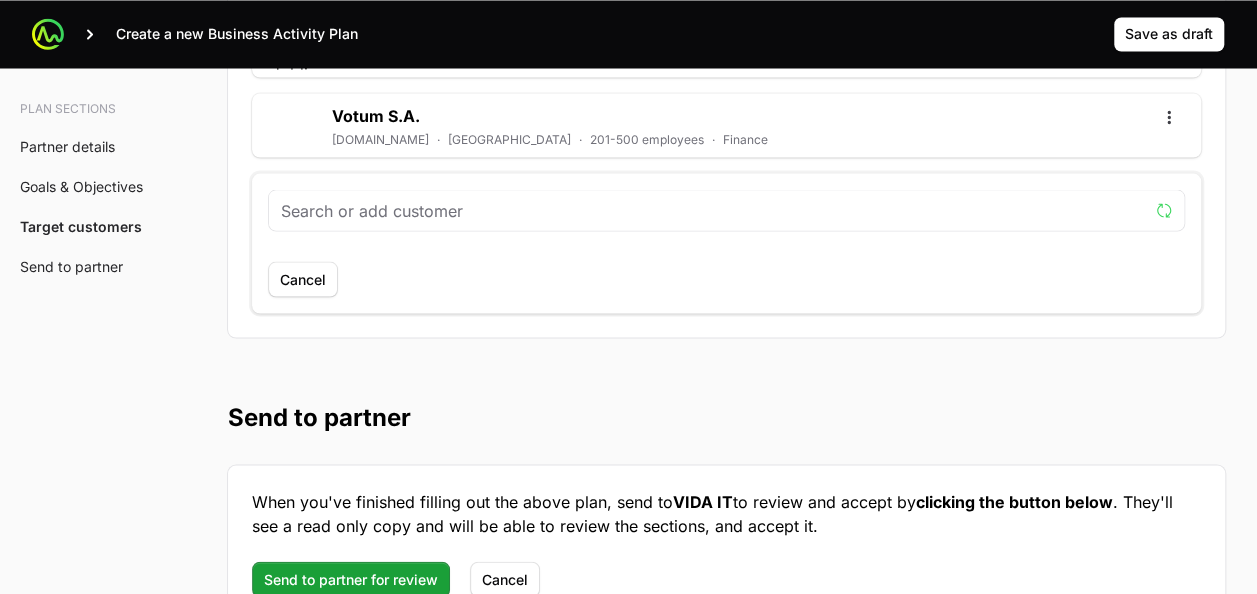 scroll, scrollTop: 5666, scrollLeft: 0, axis: vertical 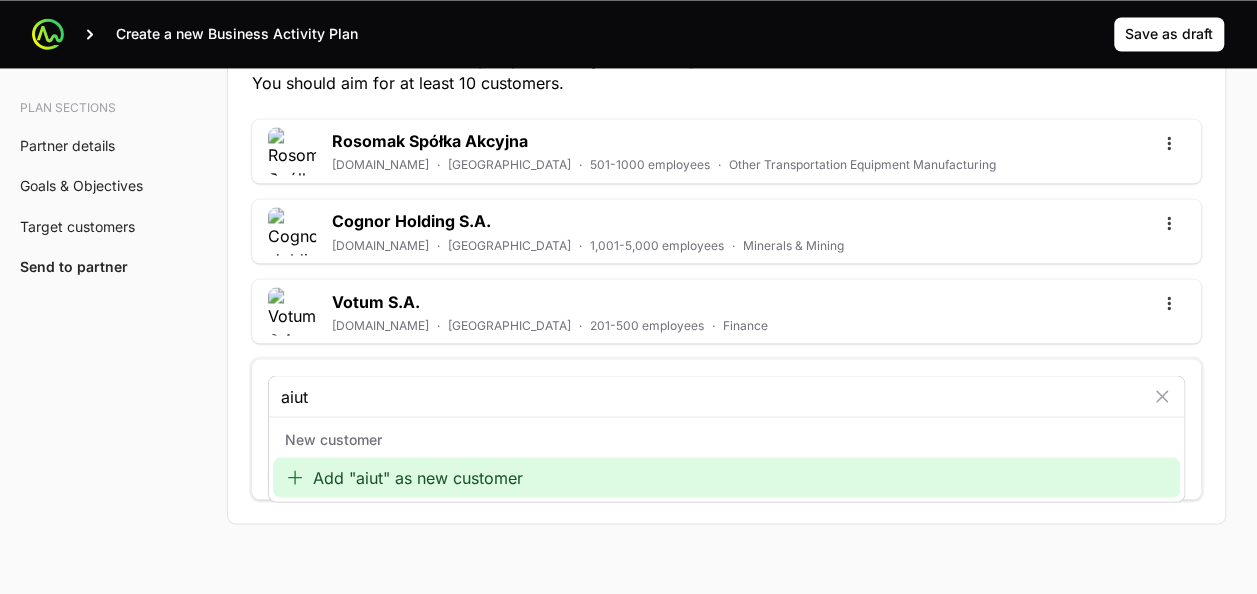 type on "aiut" 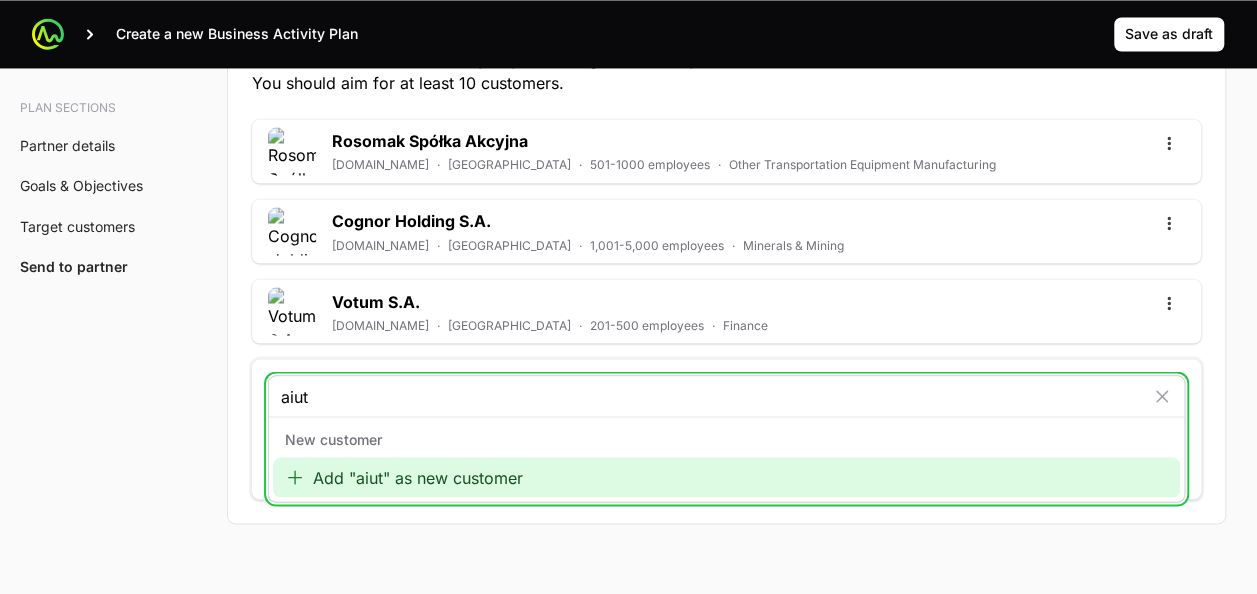 click on "Add "aiut" as new customer" 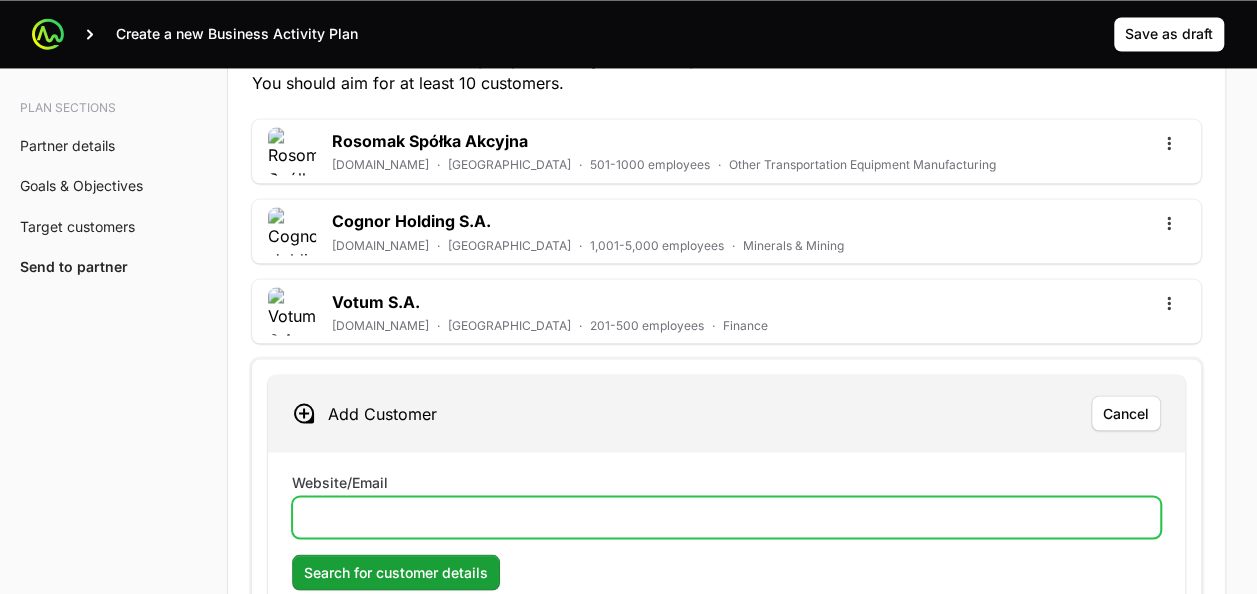 click on "Website/Email" 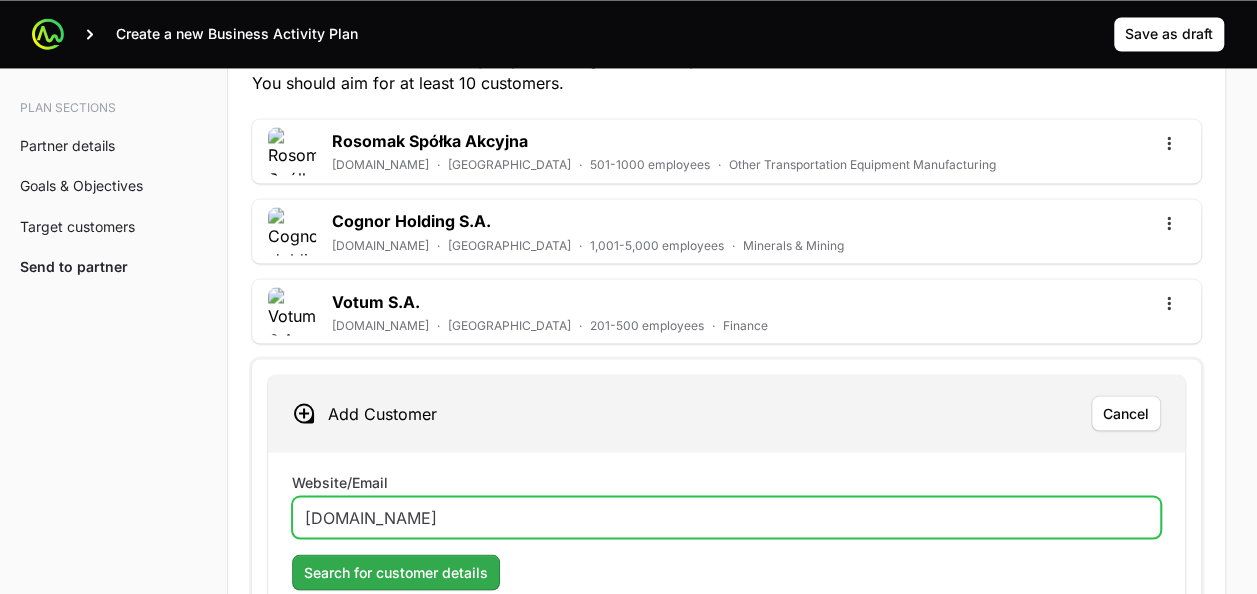 type on "[DOMAIN_NAME]" 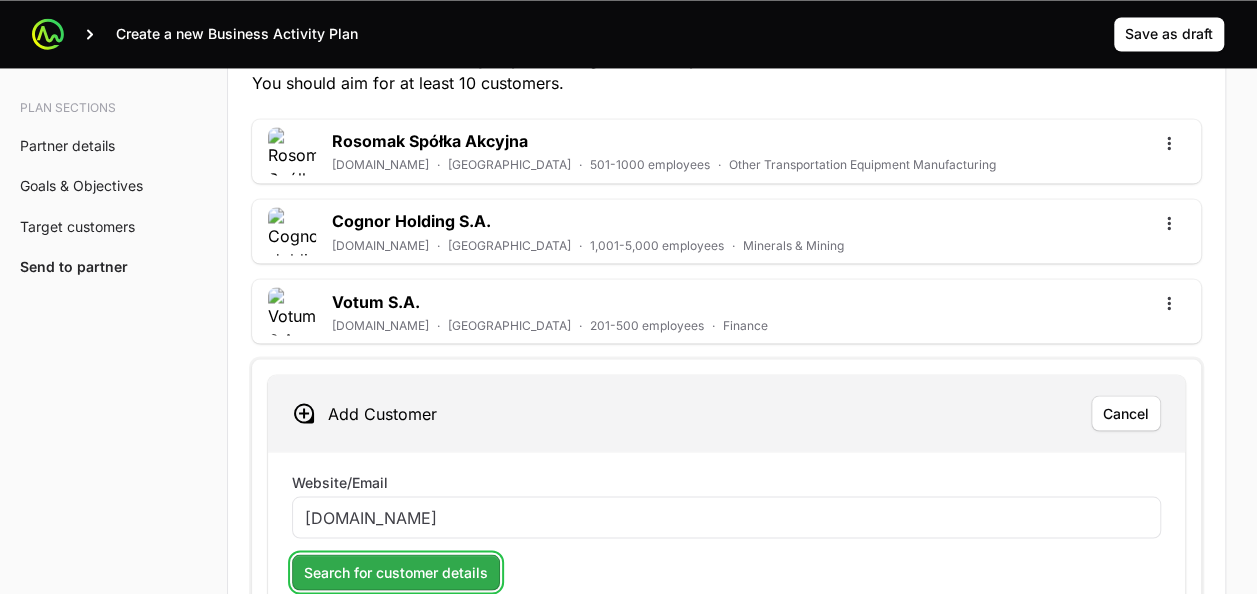 click on "Search for customer details" 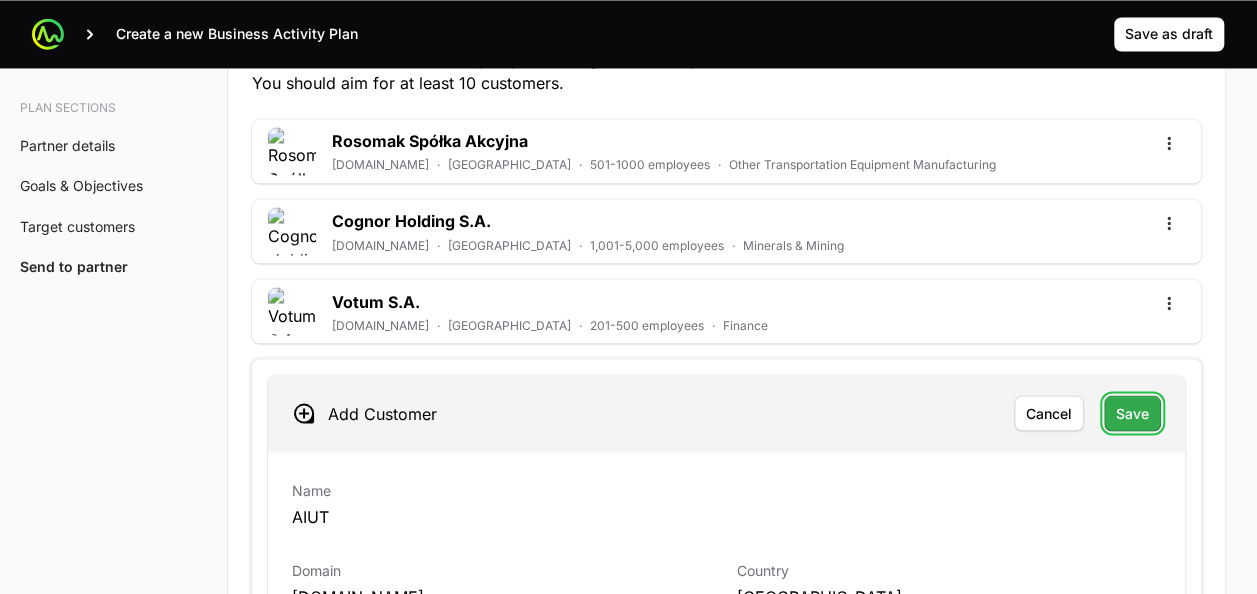 click on "Save" 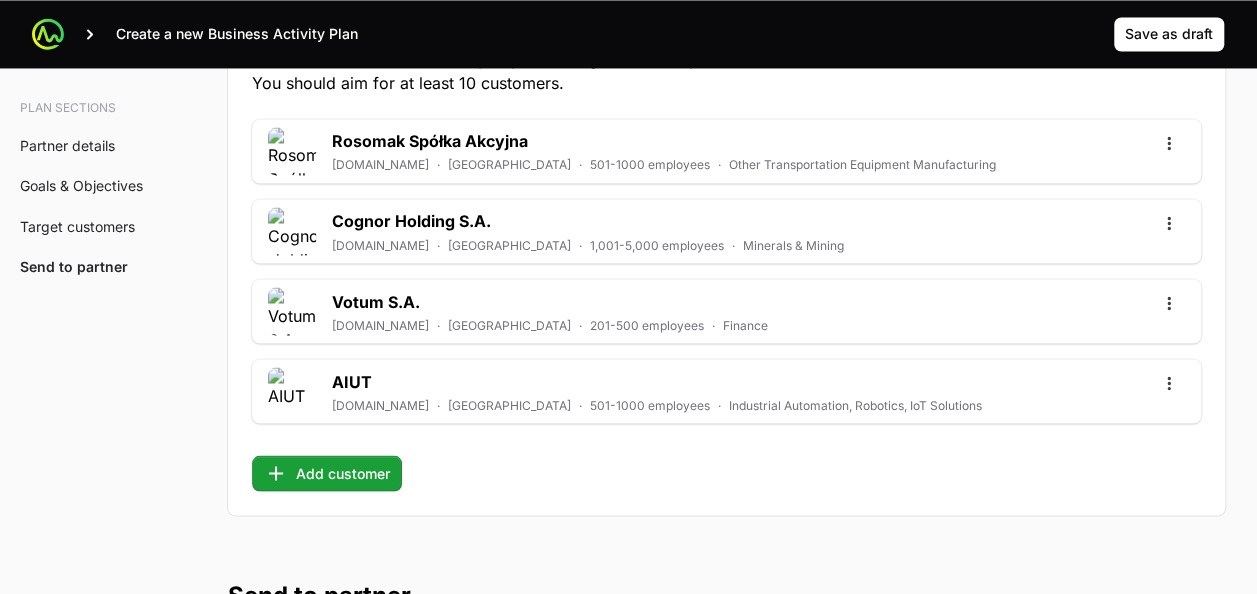 click on "Please list out the customers you plan to target over this period.  You should aim for at least 10 customers. Rosomak Spółka Akcyjna [DOMAIN_NAME] · [GEOGRAPHIC_DATA] · 501-1000 employees · Other Transportation Equipment Manufacturing Cognor Holding S.A. [DOMAIN_NAME] · [GEOGRAPHIC_DATA] · 1,001-5,000 employees · Minerals & Mining Votum S.A. [DOMAIN_NAME] · [GEOGRAPHIC_DATA] · 201-500 employees · Finance AIUT [DOMAIN_NAME] · [GEOGRAPHIC_DATA] · 501-1000 employees · Industrial Automation, Robotics, IoT Solutions  Add customer" 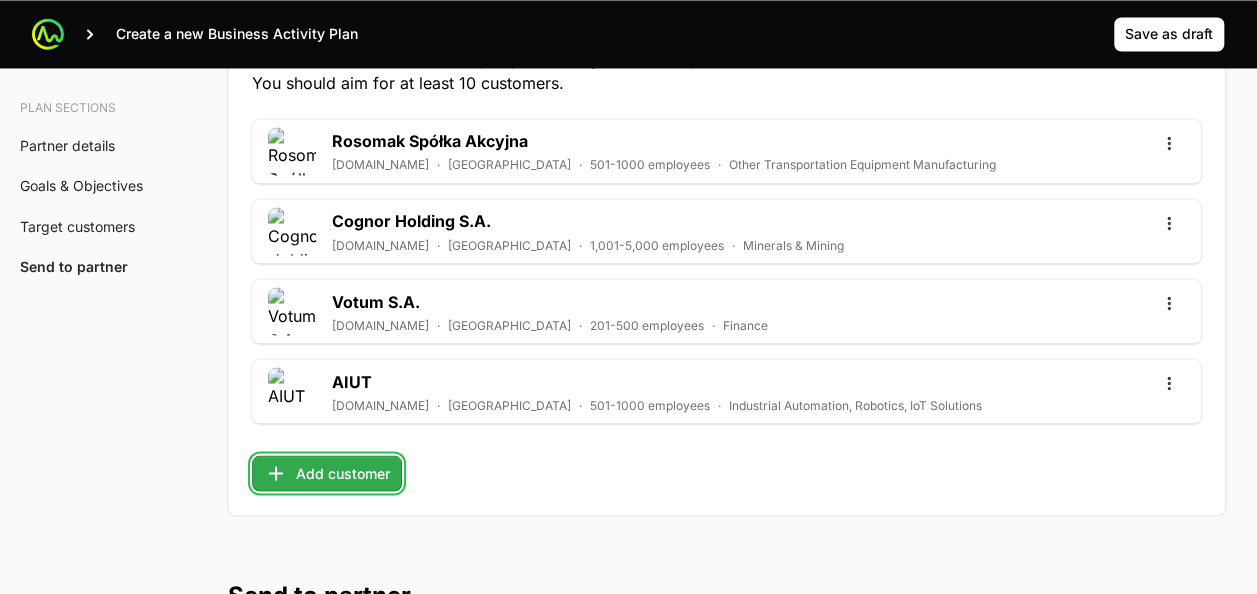 click on "Add customer" 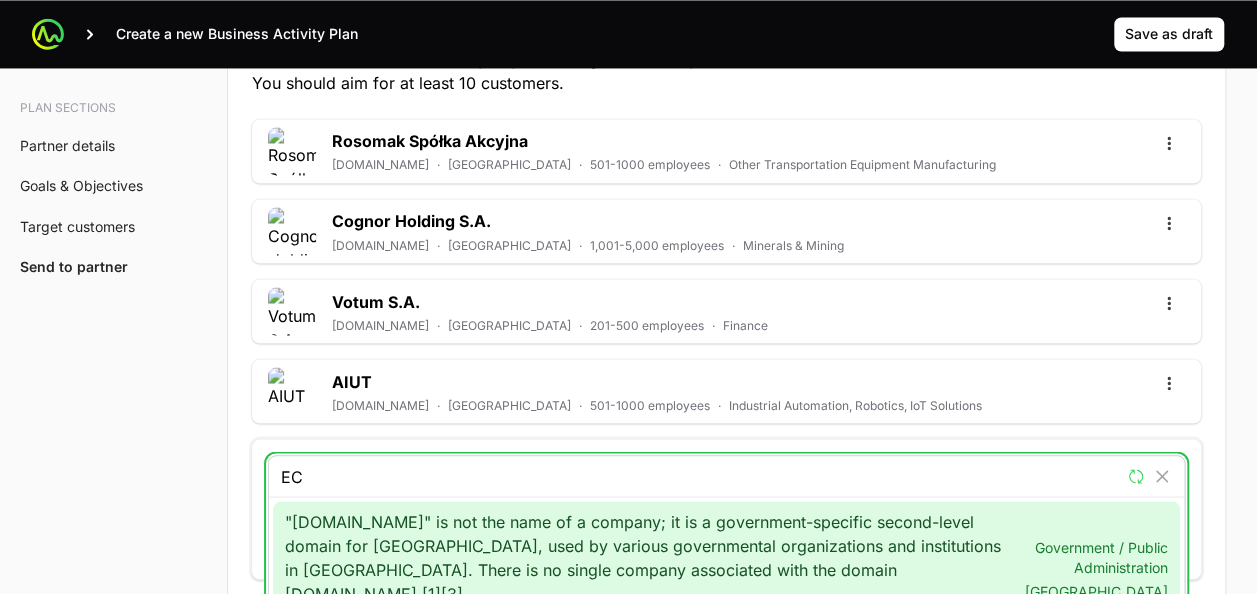 scroll, scrollTop: 5434, scrollLeft: 0, axis: vertical 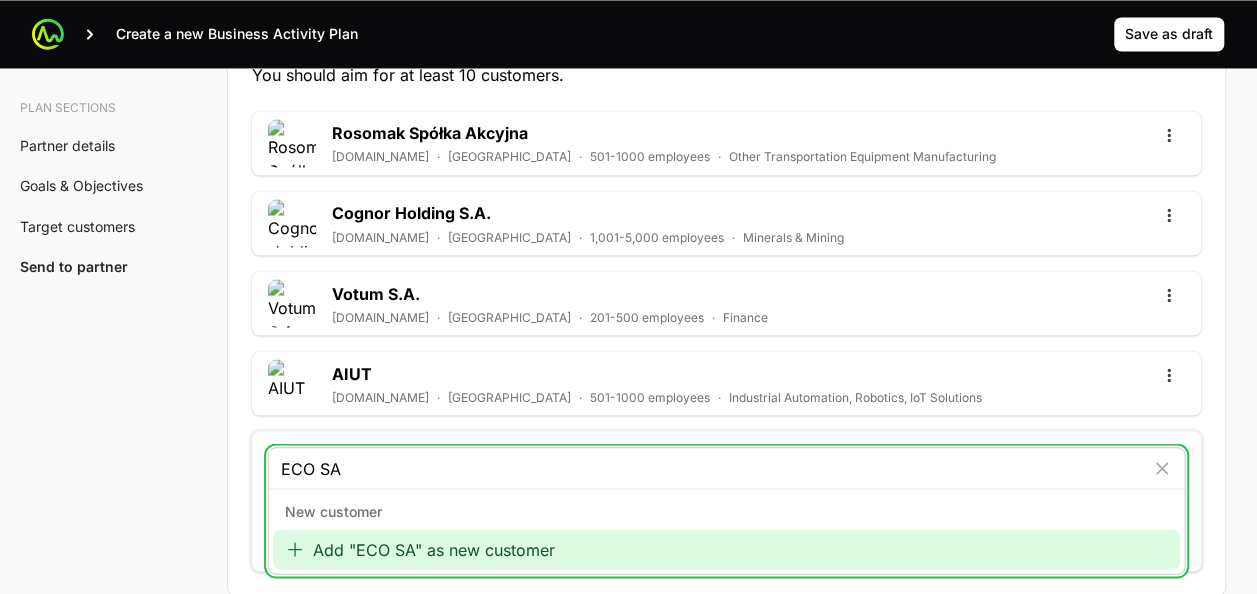type on "ECO SA" 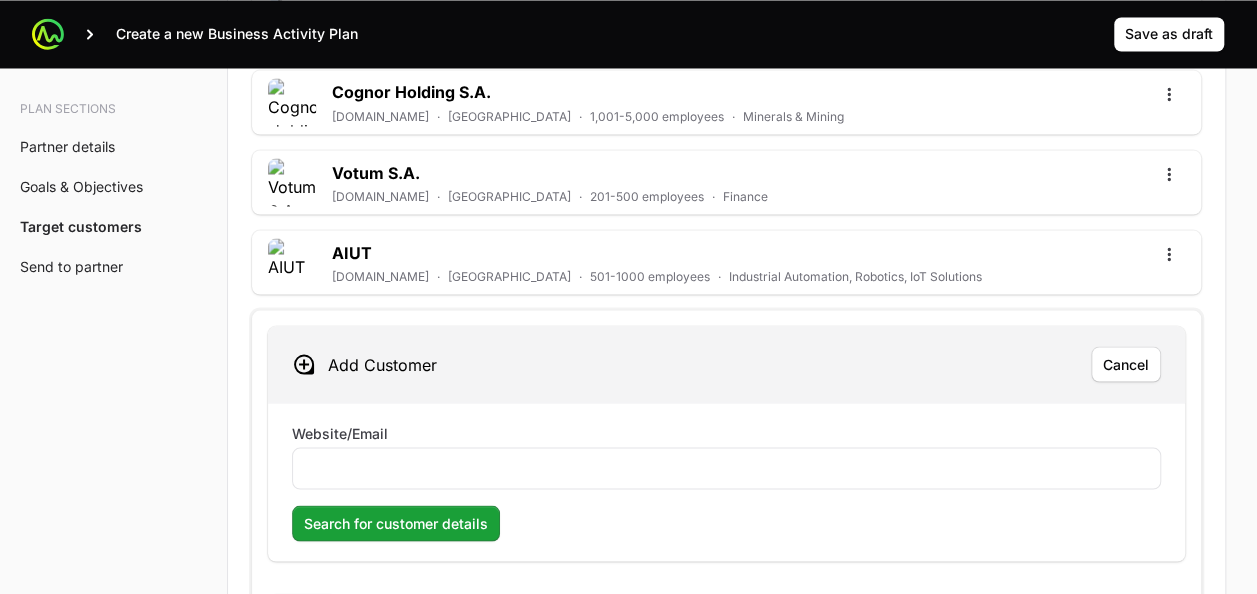 scroll, scrollTop: 5596, scrollLeft: 0, axis: vertical 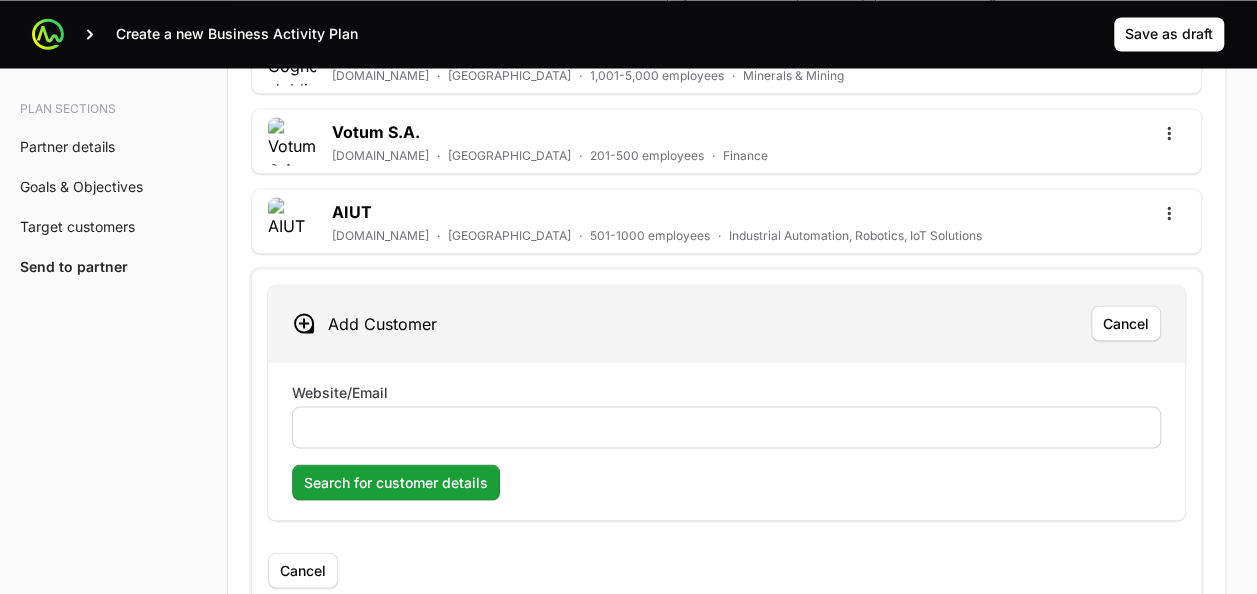 click 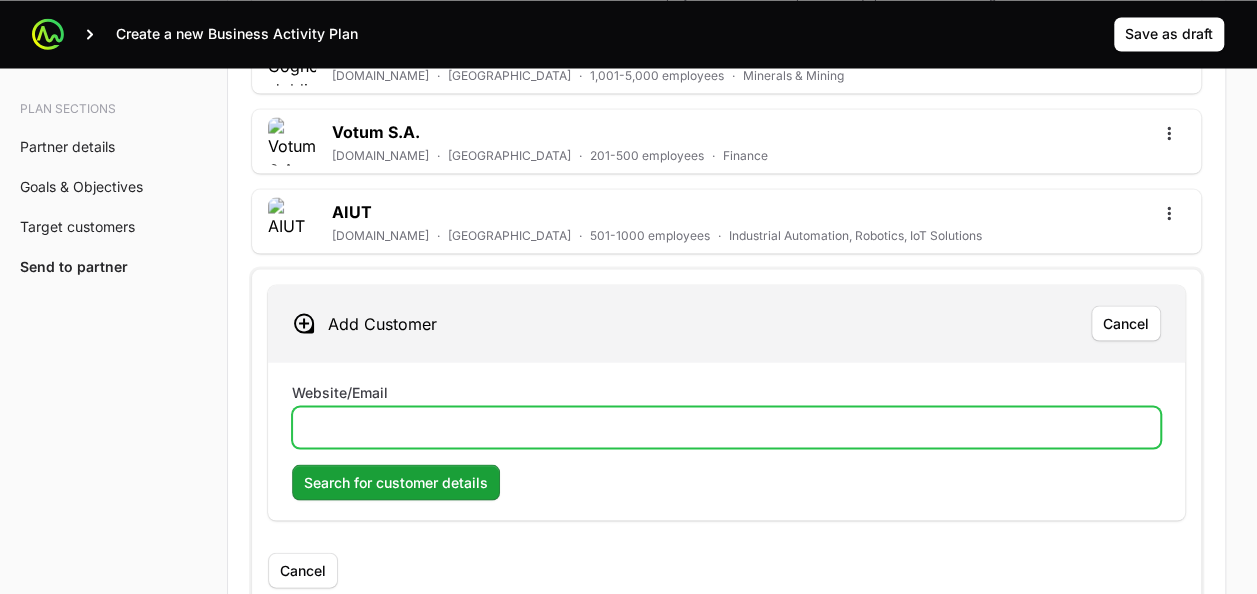 click on "Website/Email" 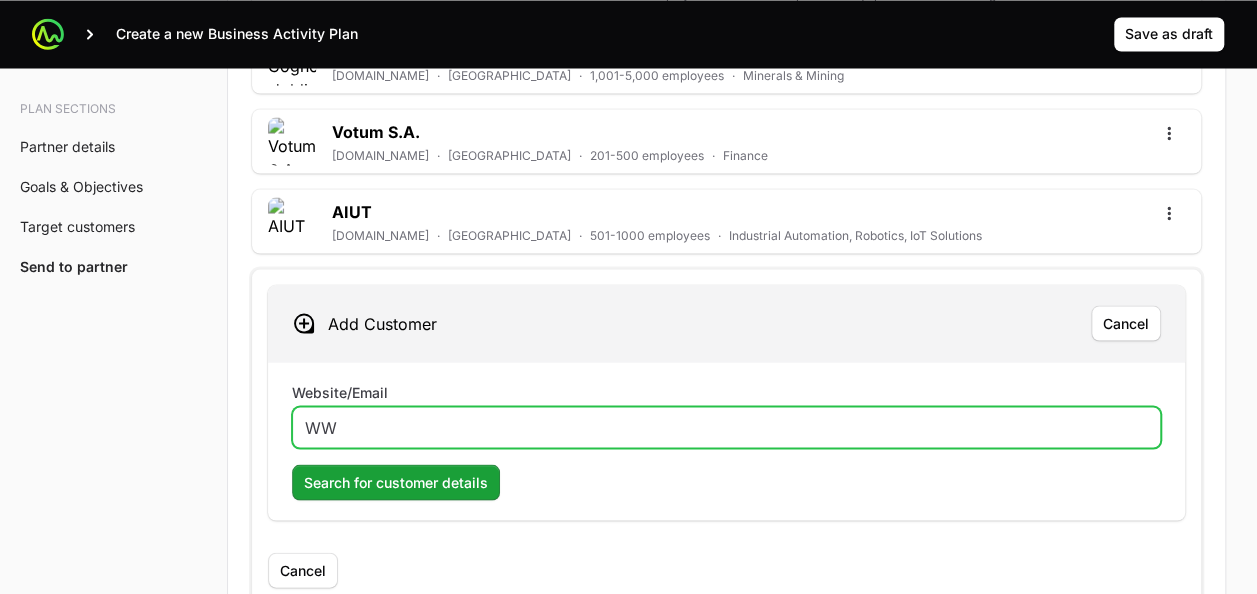type on "W" 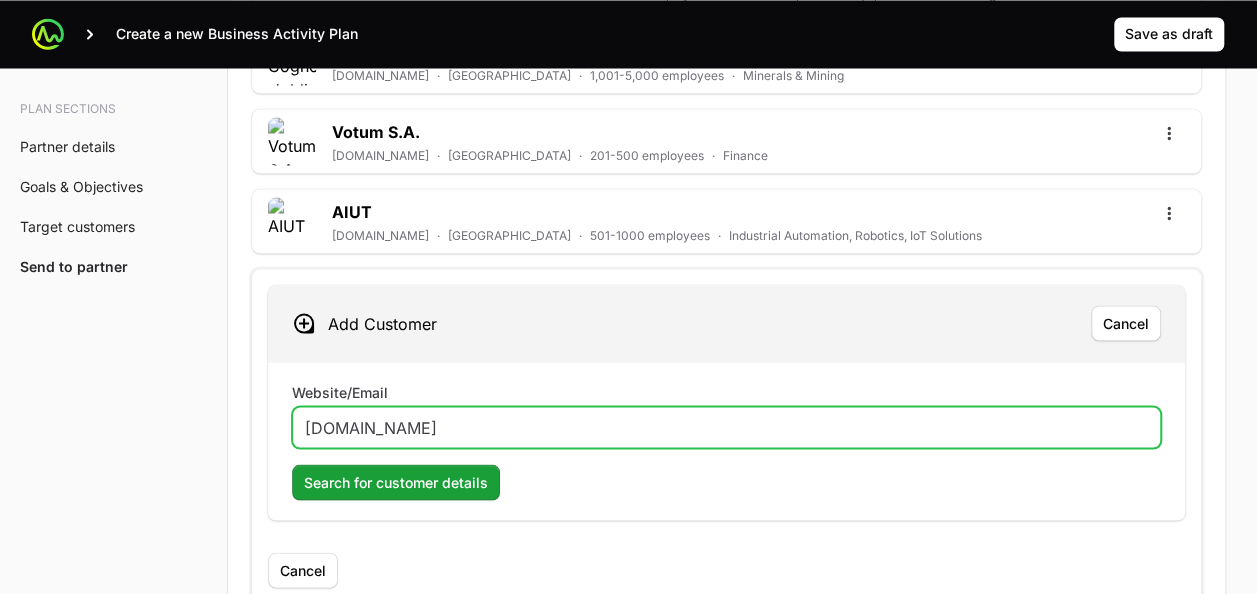 type on "[DOMAIN_NAME]" 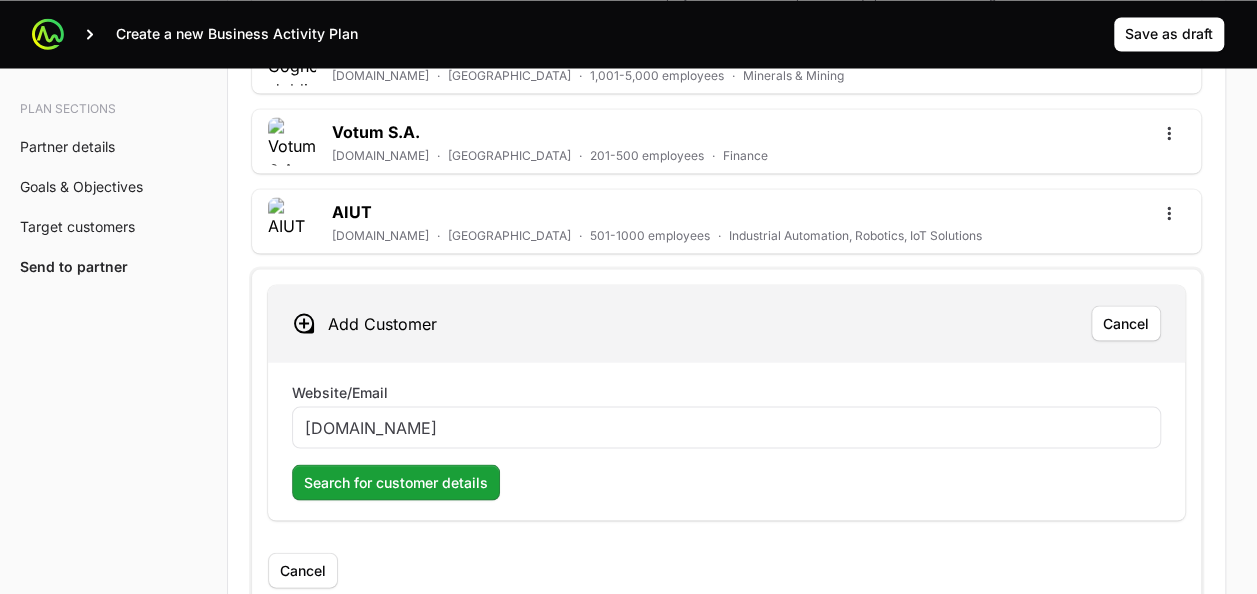click on "Website/Email [DOMAIN_NAME] Search for customer details" 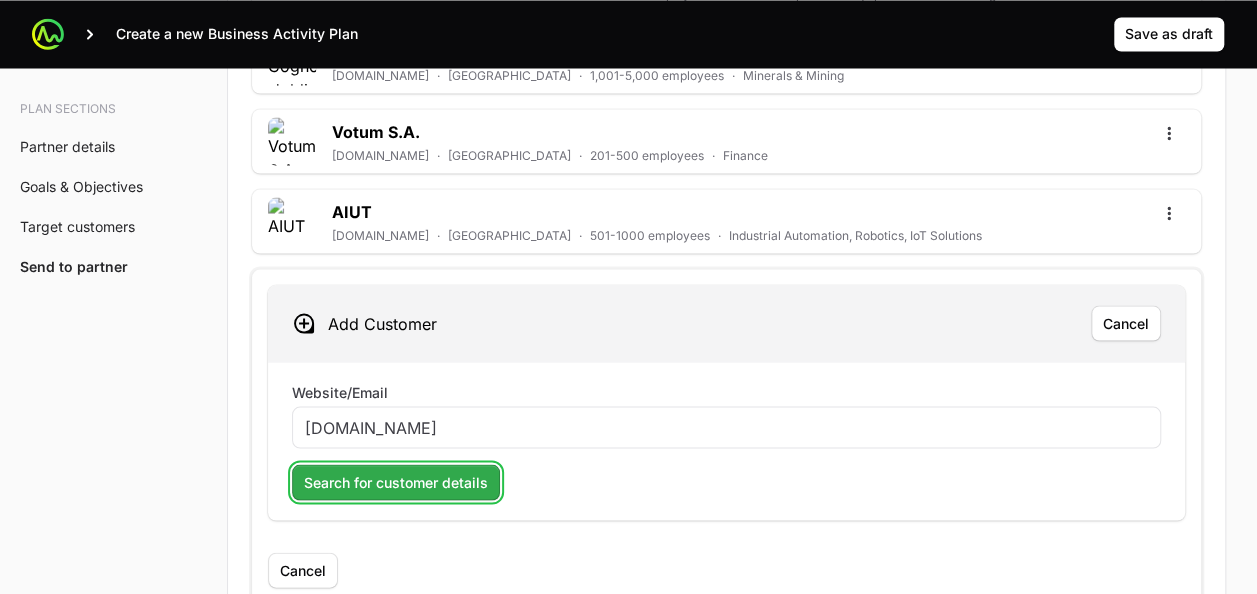 click on "Search for customer details" 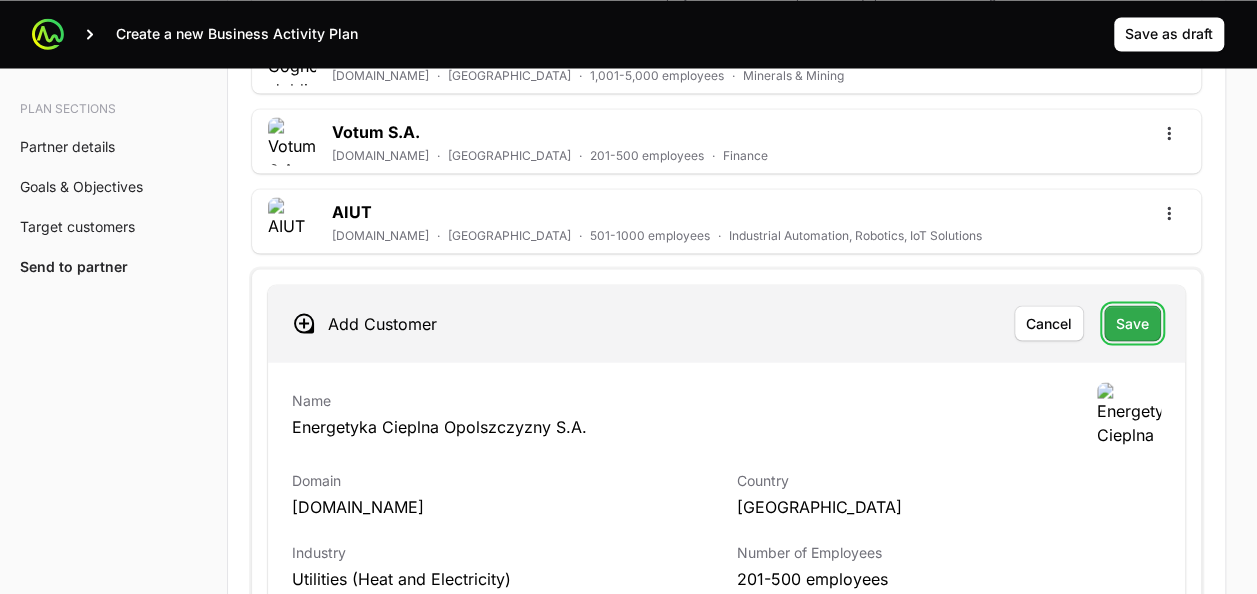 click on "Save" 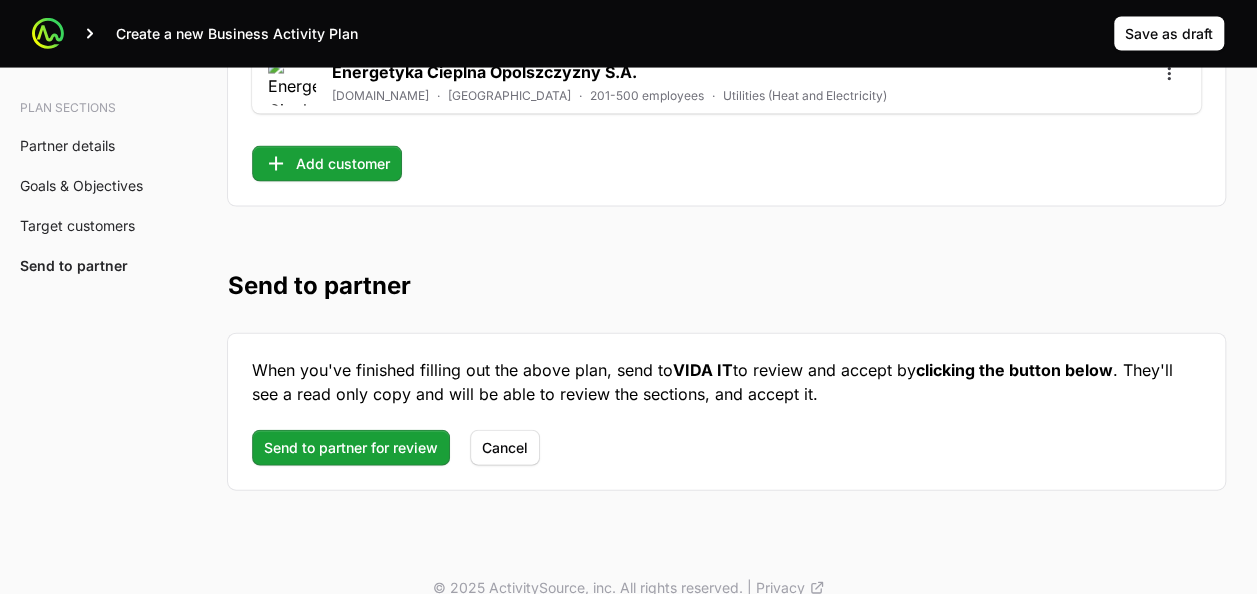scroll, scrollTop: 5832, scrollLeft: 0, axis: vertical 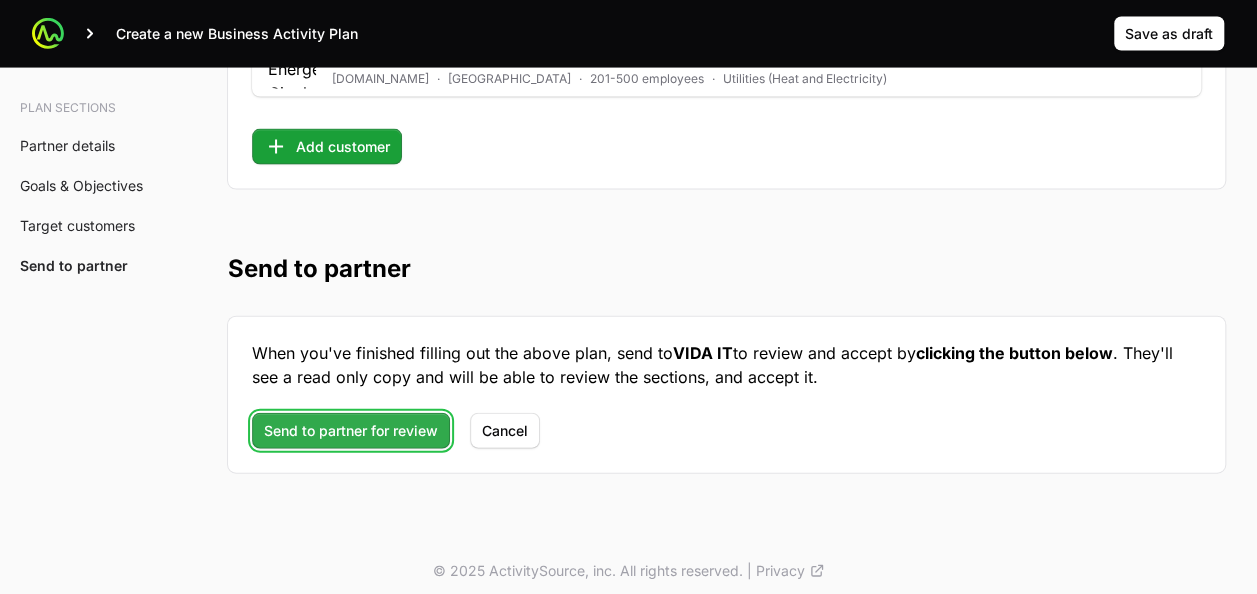 click on "Send to partner for review" 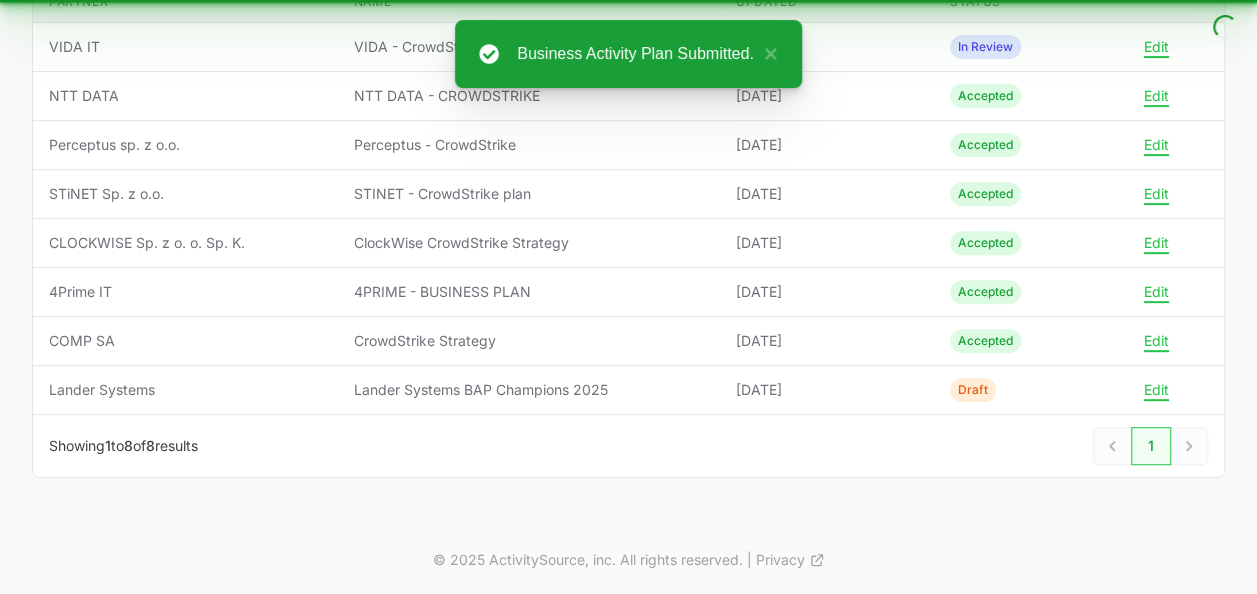 scroll, scrollTop: 308, scrollLeft: 0, axis: vertical 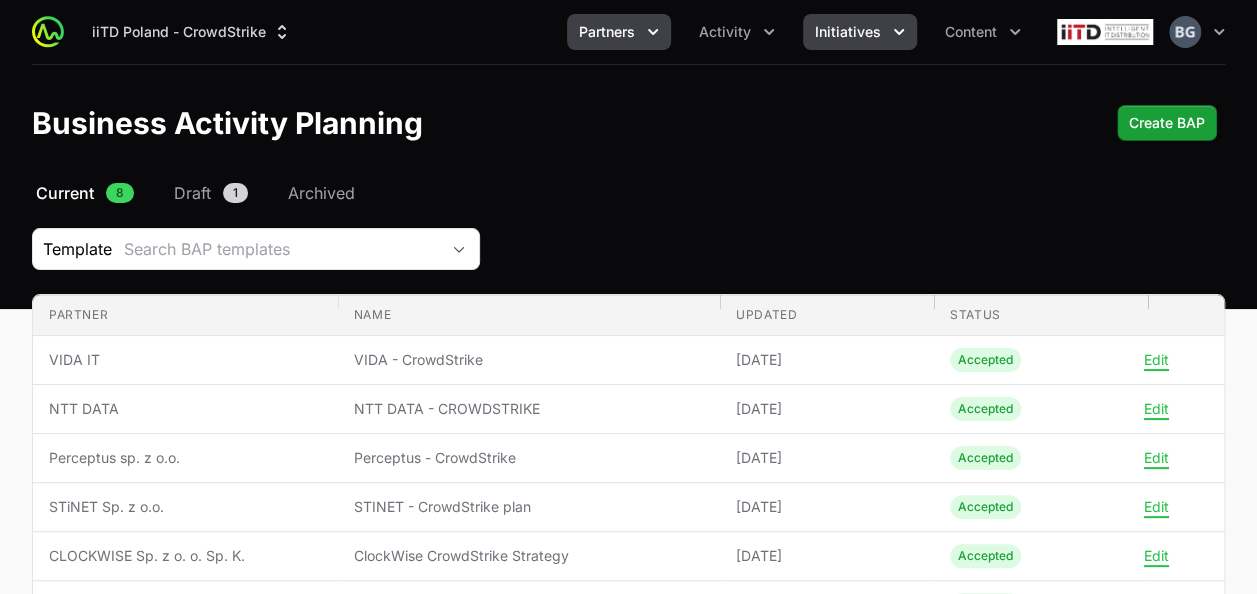 click on "Initiatives" 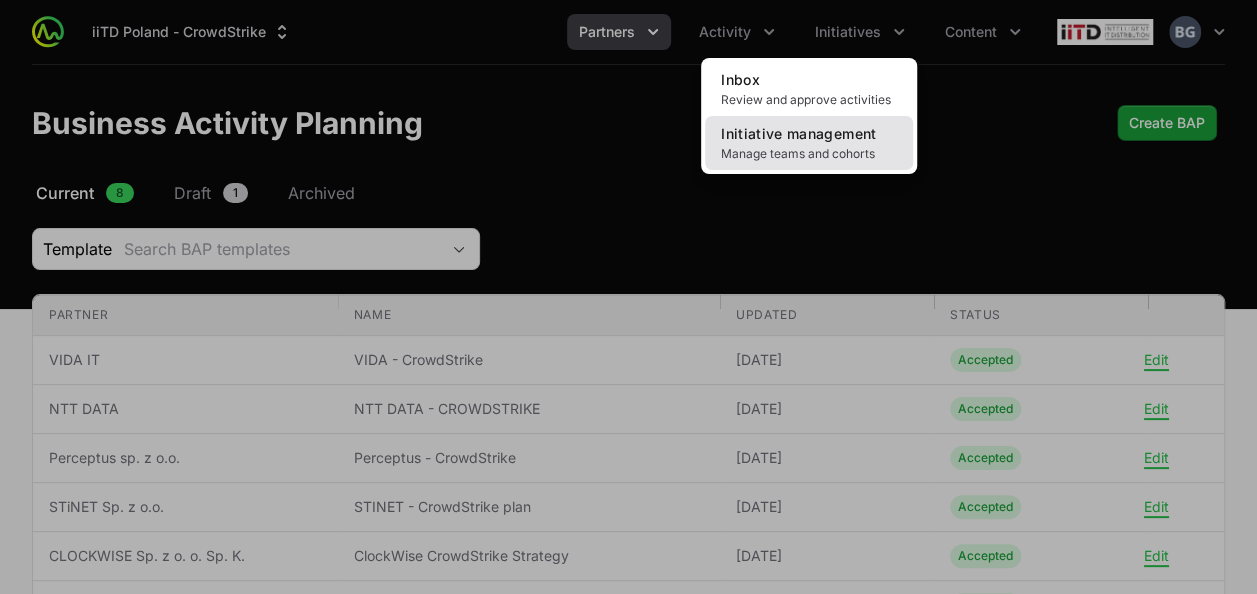 click on "Initiative management" 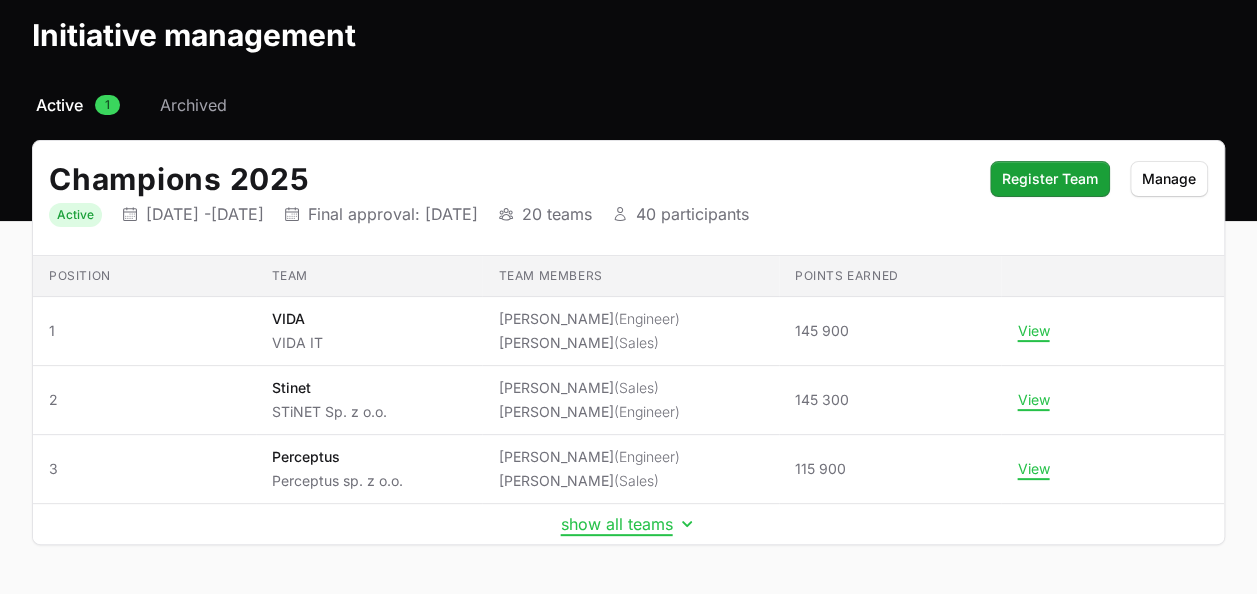 scroll, scrollTop: 152, scrollLeft: 0, axis: vertical 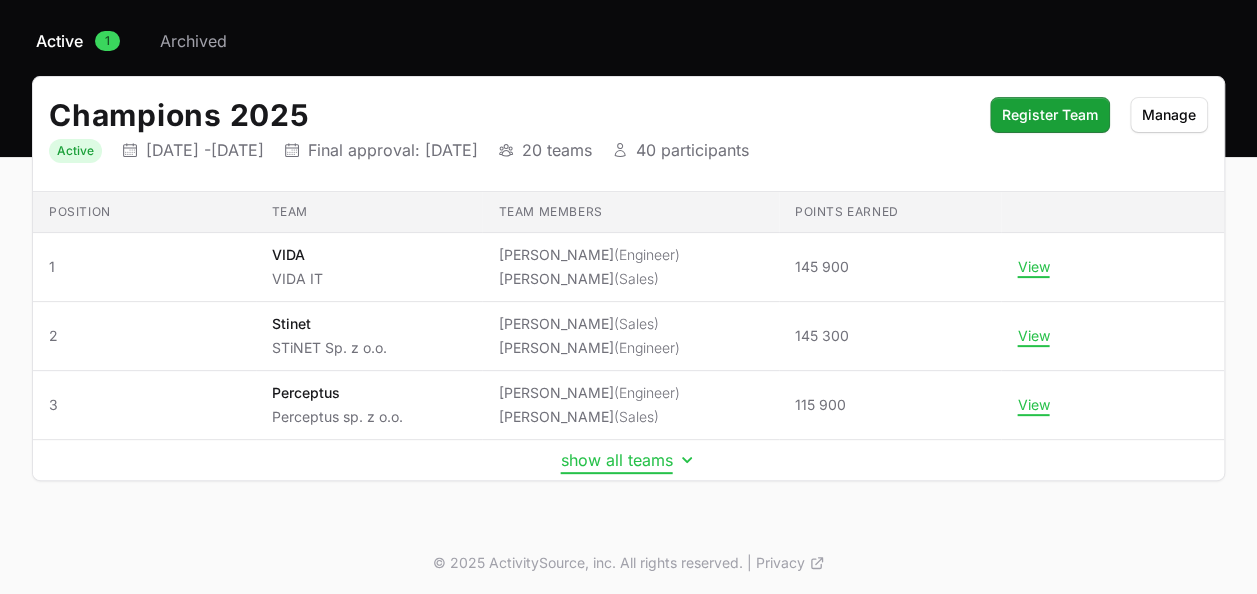click on "show all teams" 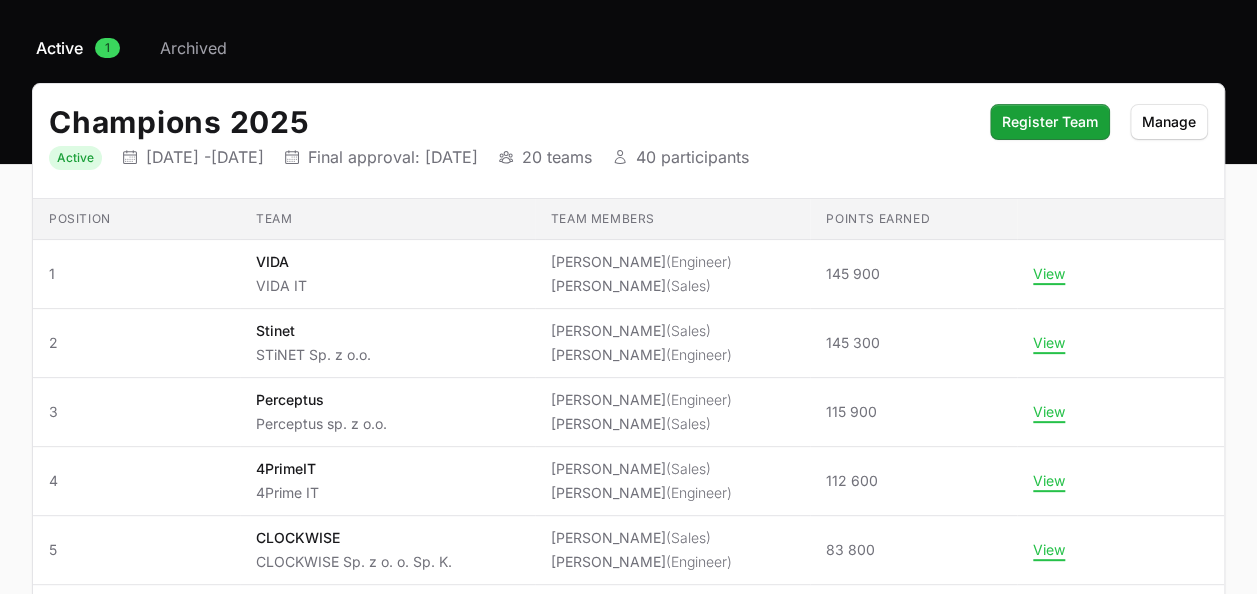 scroll, scrollTop: 147, scrollLeft: 0, axis: vertical 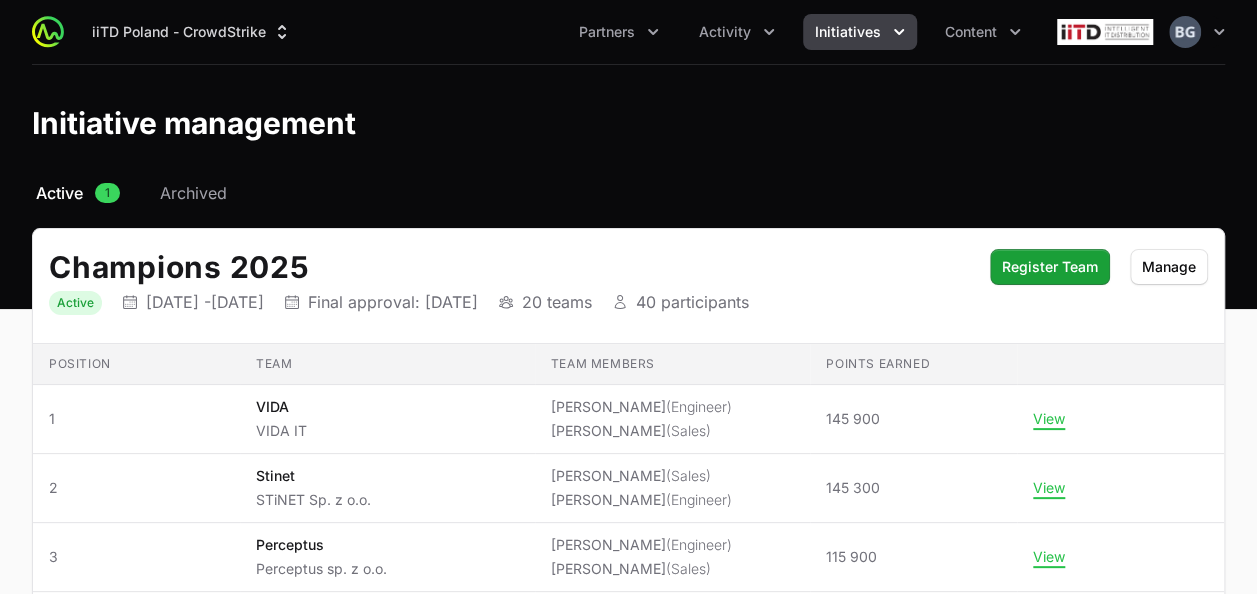click on "Initiative management" 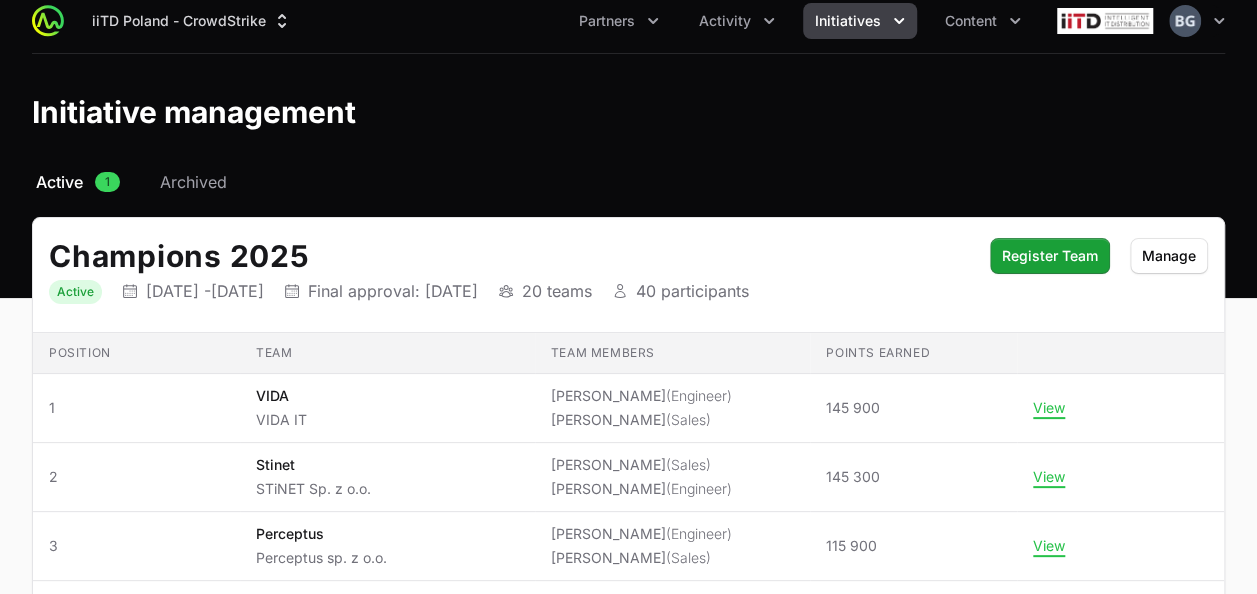 scroll, scrollTop: 0, scrollLeft: 0, axis: both 